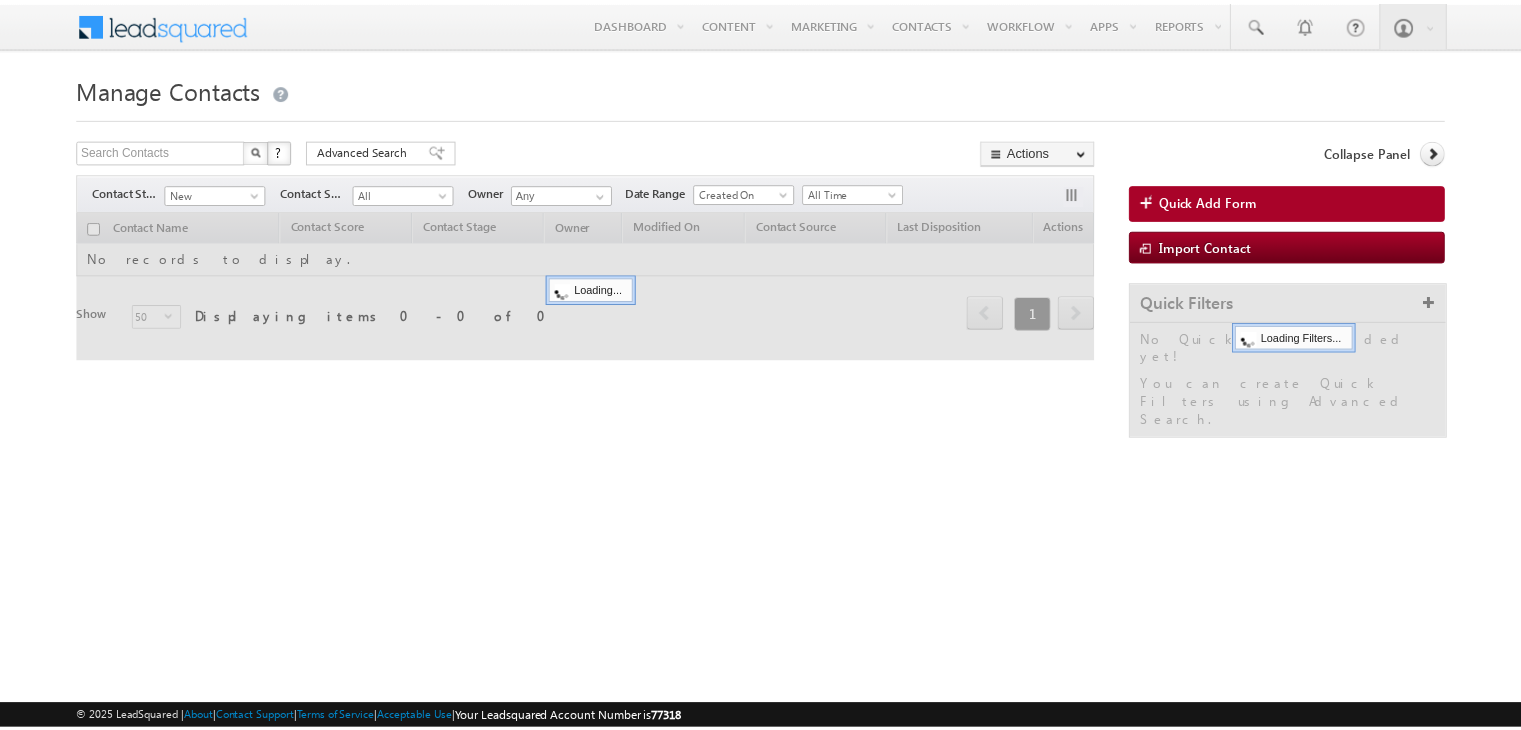 scroll, scrollTop: 0, scrollLeft: 0, axis: both 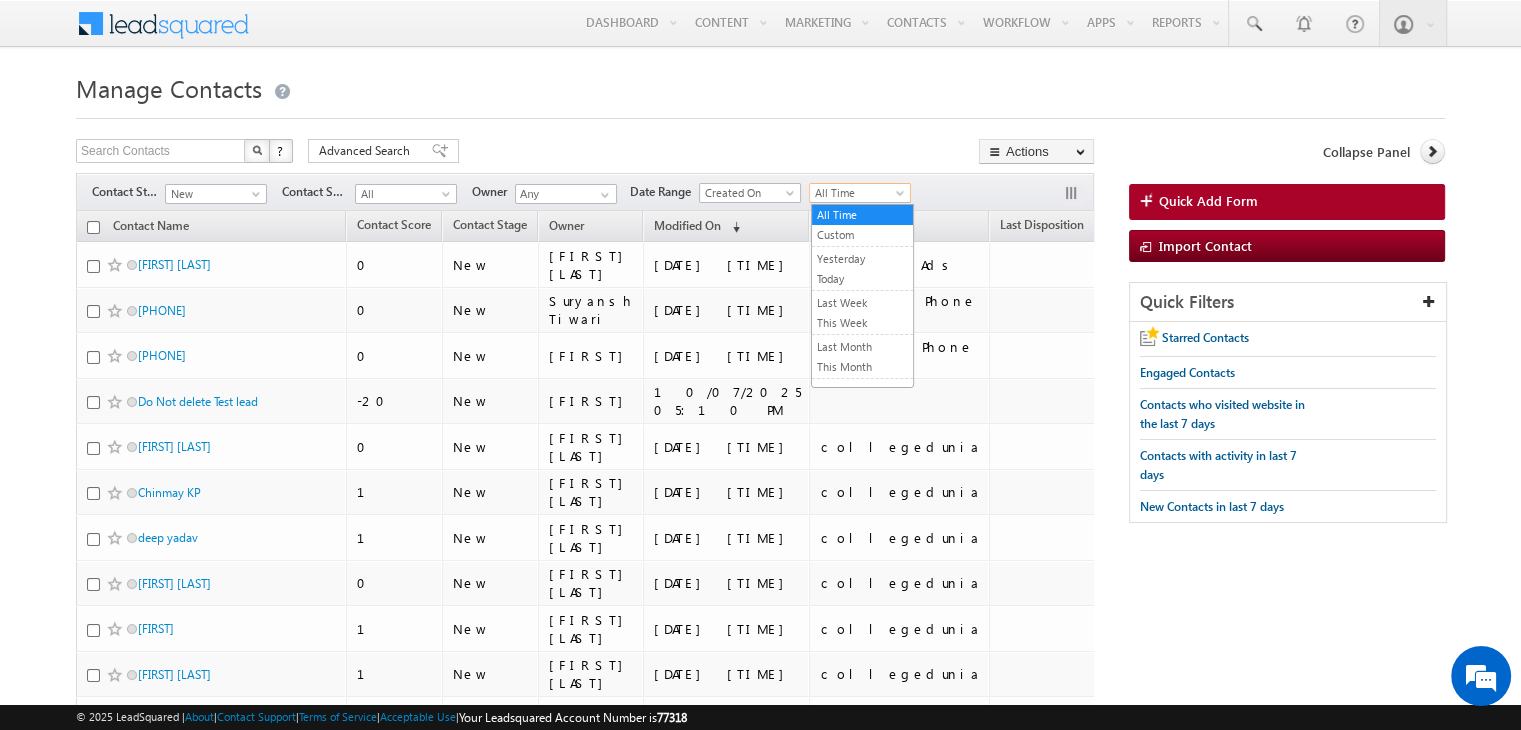 click on "All Time" at bounding box center (857, 193) 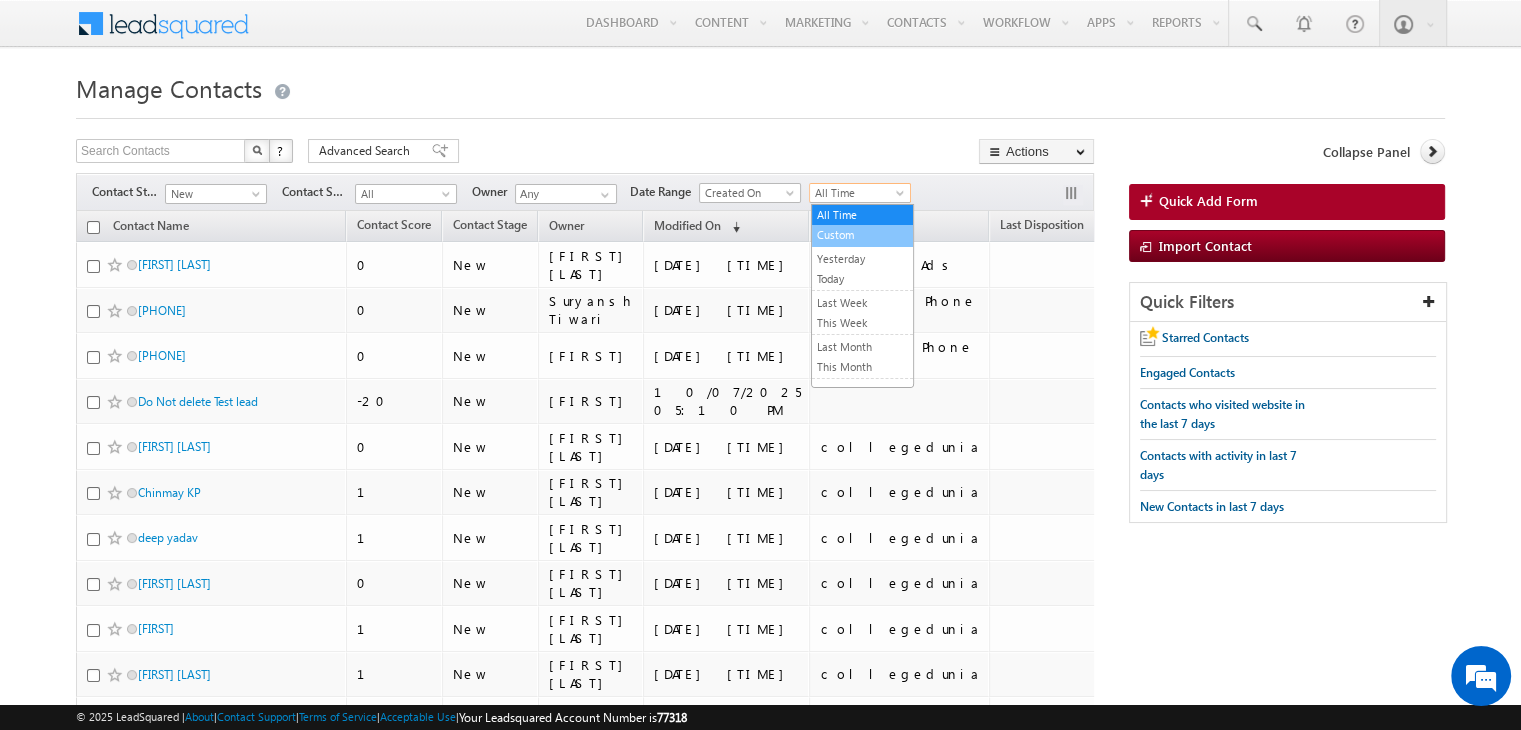 click on "Custom" at bounding box center [862, 235] 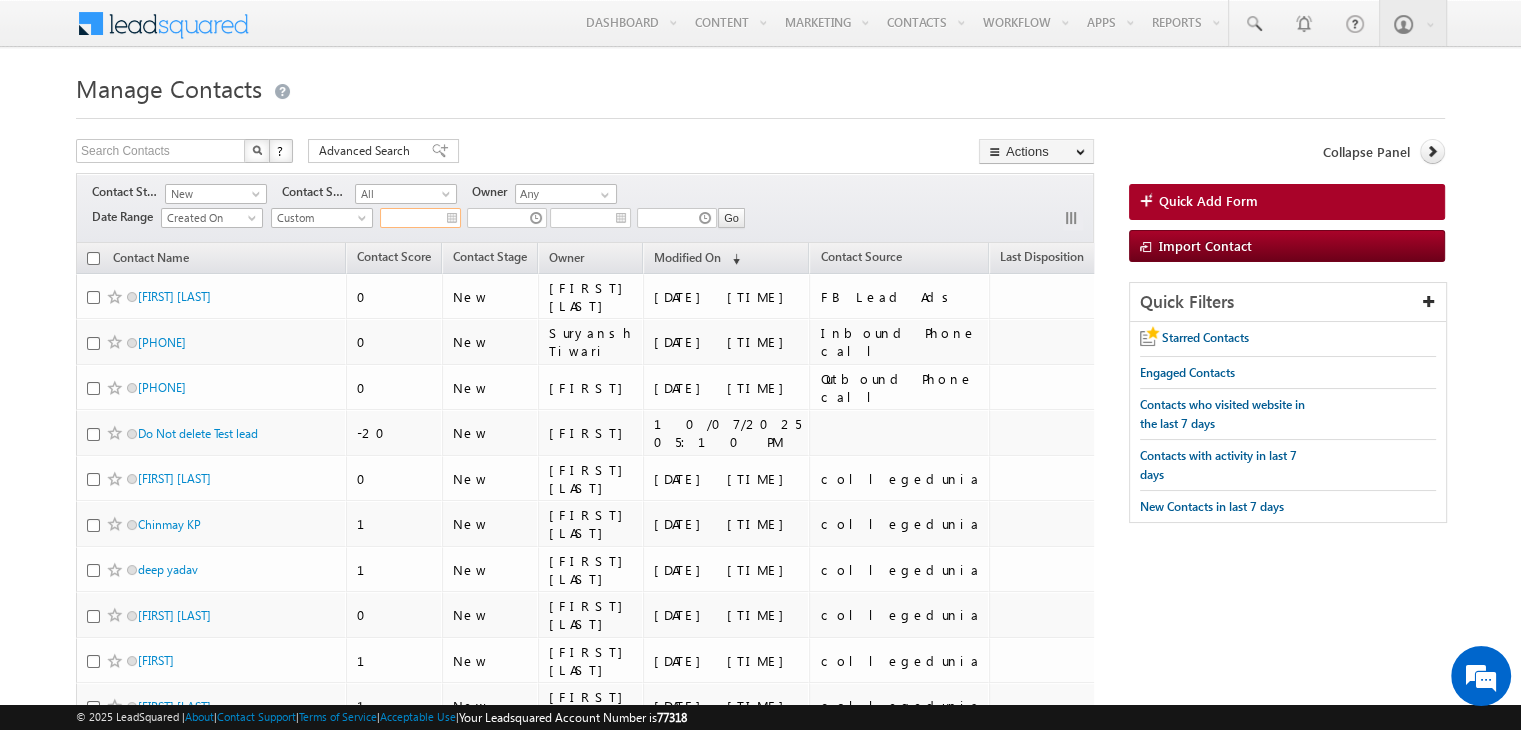 type on "__/__/____" 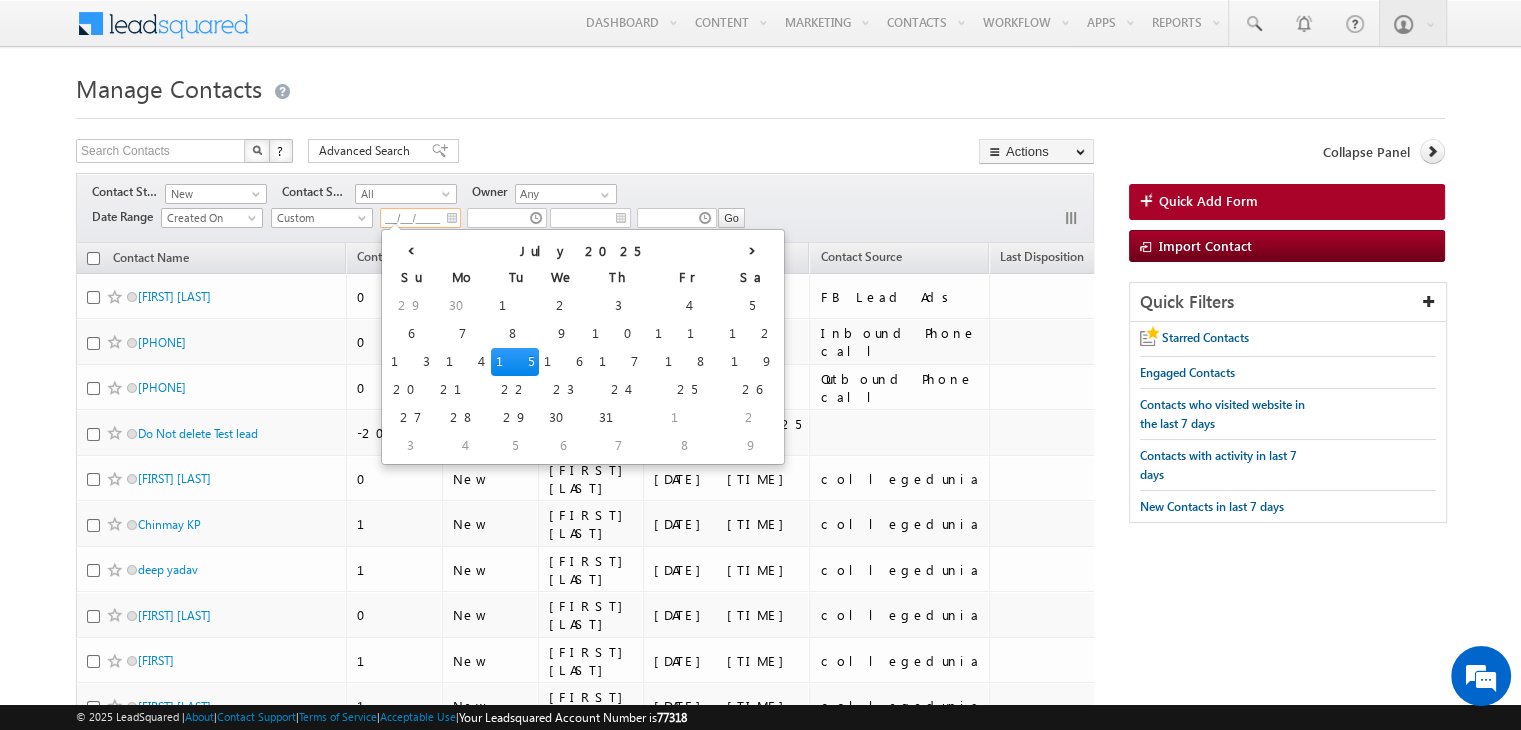 click on "__/__/____" at bounding box center [420, 218] 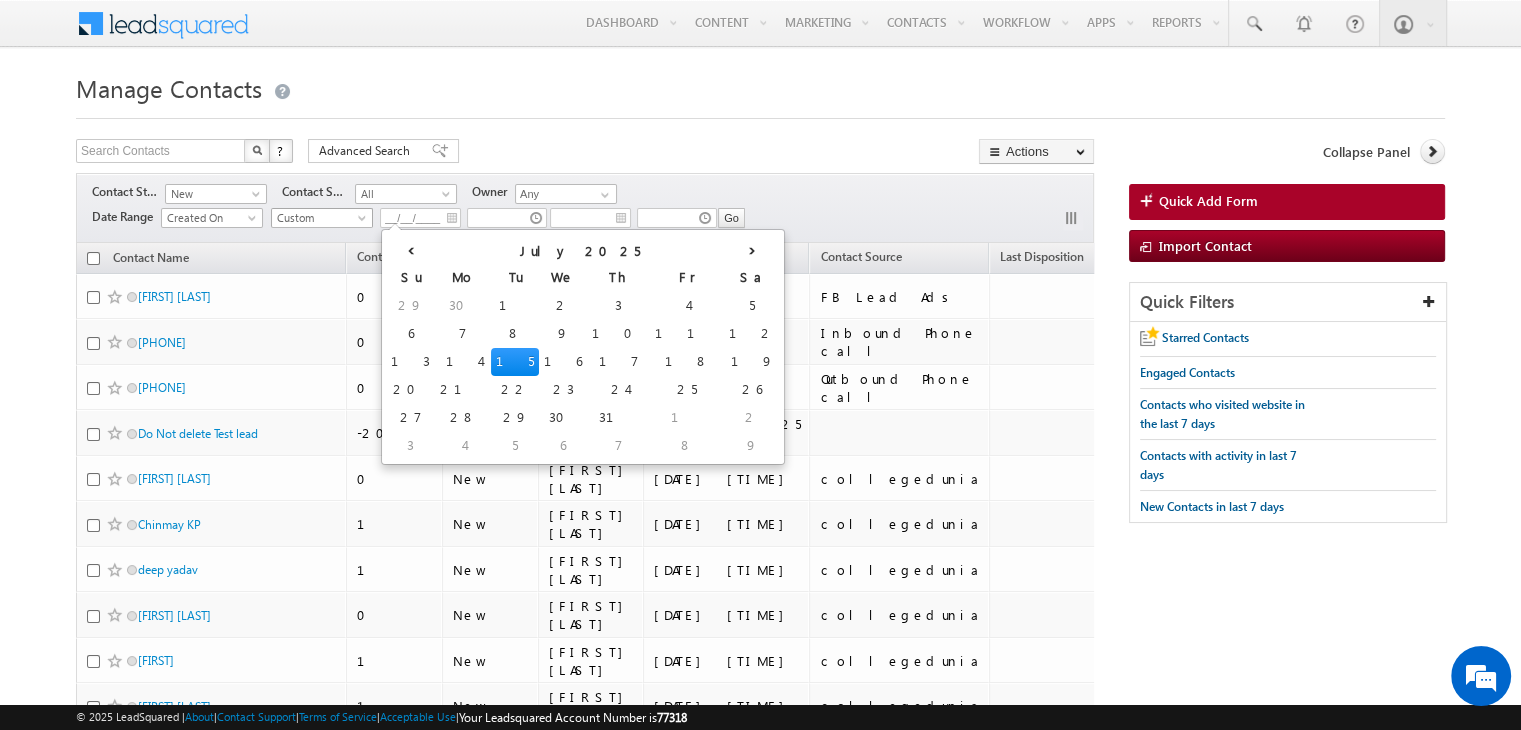 type 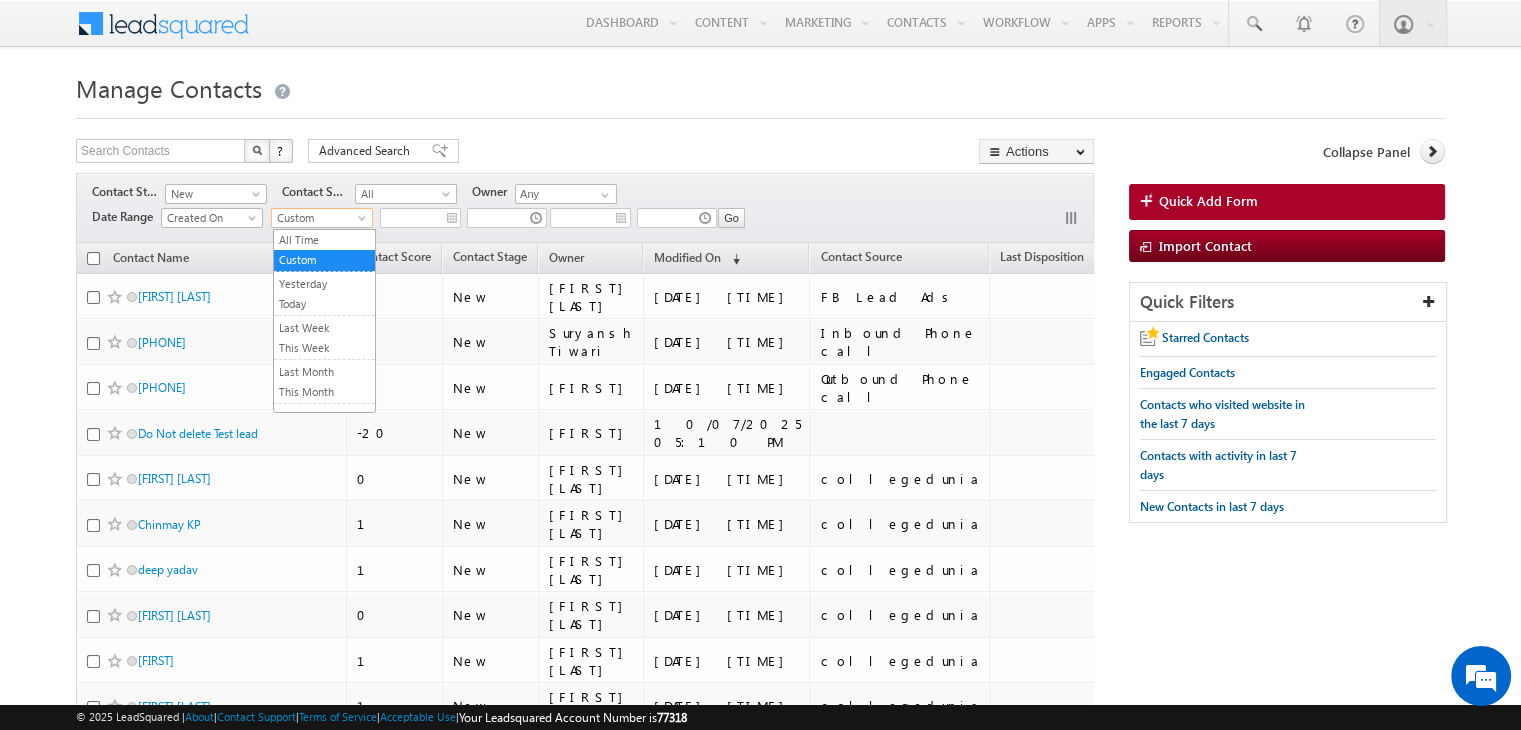 drag, startPoint x: 329, startPoint y: 217, endPoint x: 321, endPoint y: 240, distance: 24.351591 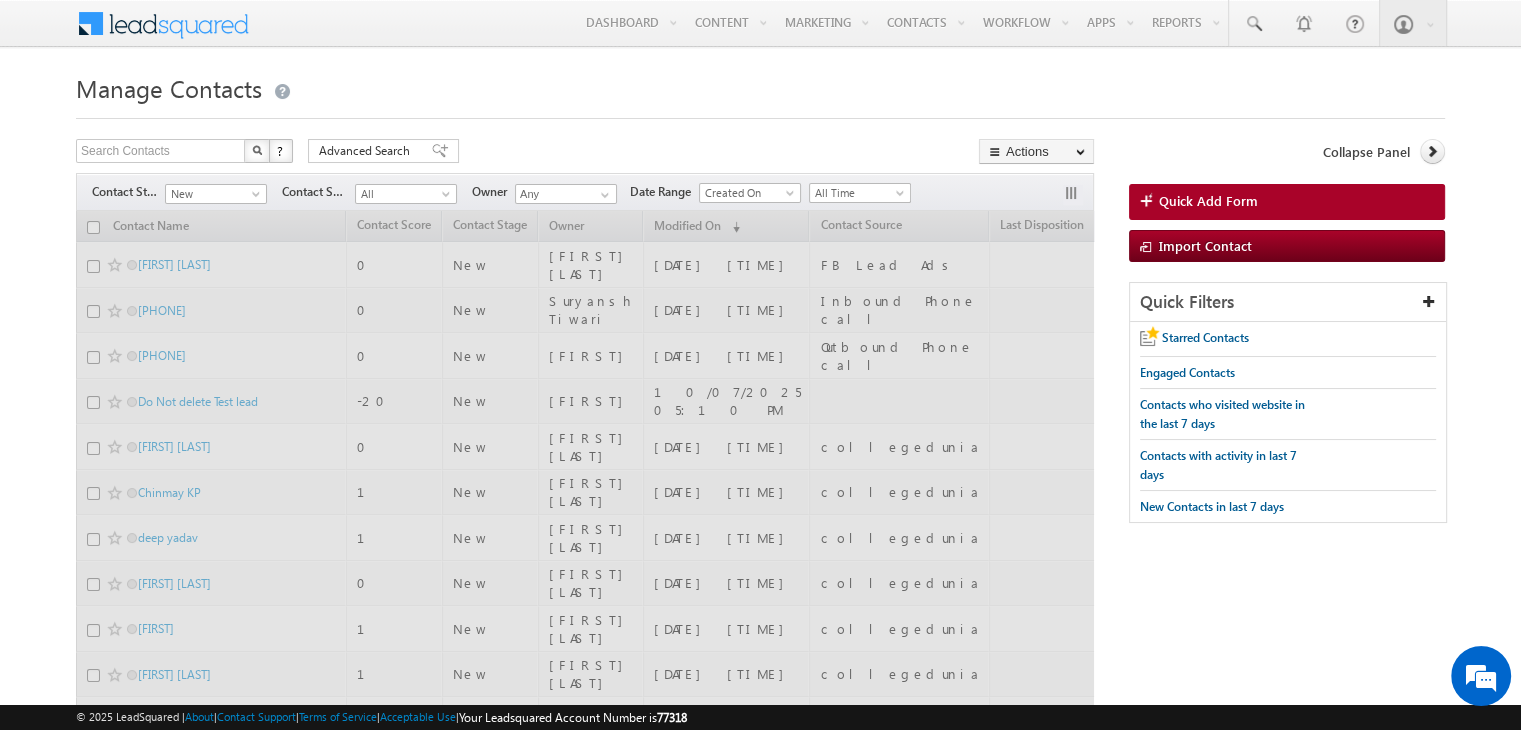 click at bounding box center [585, 1134] 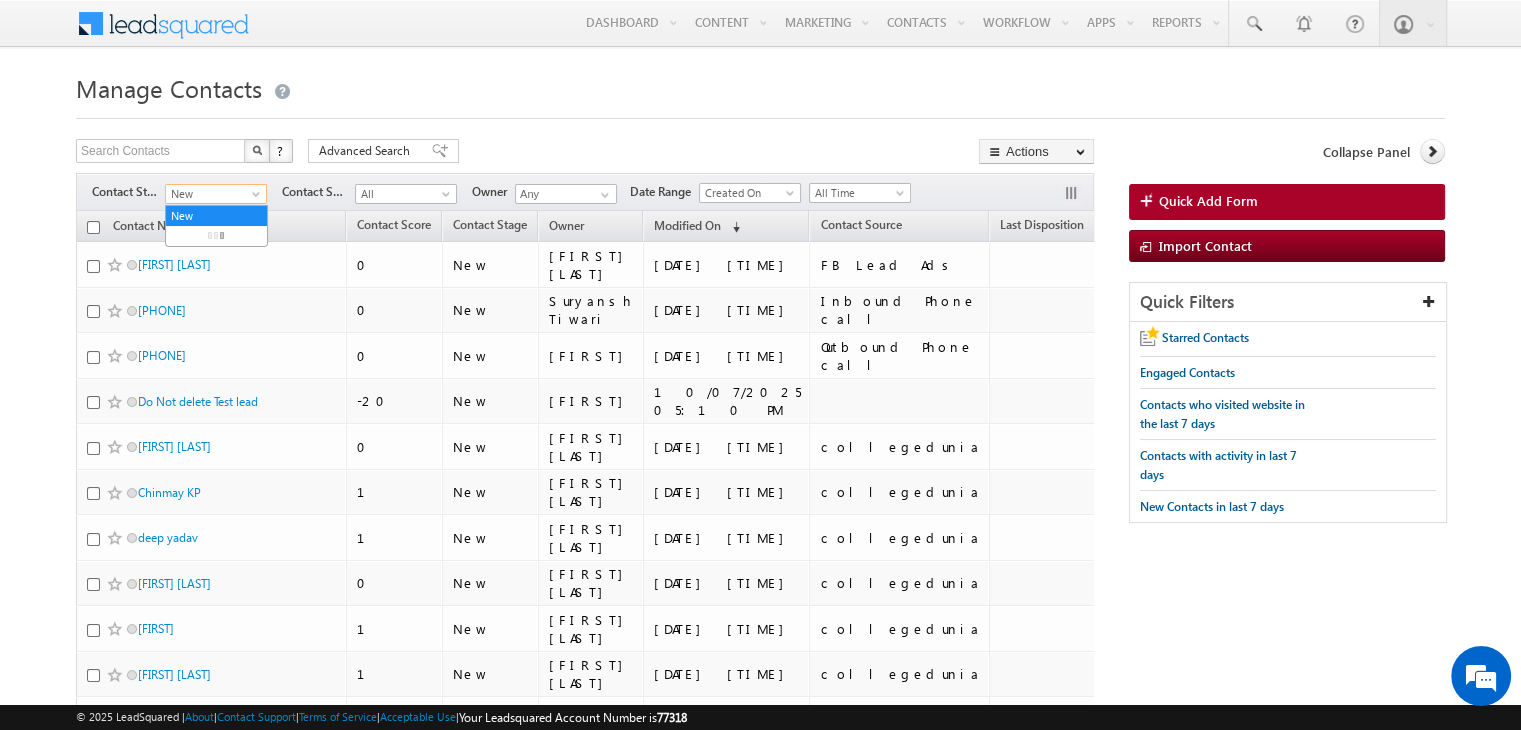 click on "New" at bounding box center [216, 194] 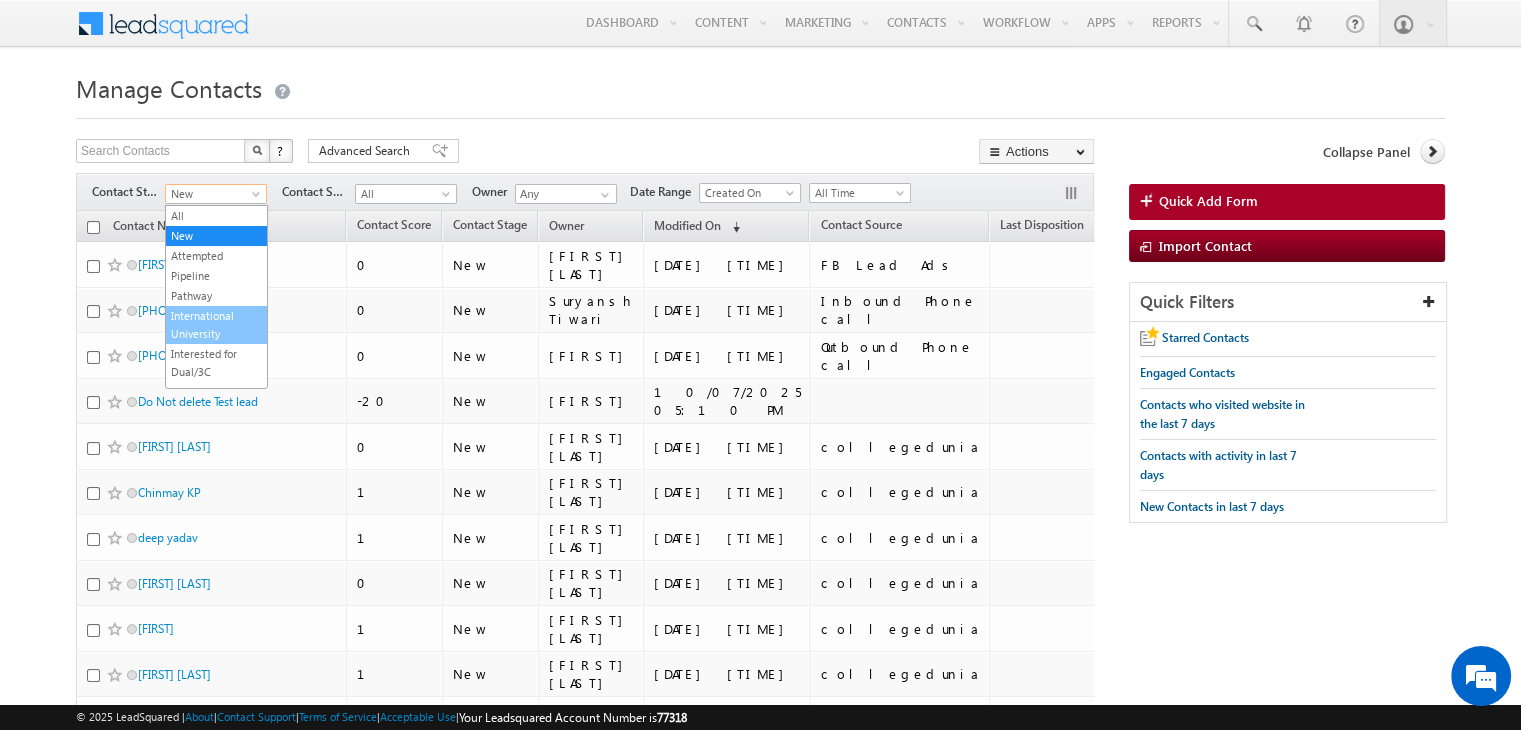 scroll, scrollTop: 87, scrollLeft: 0, axis: vertical 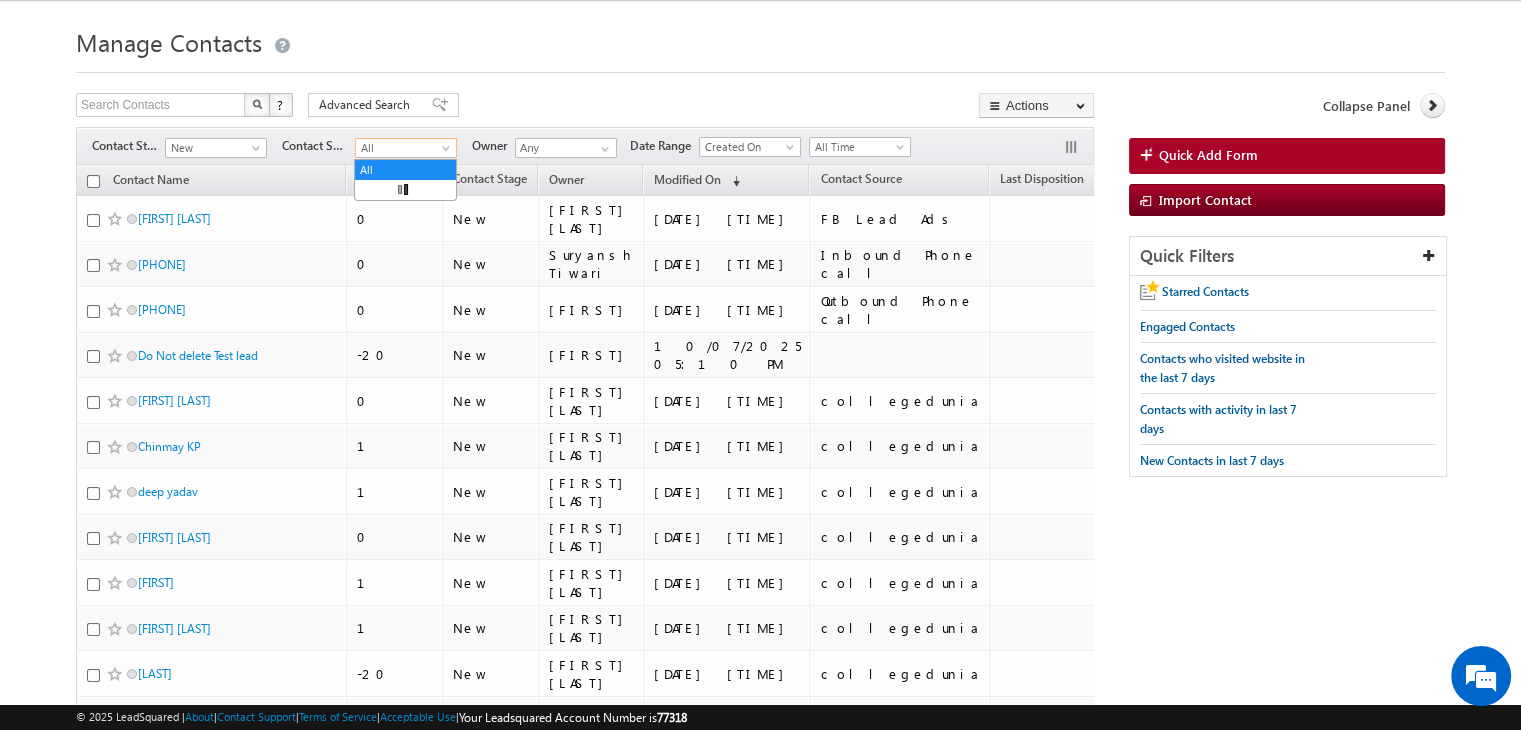 click on "All" at bounding box center (403, 148) 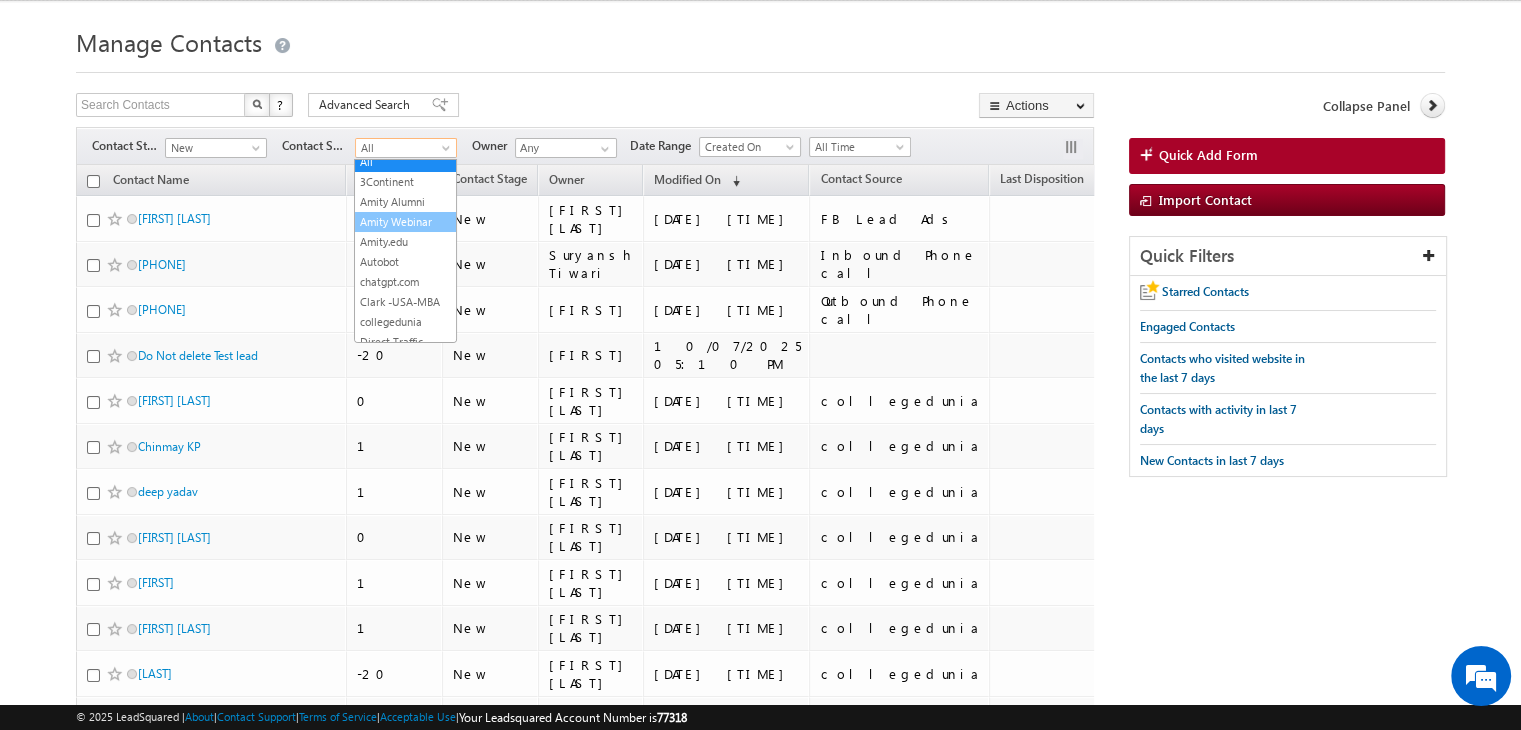 scroll, scrollTop: 0, scrollLeft: 0, axis: both 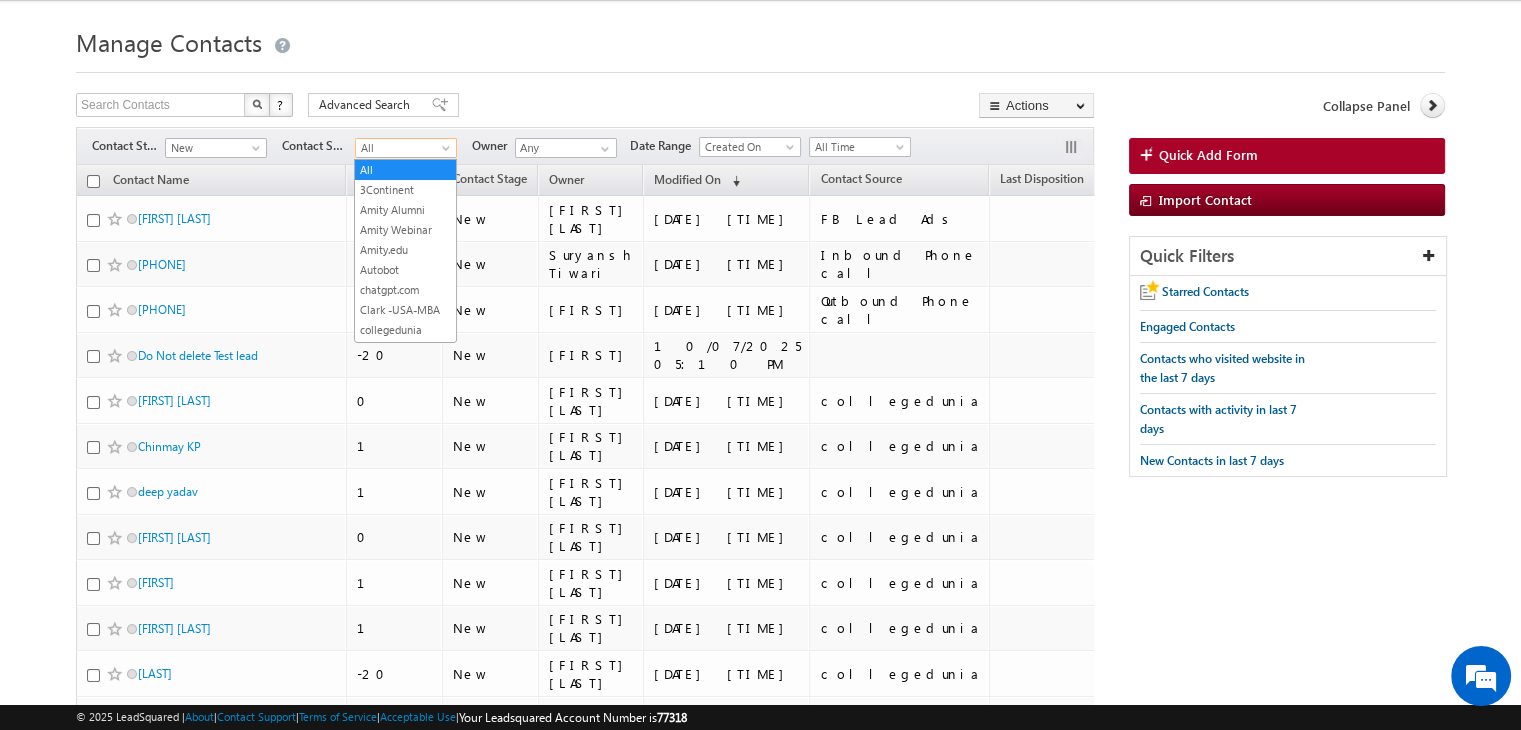 click on "Search Contacts X ?   38 results found
Advanced Search
Advanced Search
Advanced search results
Actions Export Contacts Reset all Filters
Actions Export Contacts Bulk Update Send Email Add to List Add Activity Add Opportunity Change Owner Delete" at bounding box center [585, 107] 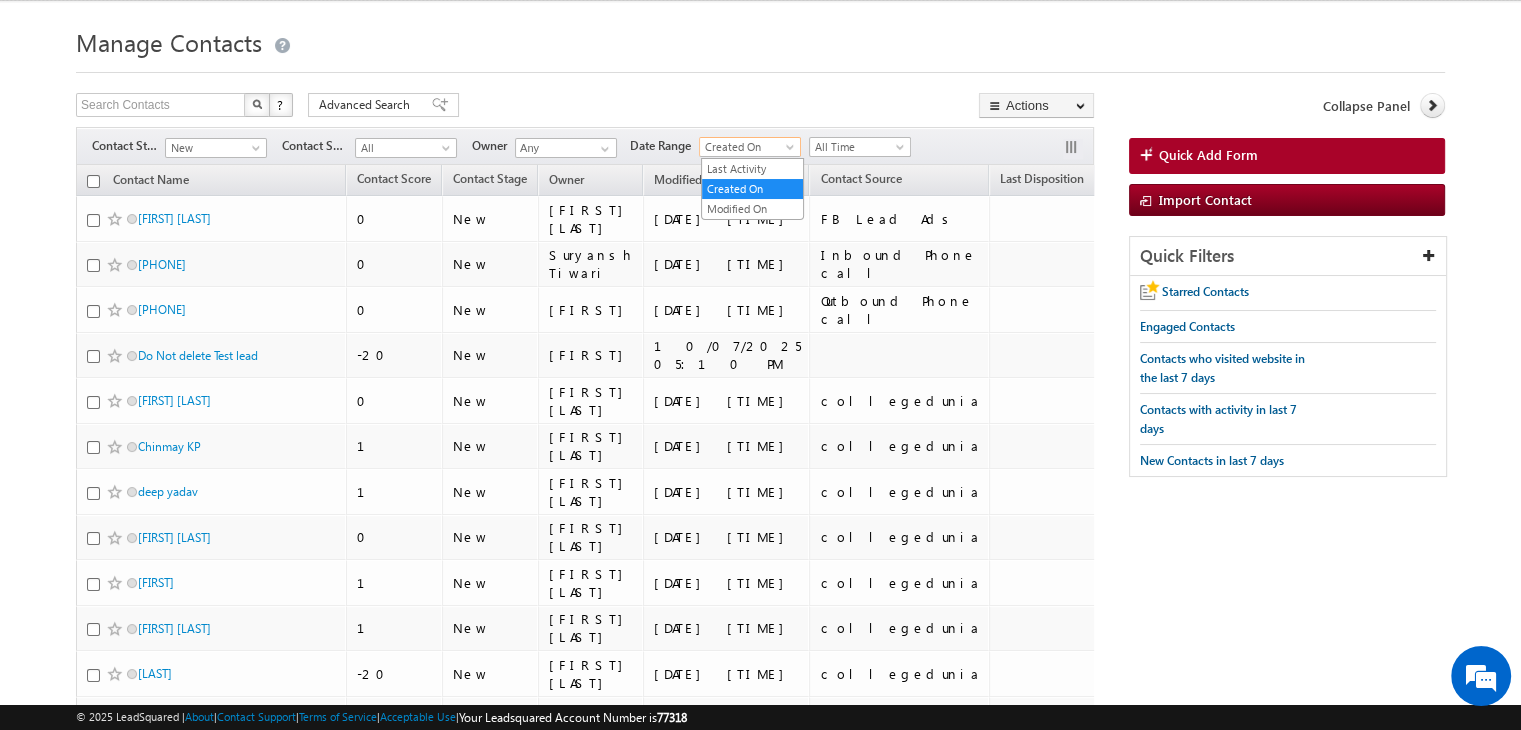click on "Created On" at bounding box center (747, 147) 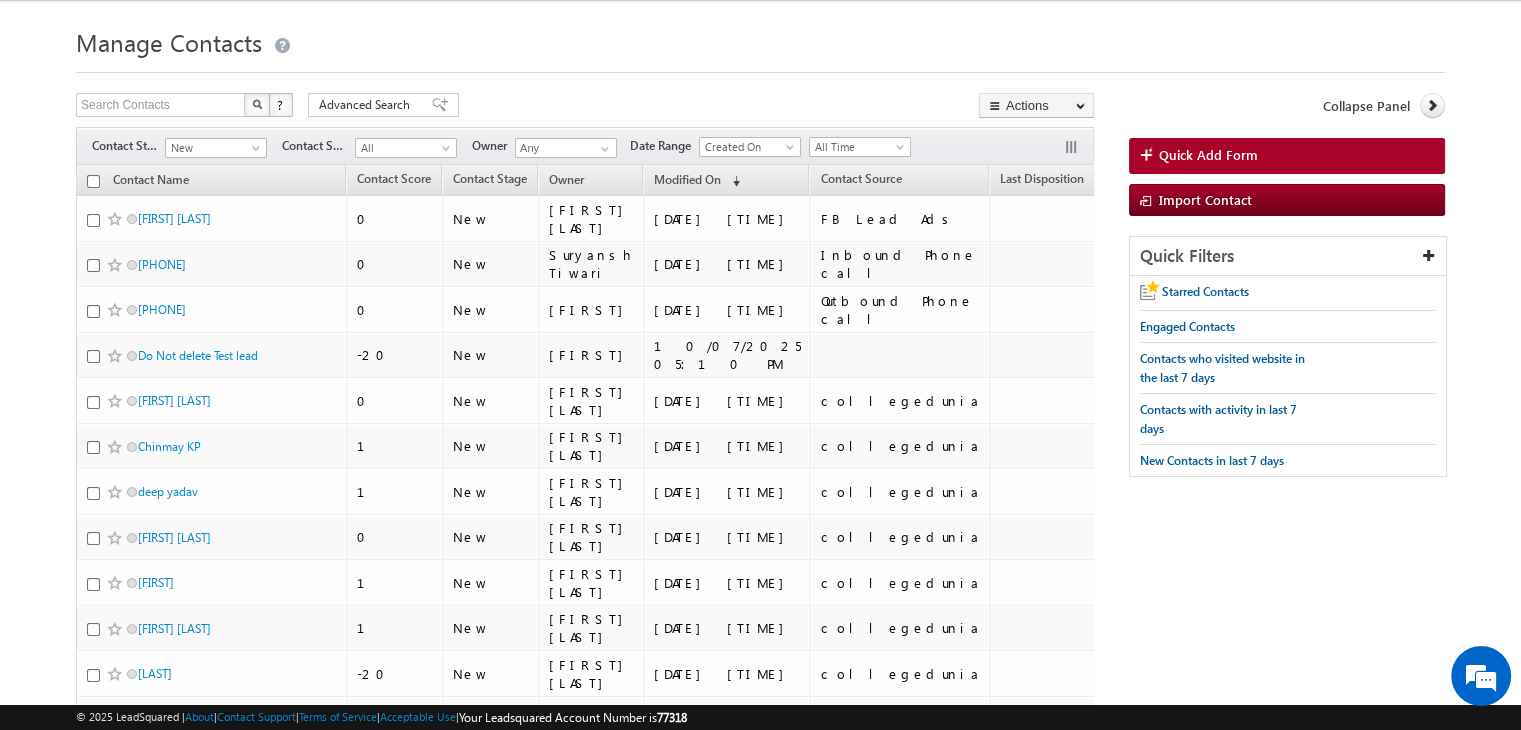 click on "Created On" at bounding box center [747, 147] 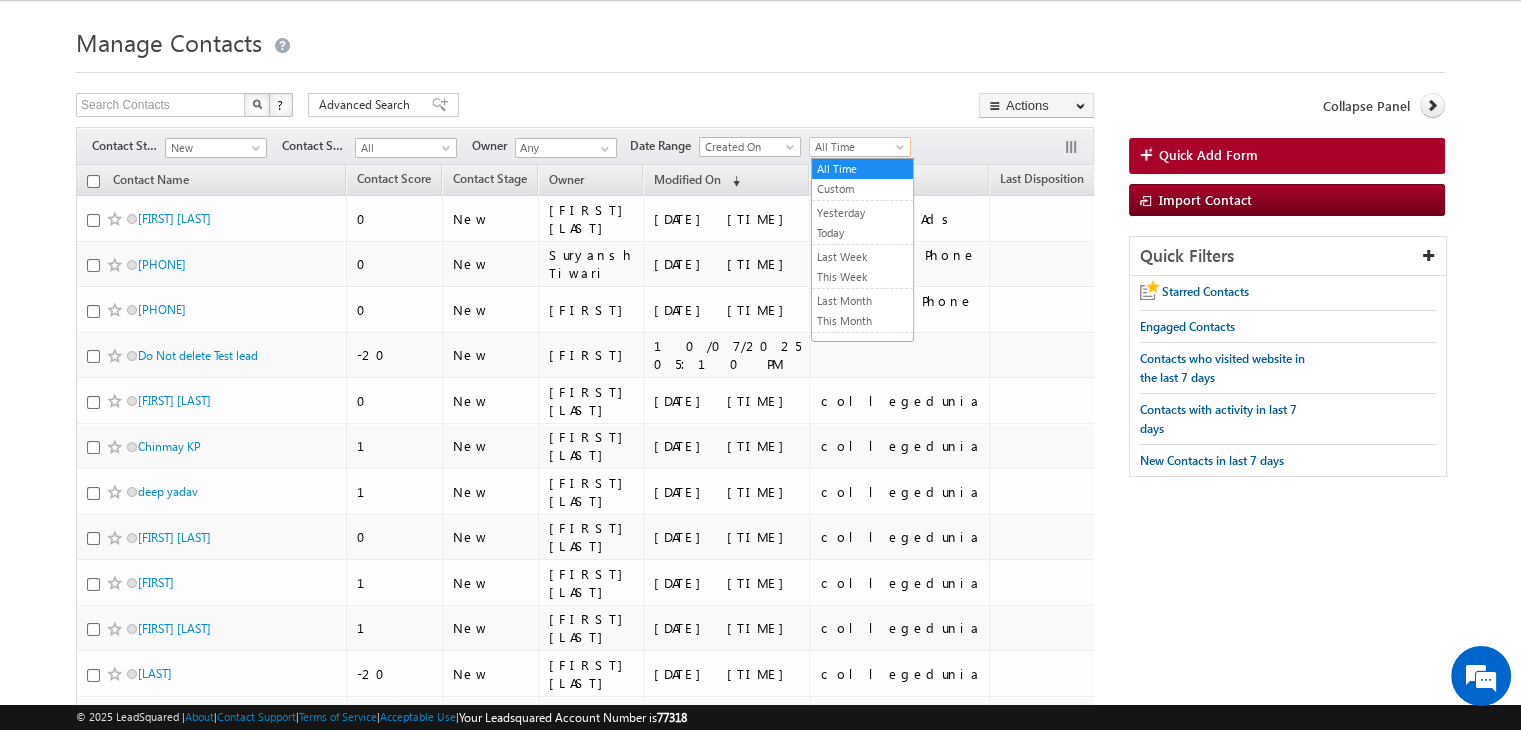 click on "All Time" at bounding box center [857, 147] 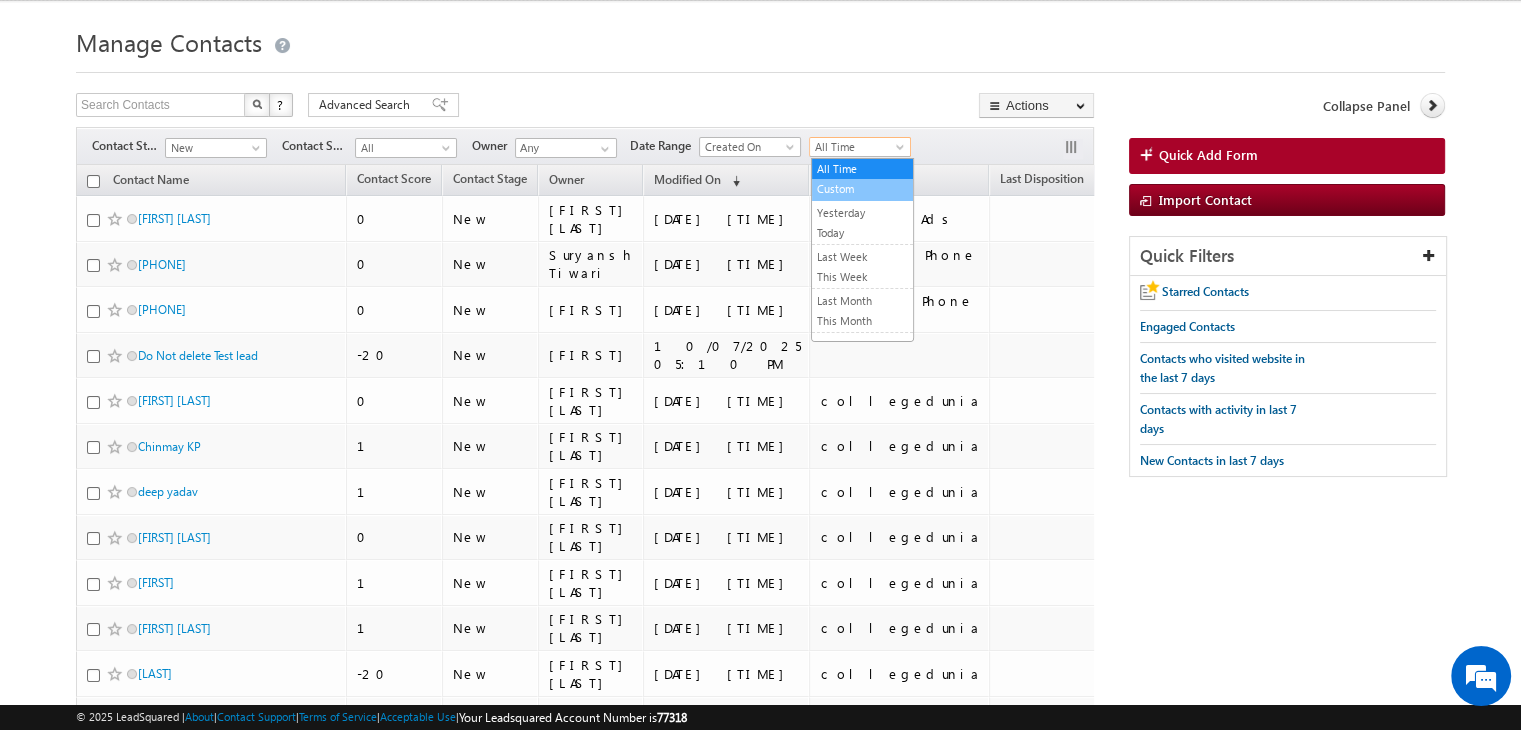 click on "Custom" at bounding box center (862, 189) 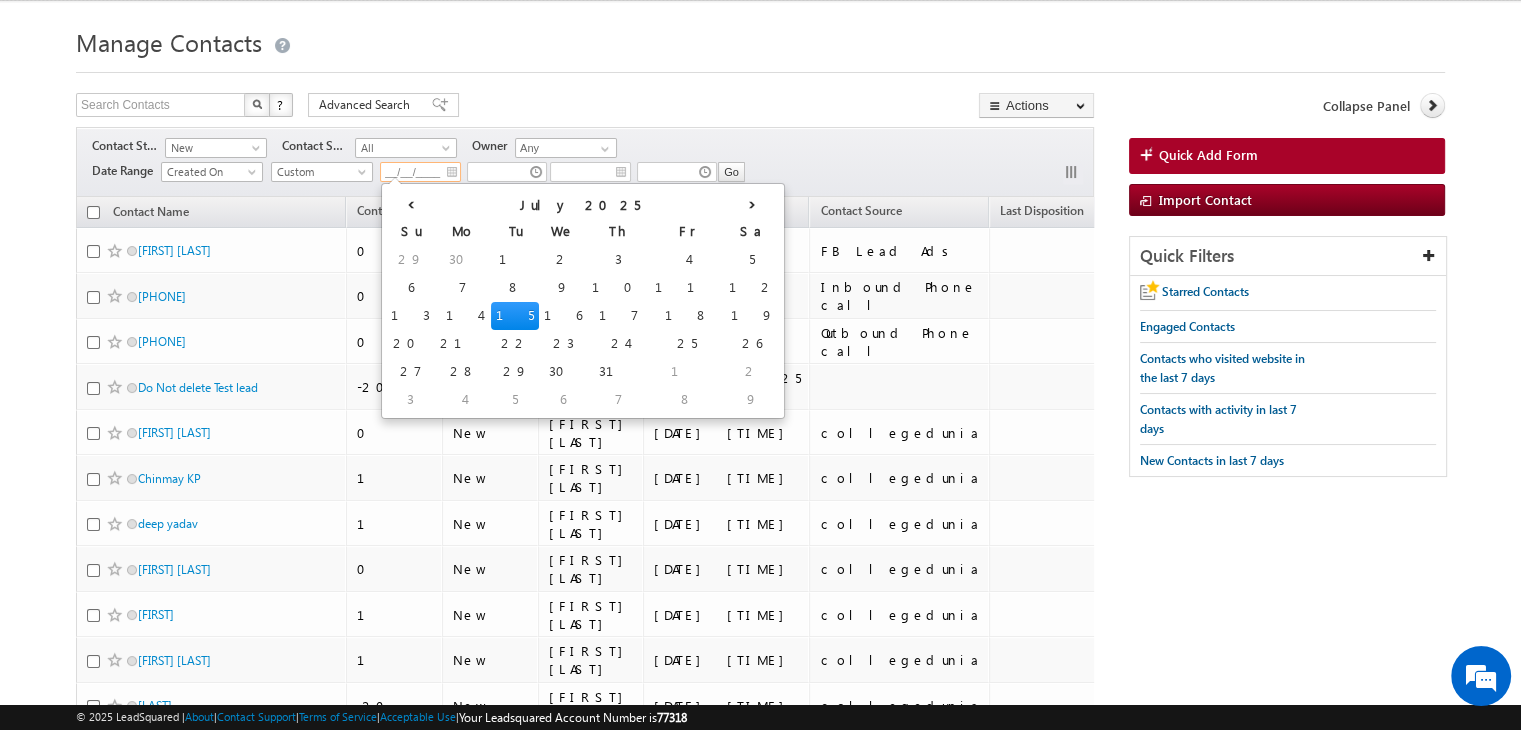 click on "__/__/____" at bounding box center (420, 172) 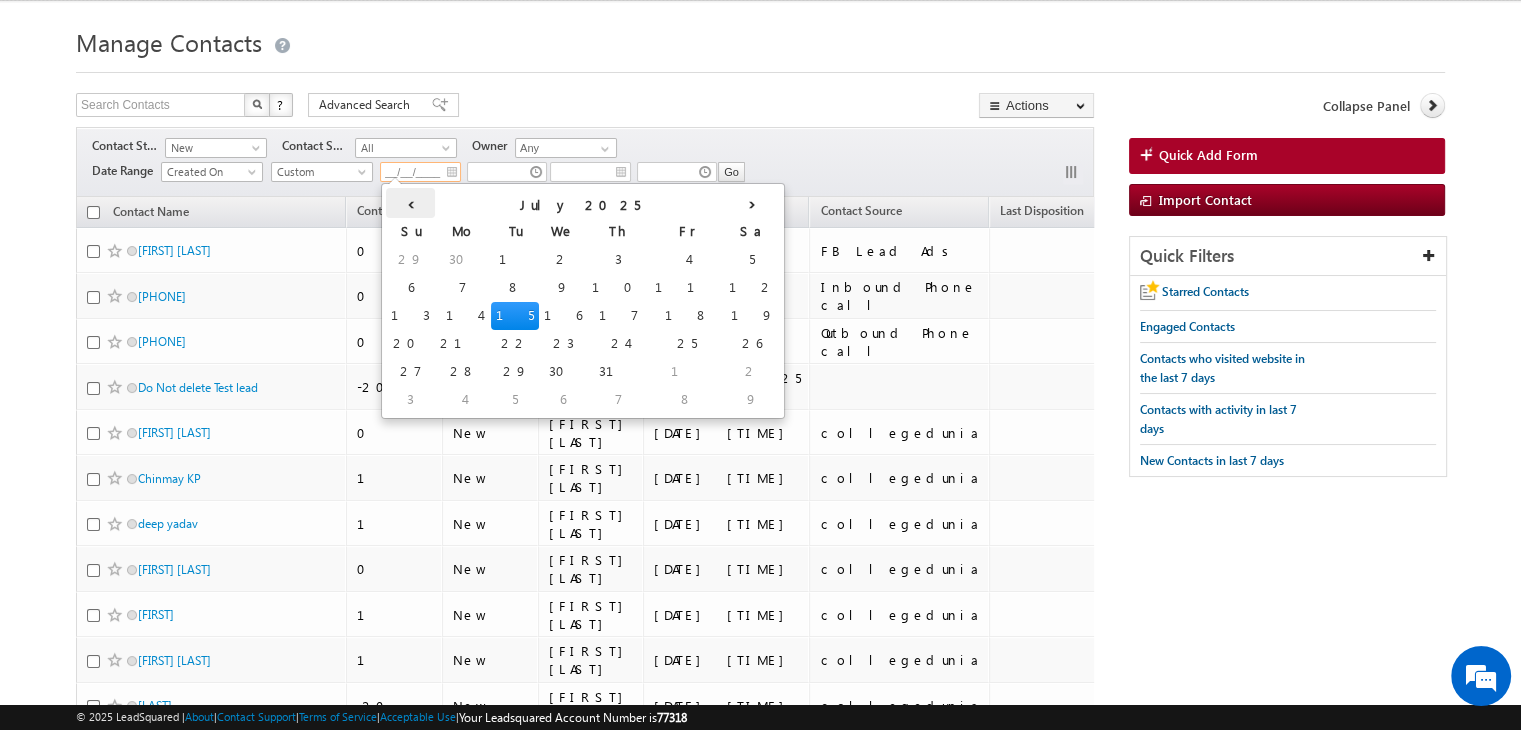 click on "‹" at bounding box center (410, 203) 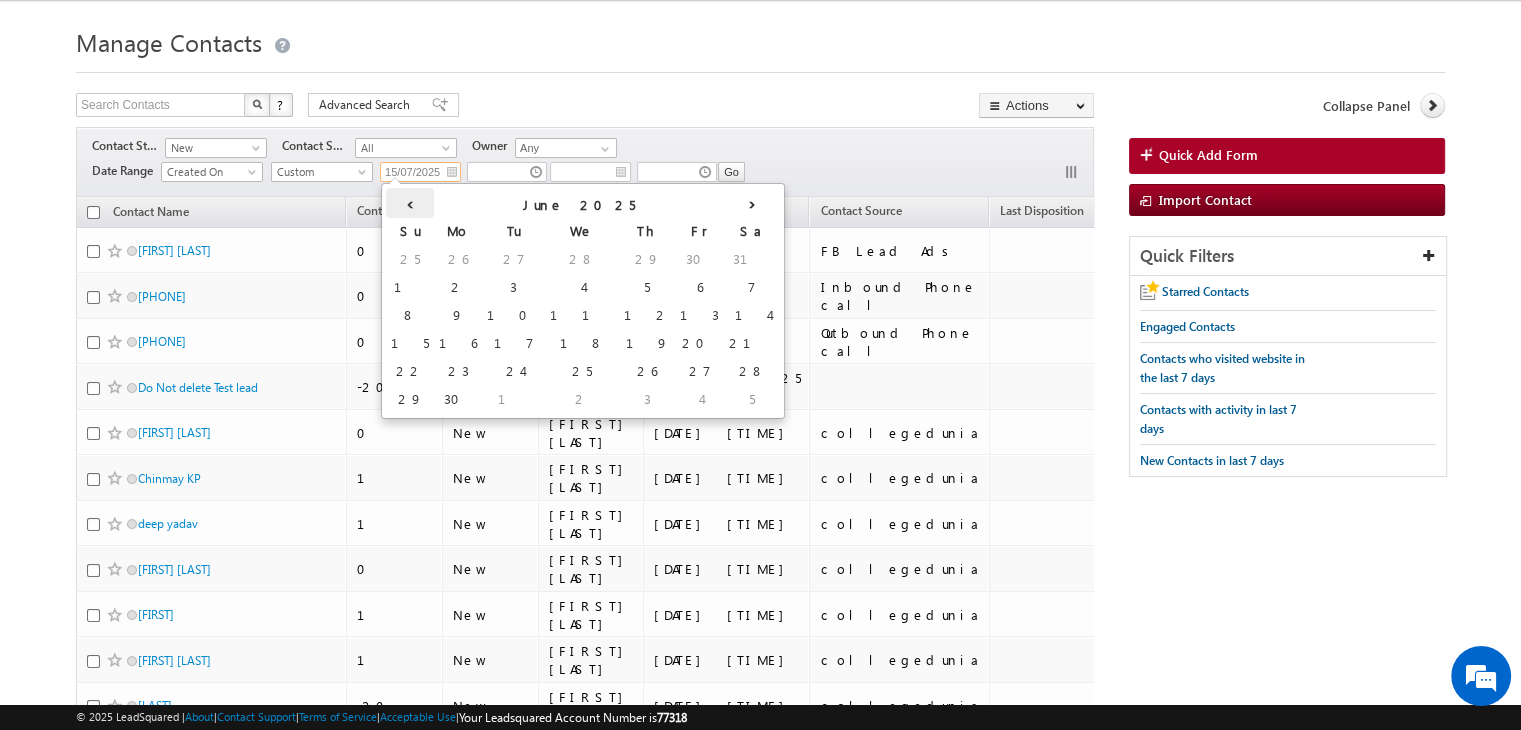 click on "‹" at bounding box center (410, 203) 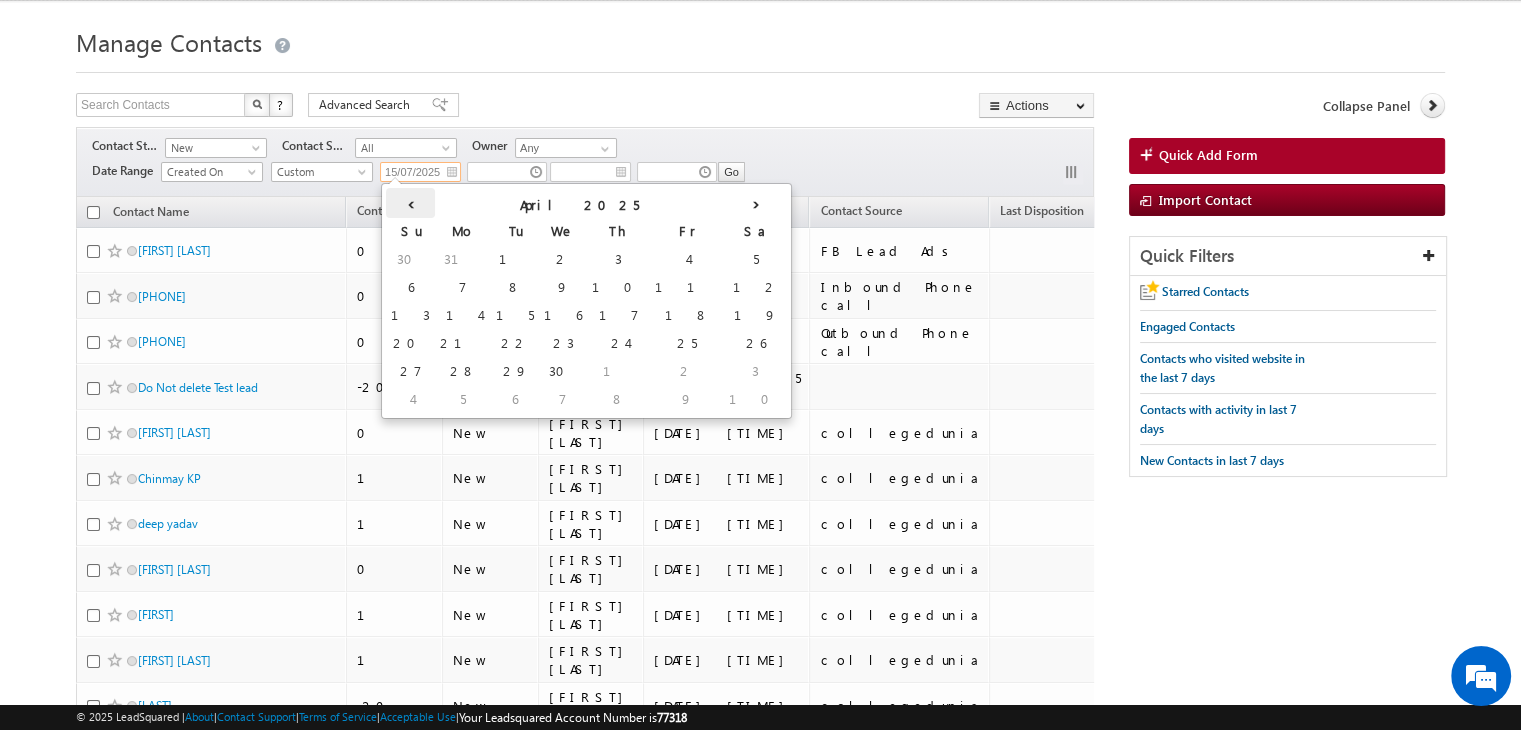 click on "‹" at bounding box center [410, 203] 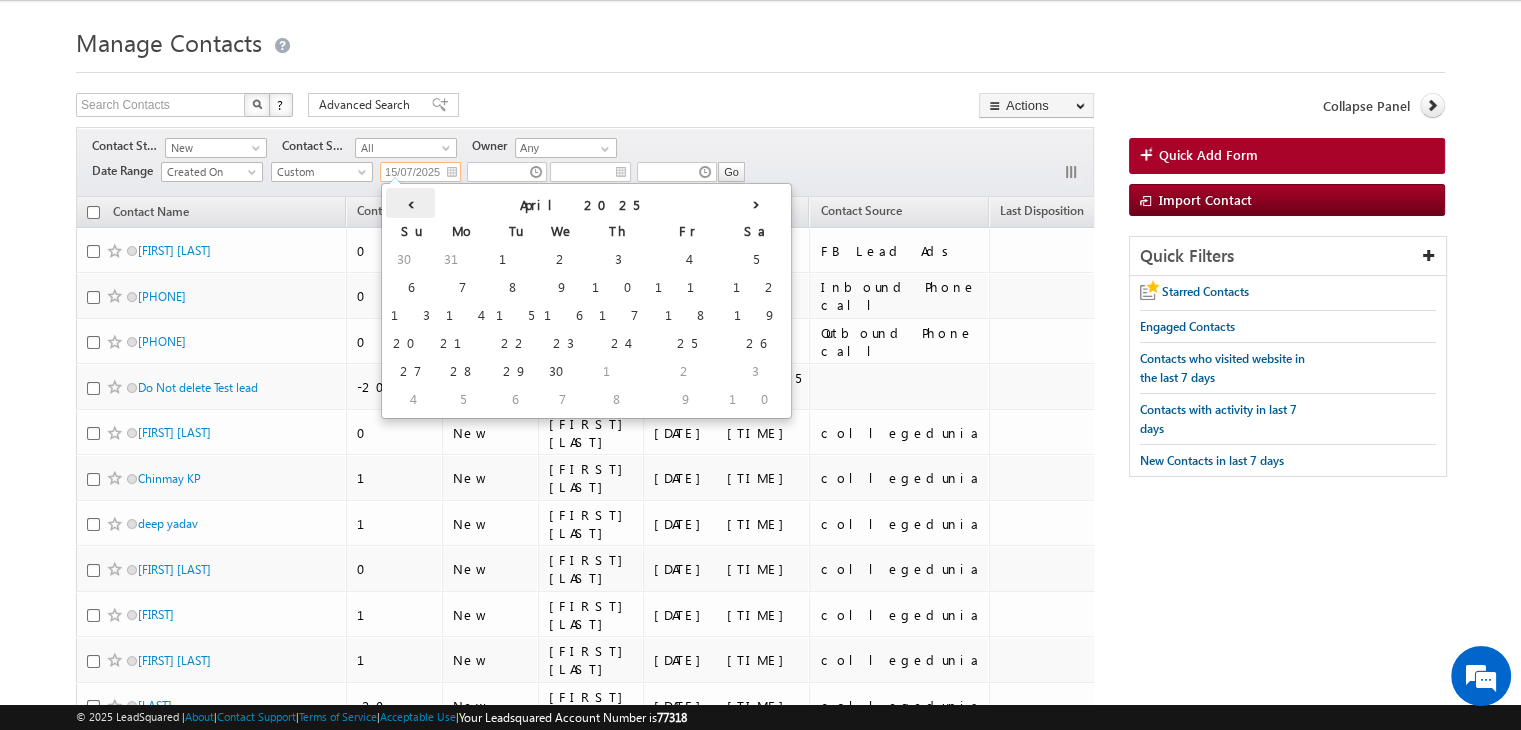 click on "‹" at bounding box center (410, 203) 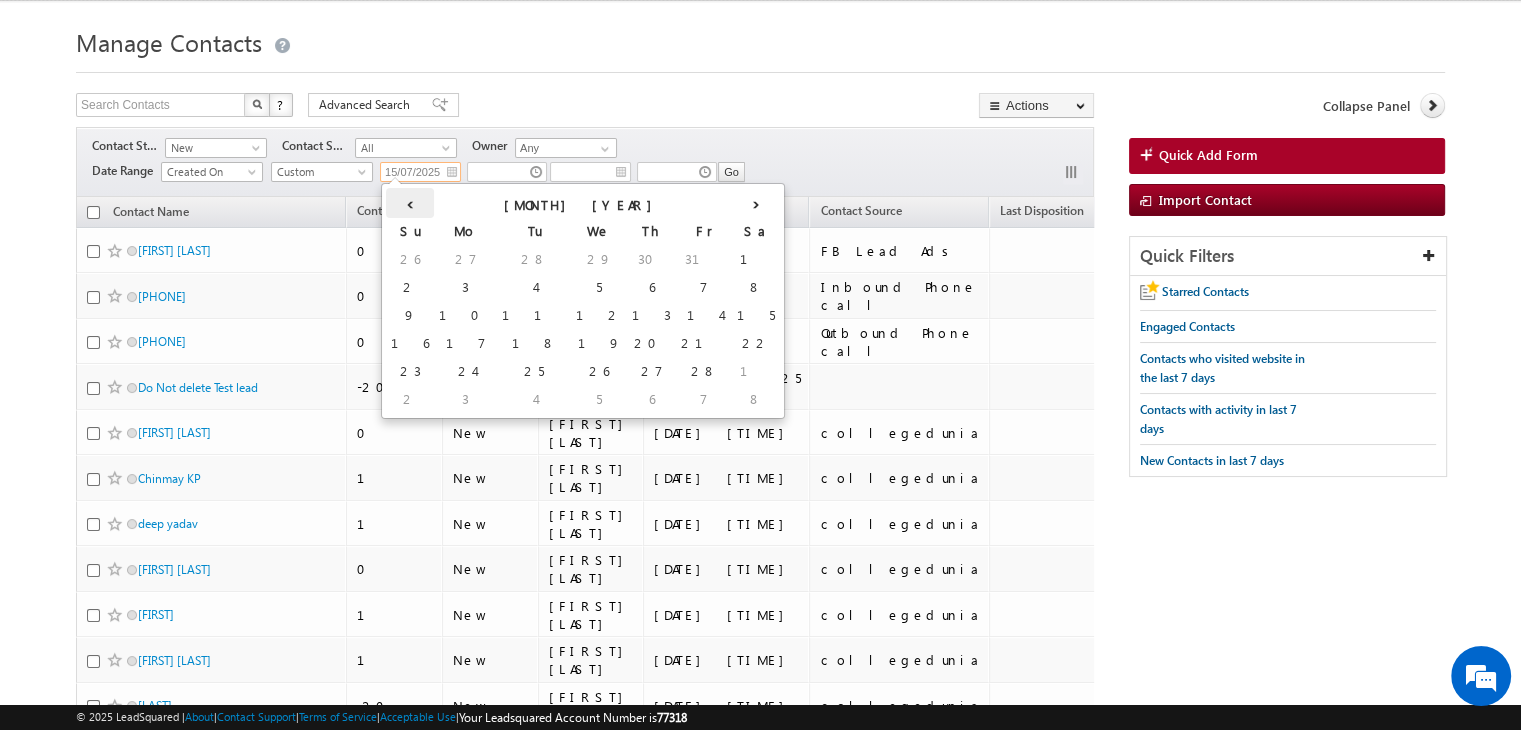 click on "‹" at bounding box center (410, 203) 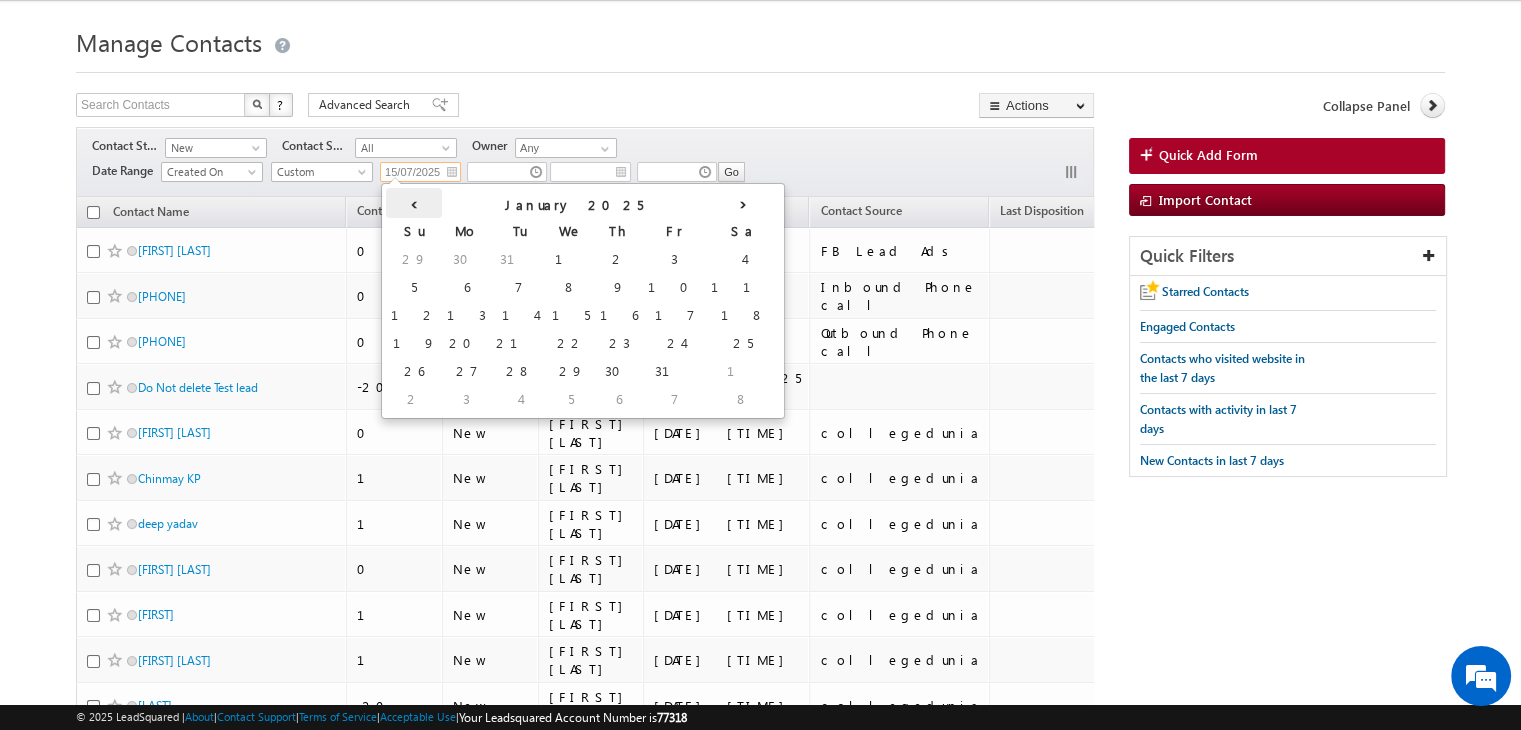 click on "‹" at bounding box center [414, 203] 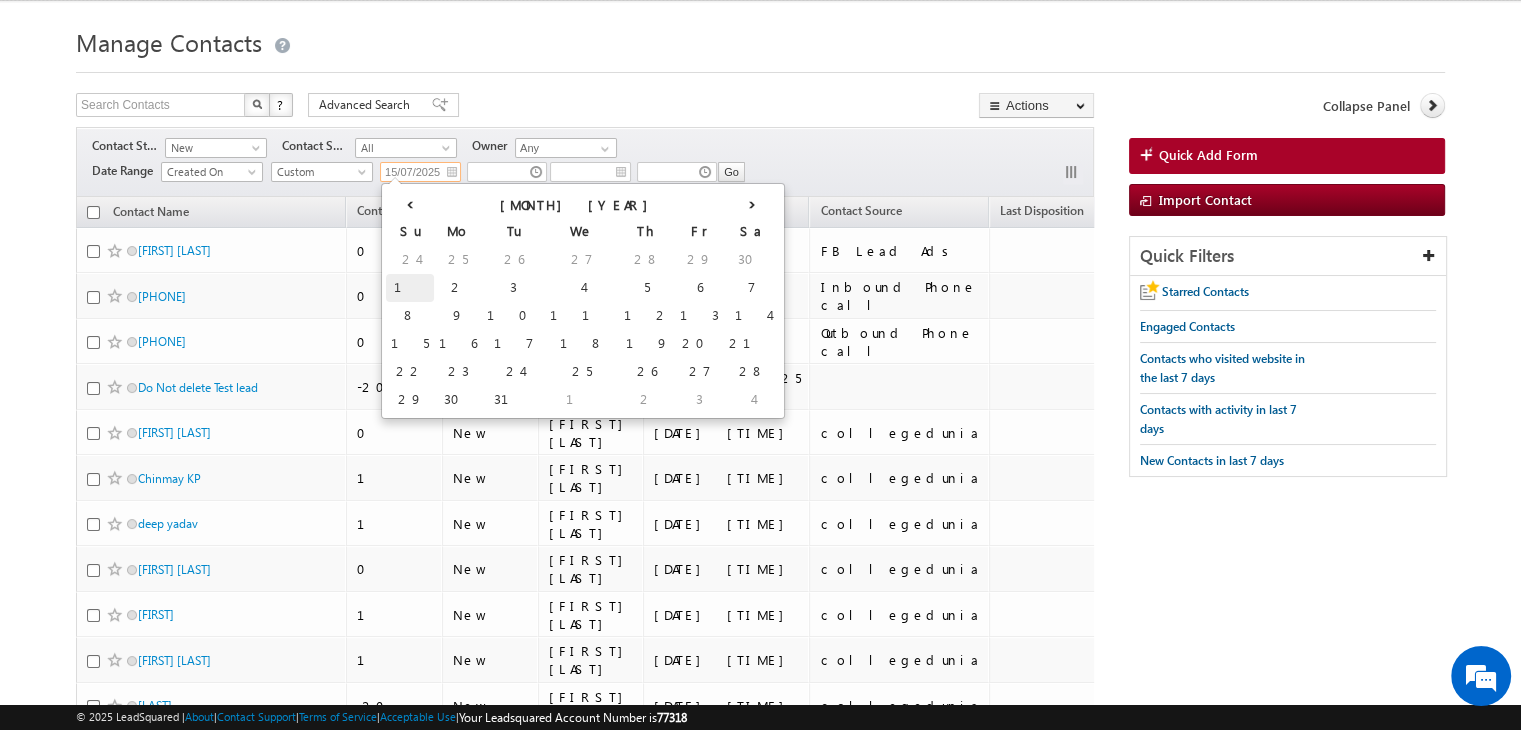 click on "1" at bounding box center (410, 288) 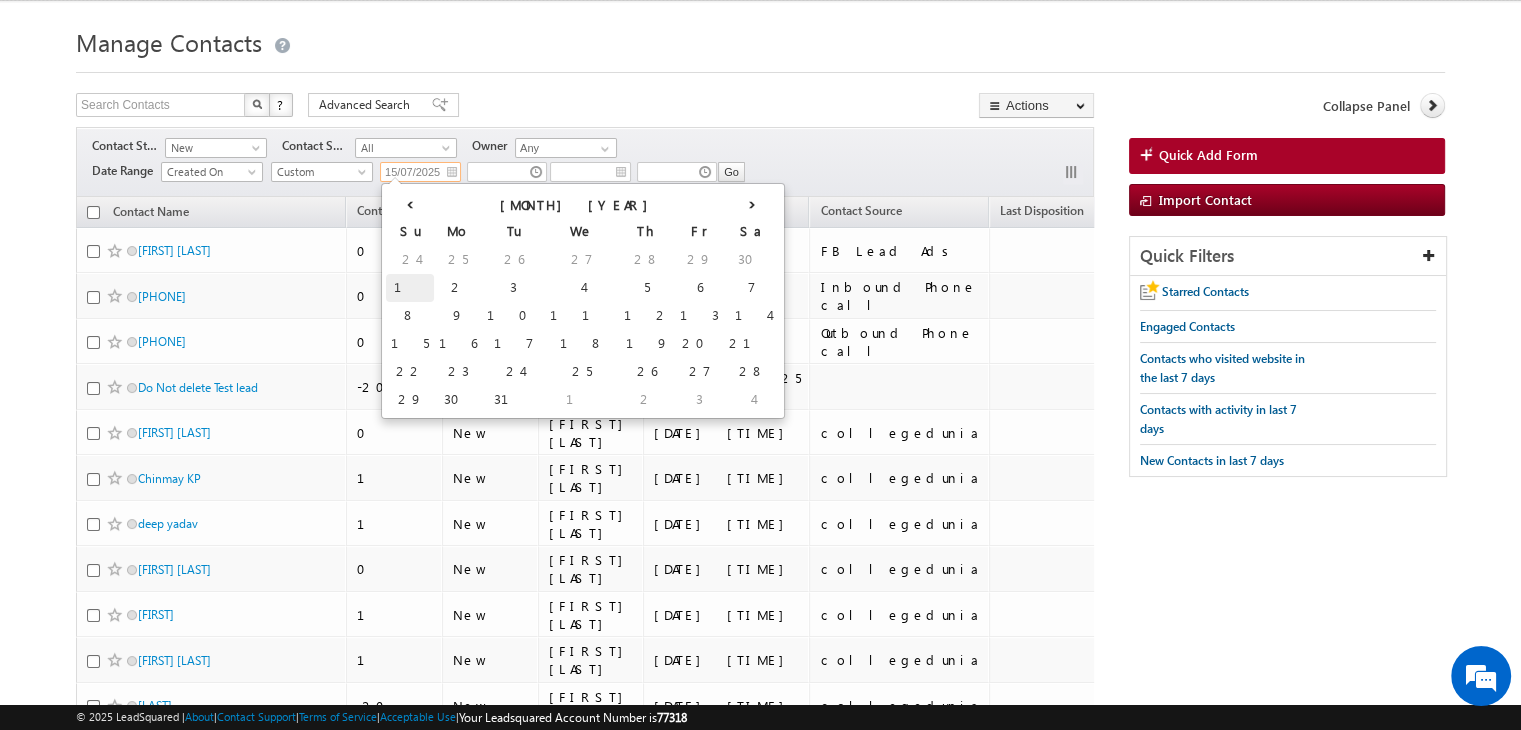 type on "01/12/2024" 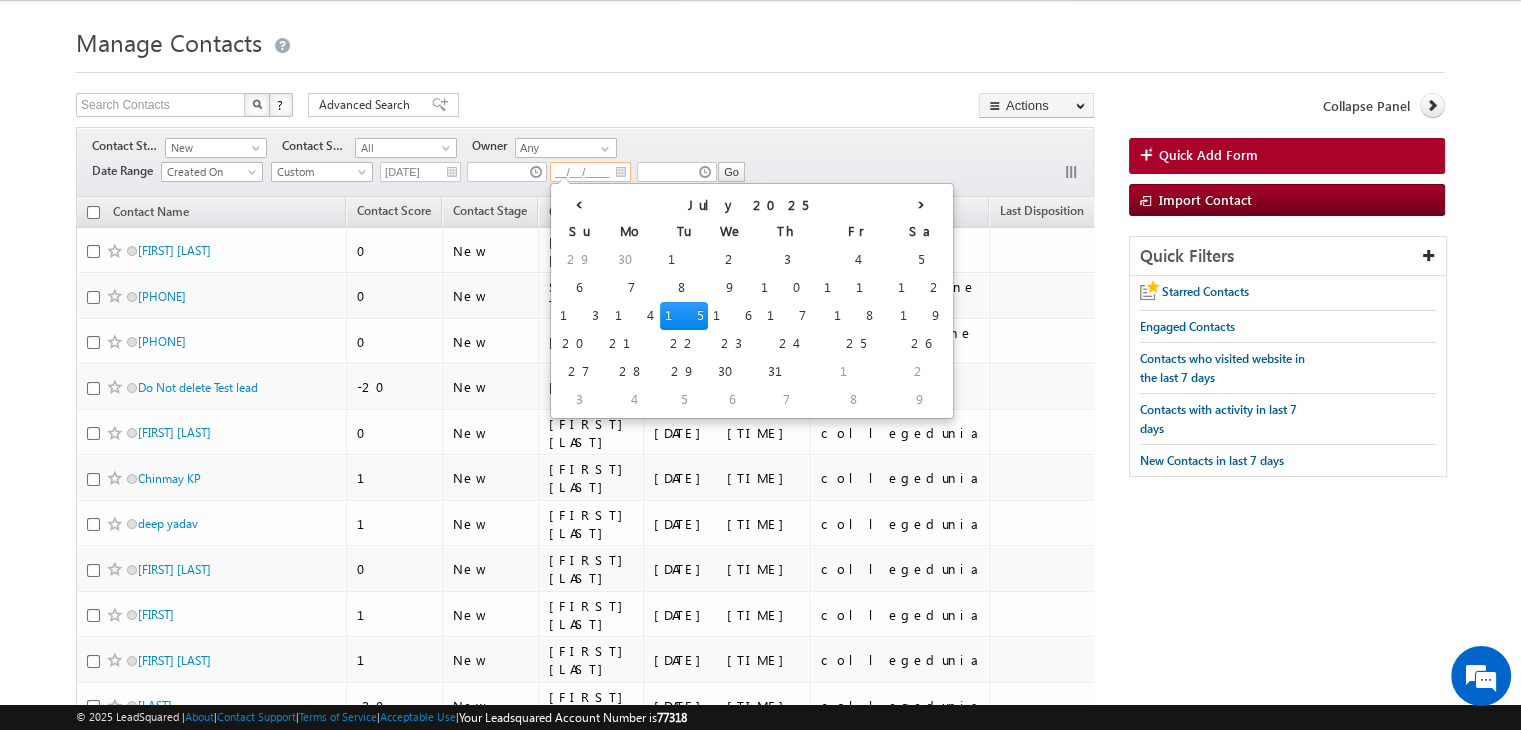 click on "__/__/____" at bounding box center [590, 172] 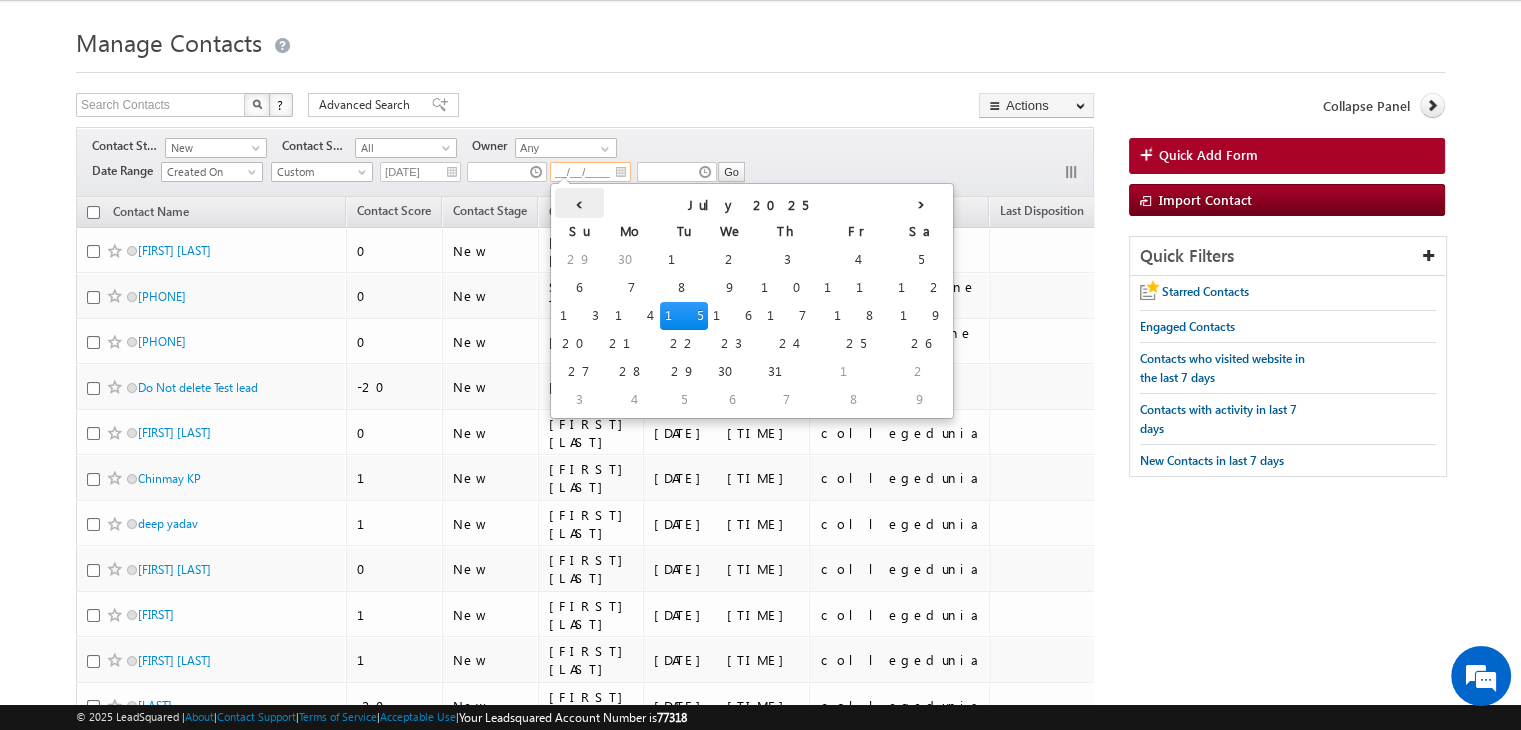 click on "‹" at bounding box center (579, 203) 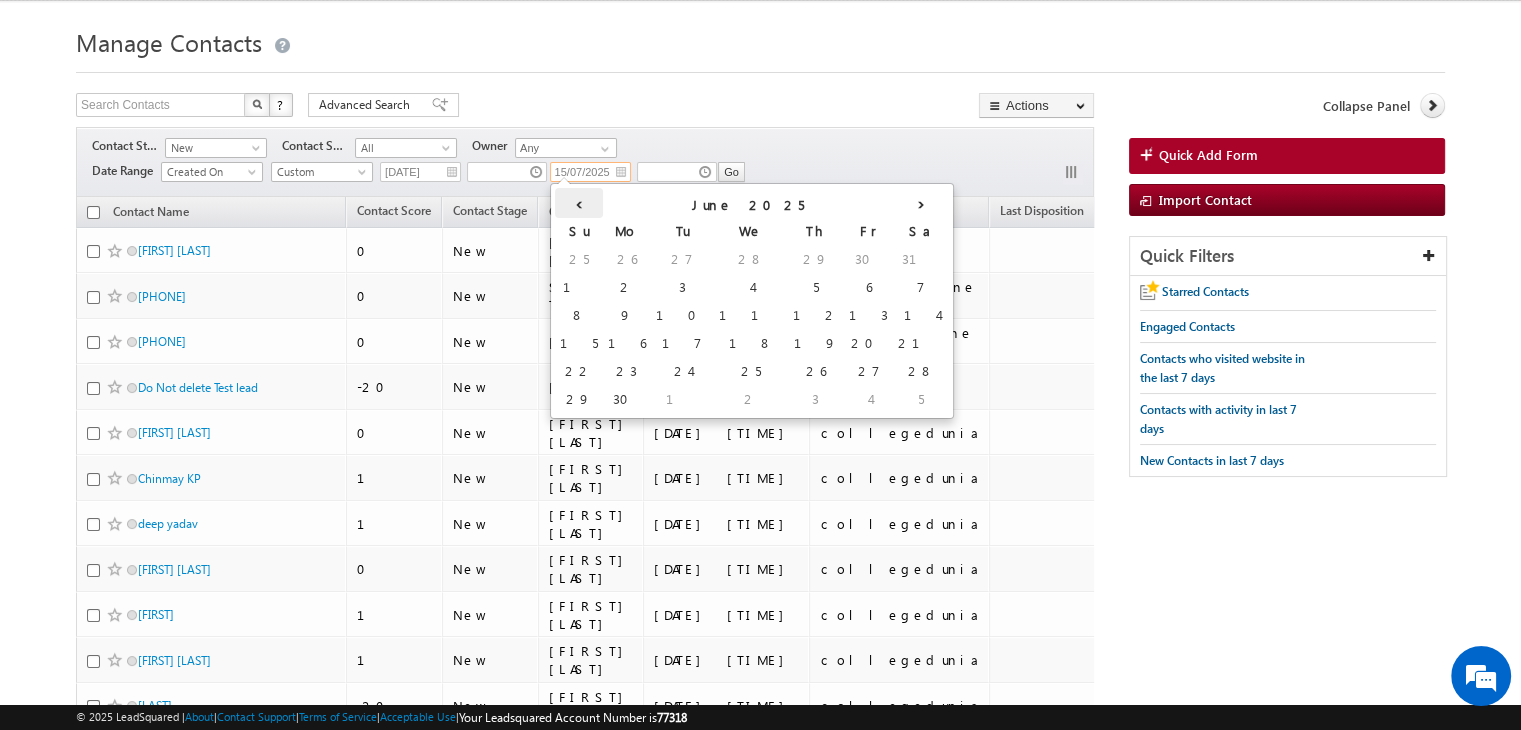 click on "‹" at bounding box center (579, 203) 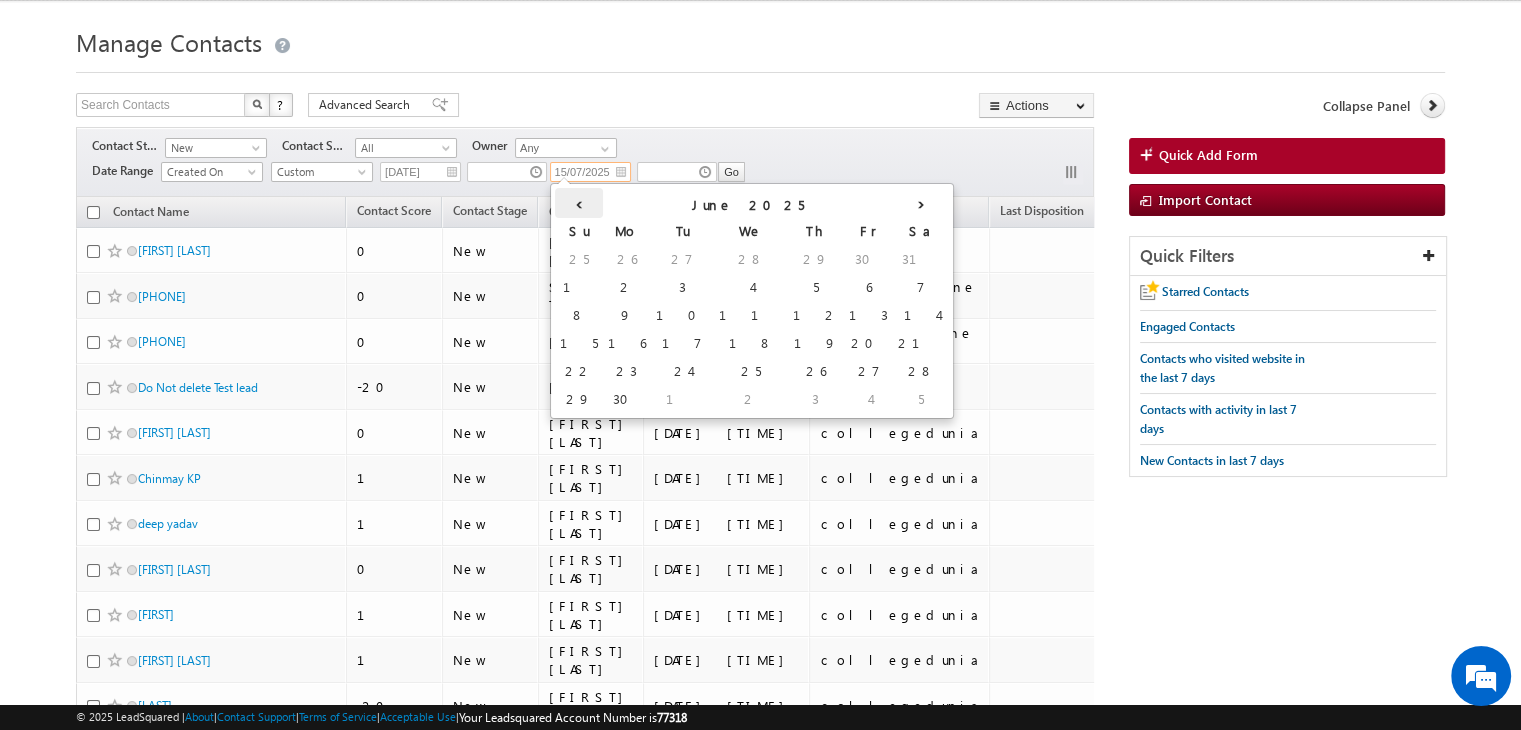 click on "‹" at bounding box center [579, 203] 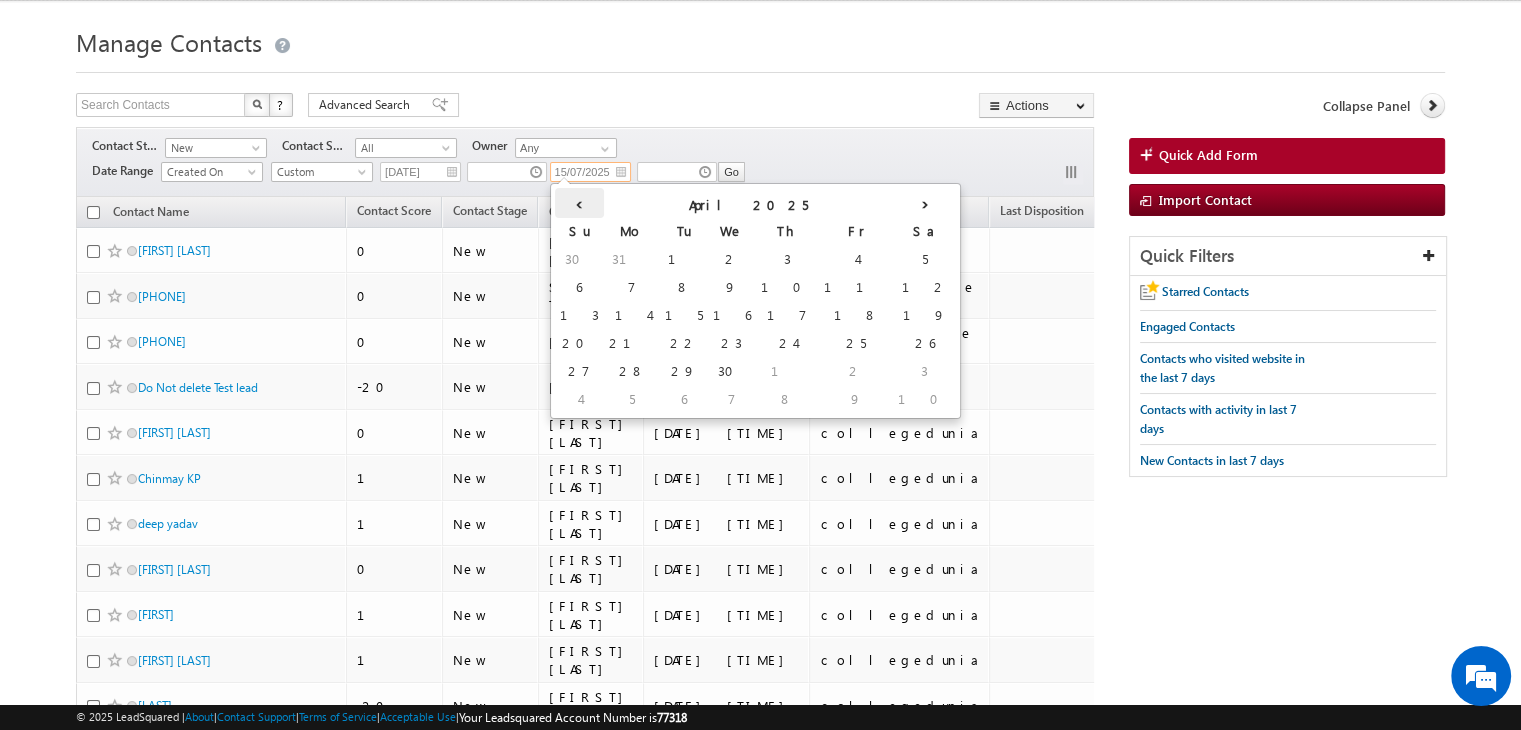 click on "‹" at bounding box center [579, 203] 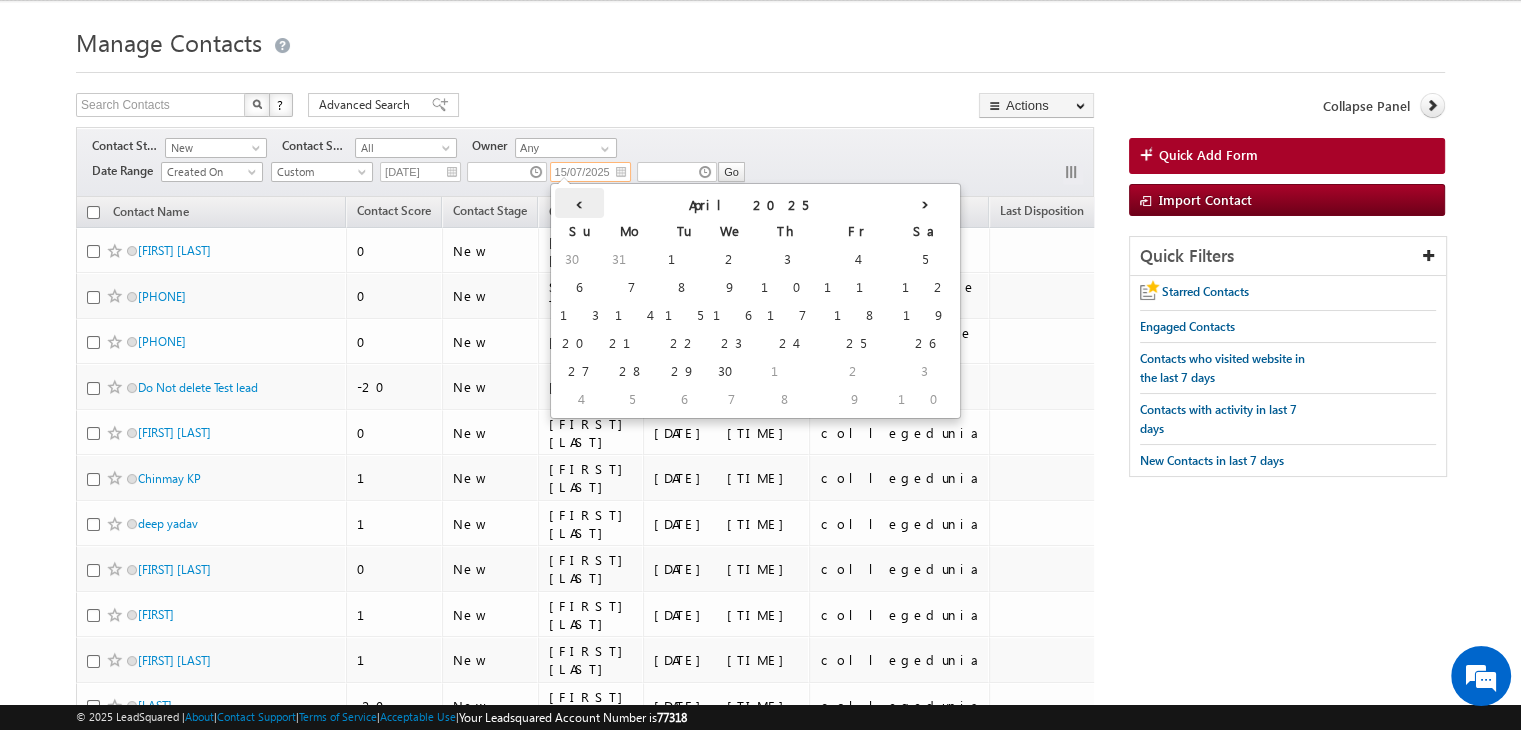 click on "‹" at bounding box center [579, 203] 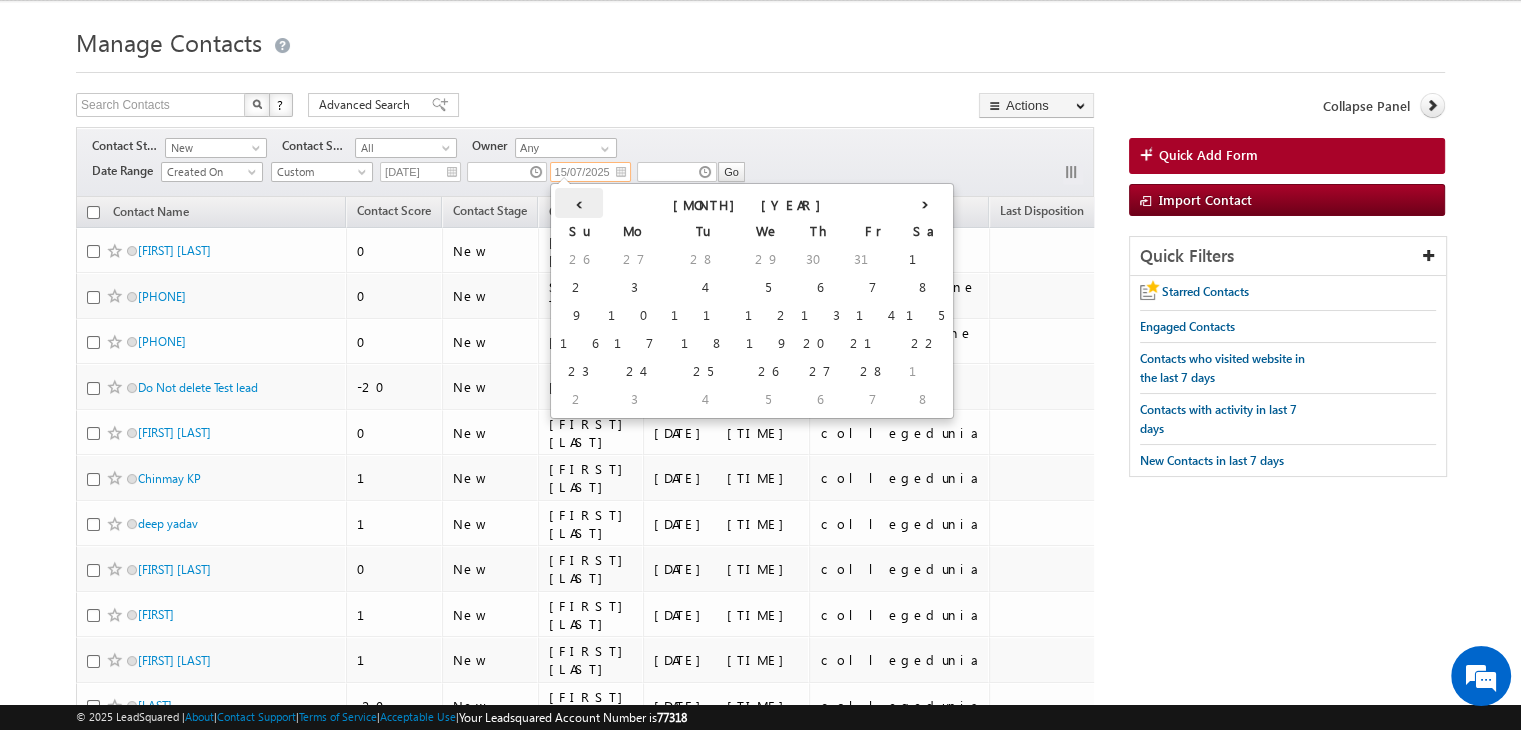 click on "‹" at bounding box center (579, 203) 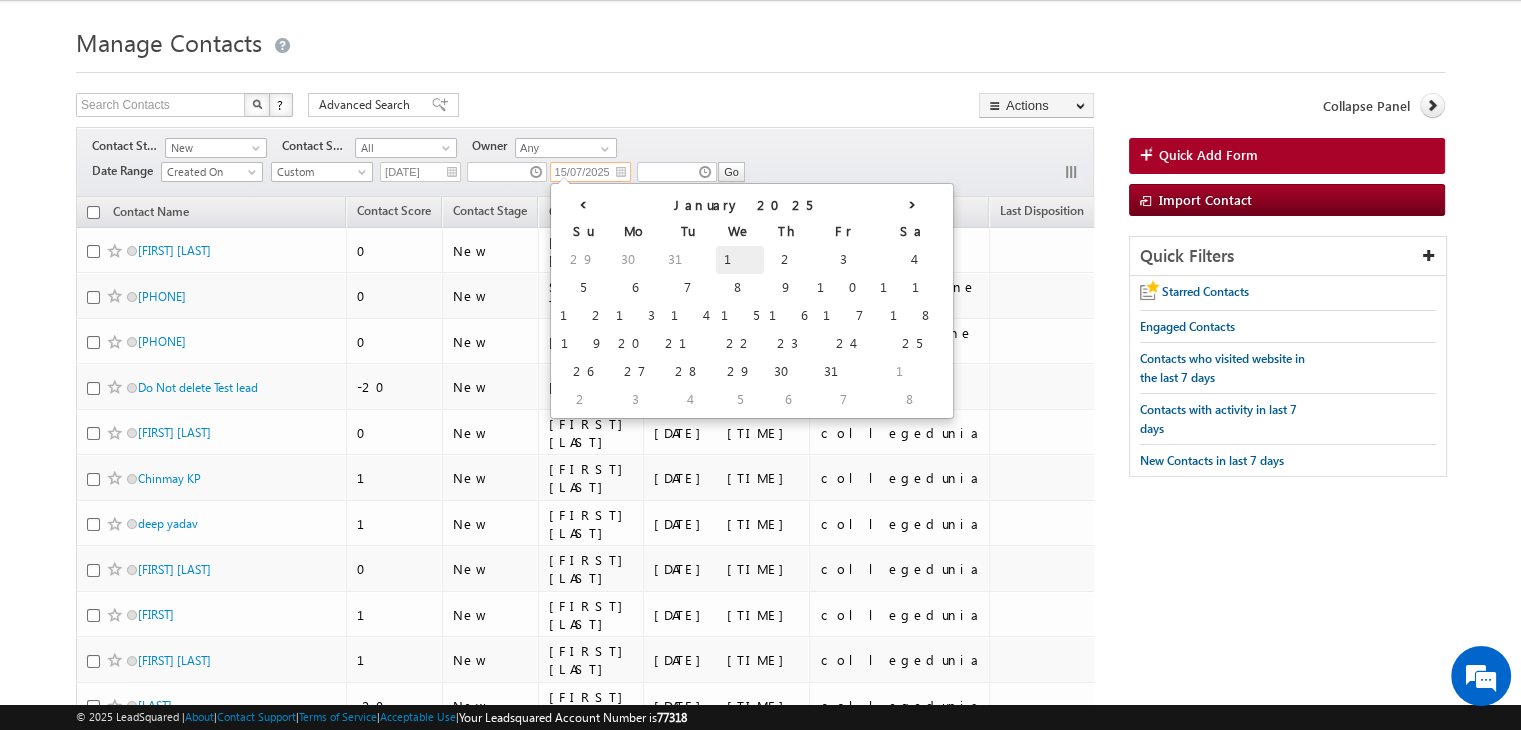 click on "1" at bounding box center (740, 260) 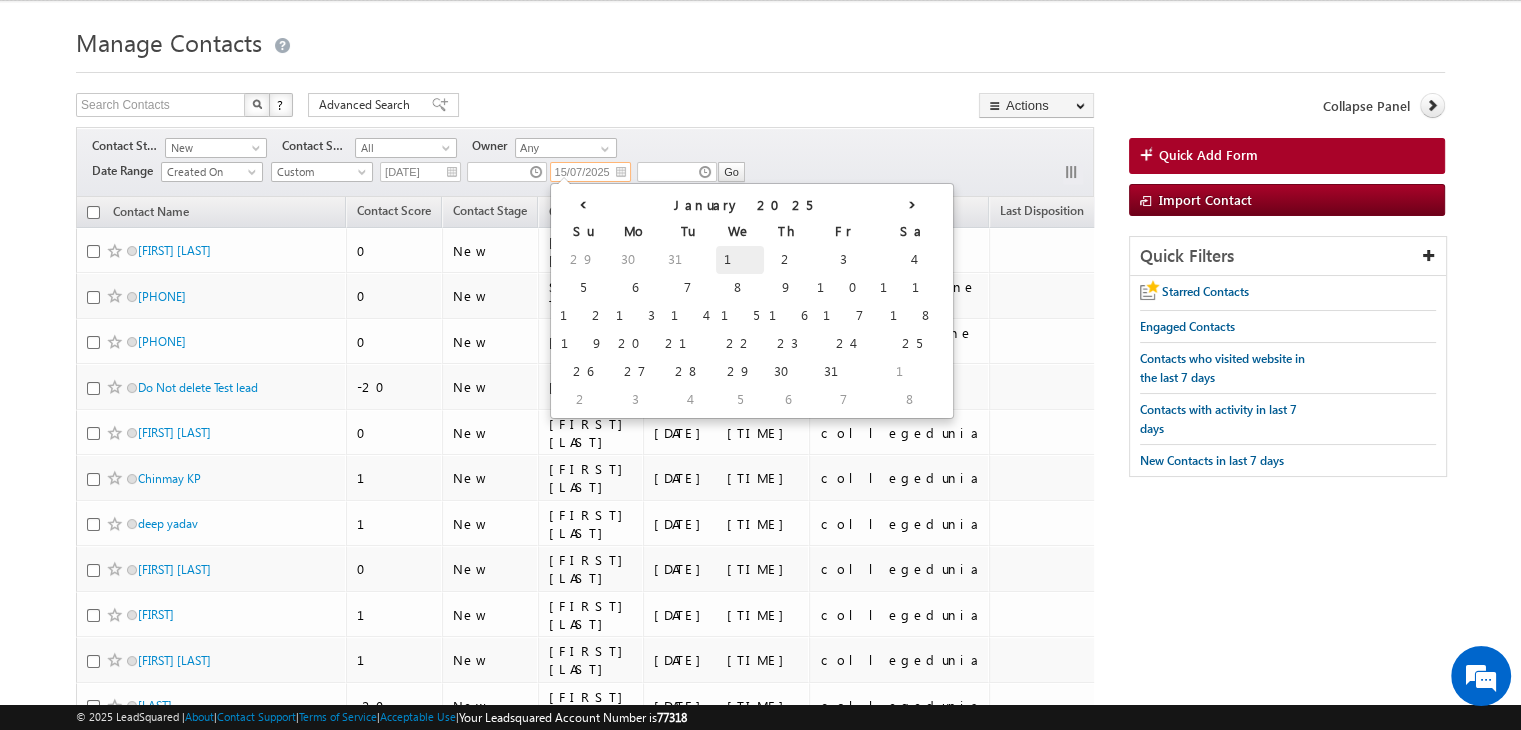 type on "01/01/2025" 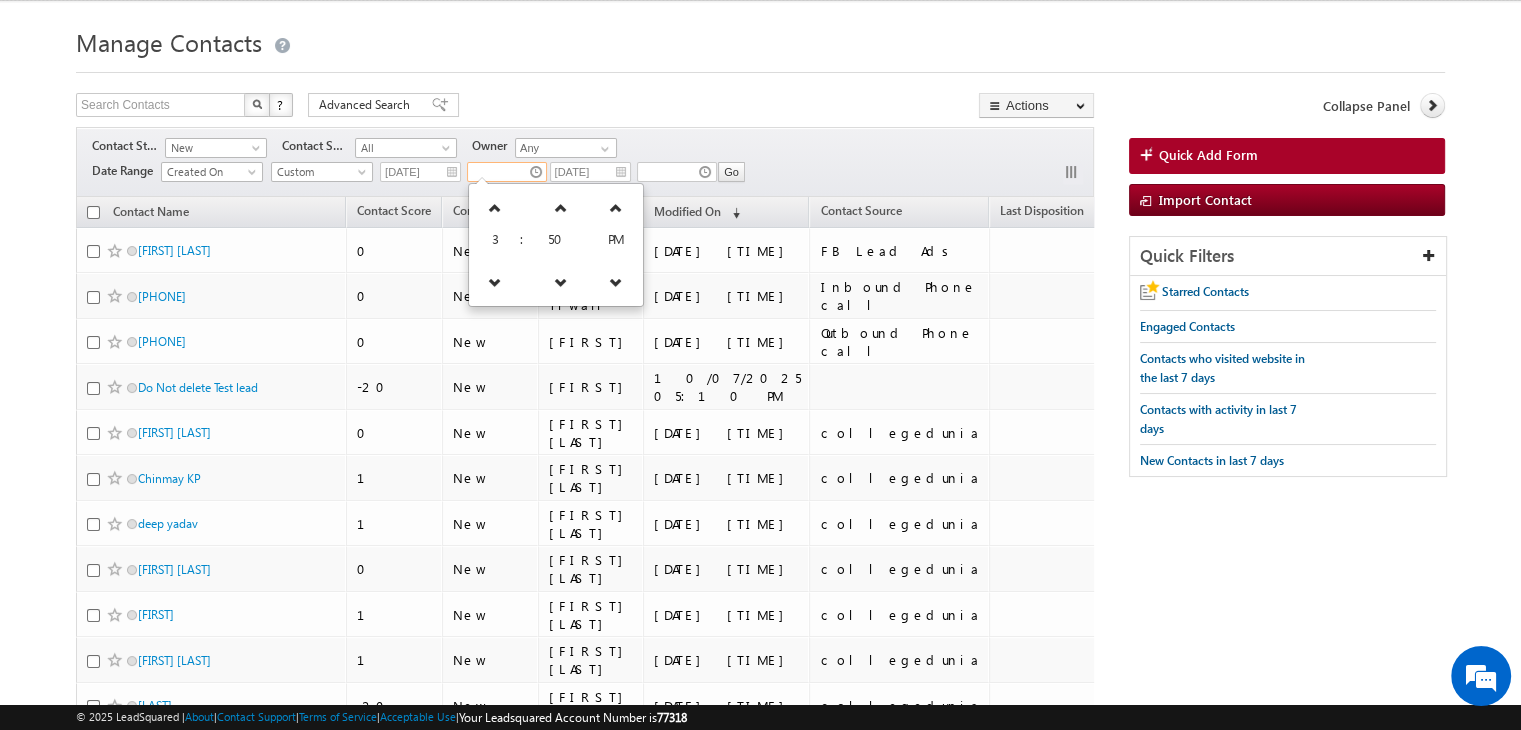 click at bounding box center [507, 172] 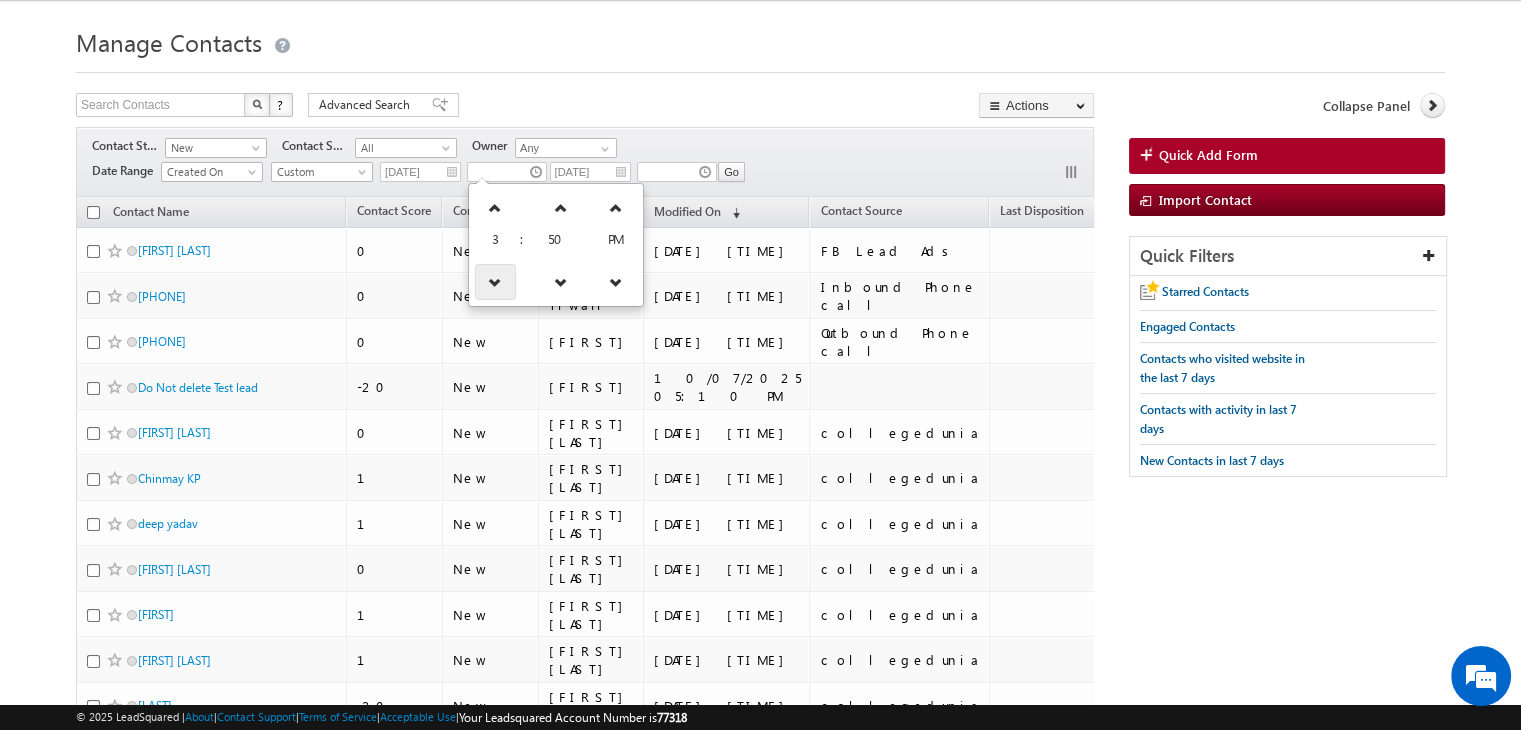 click at bounding box center [495, 282] 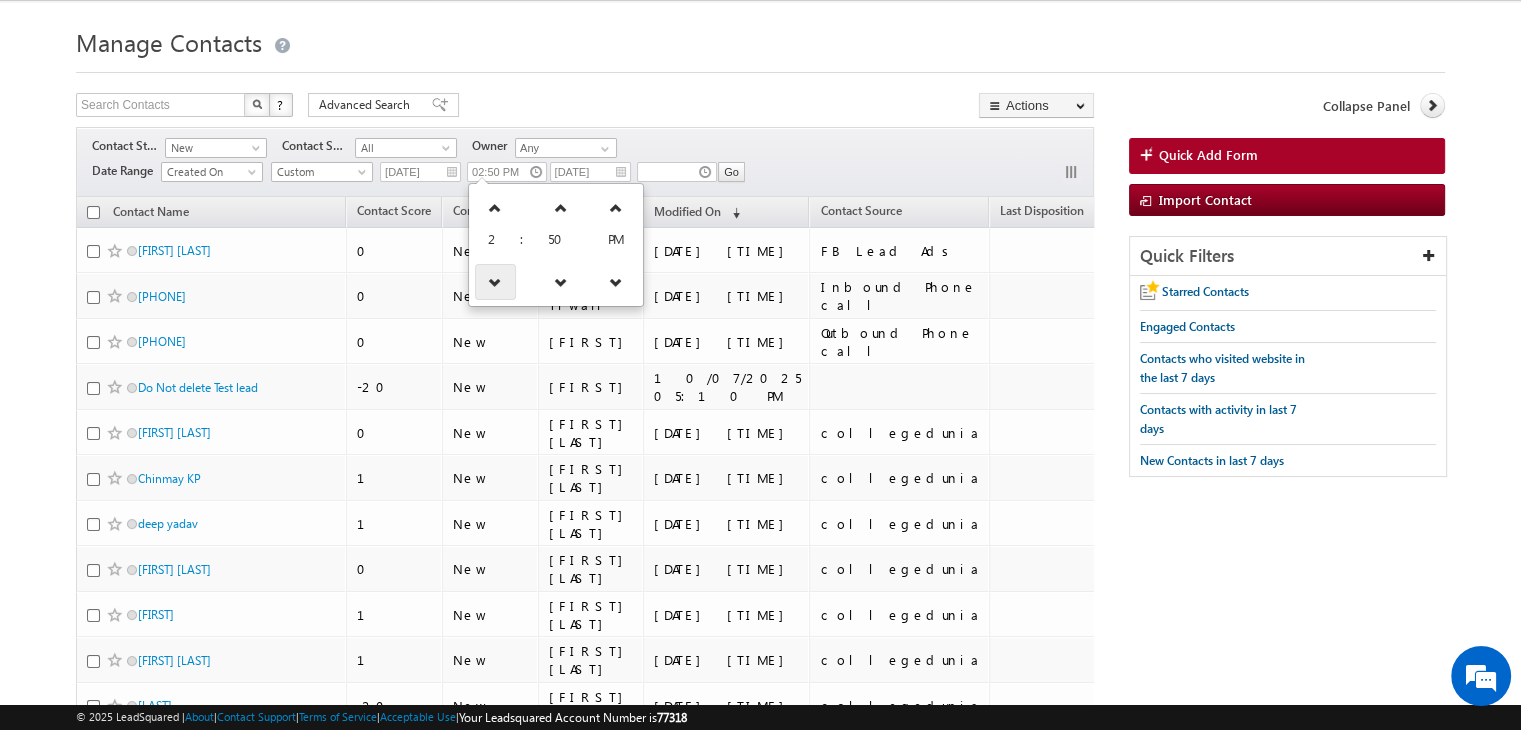 click at bounding box center (495, 282) 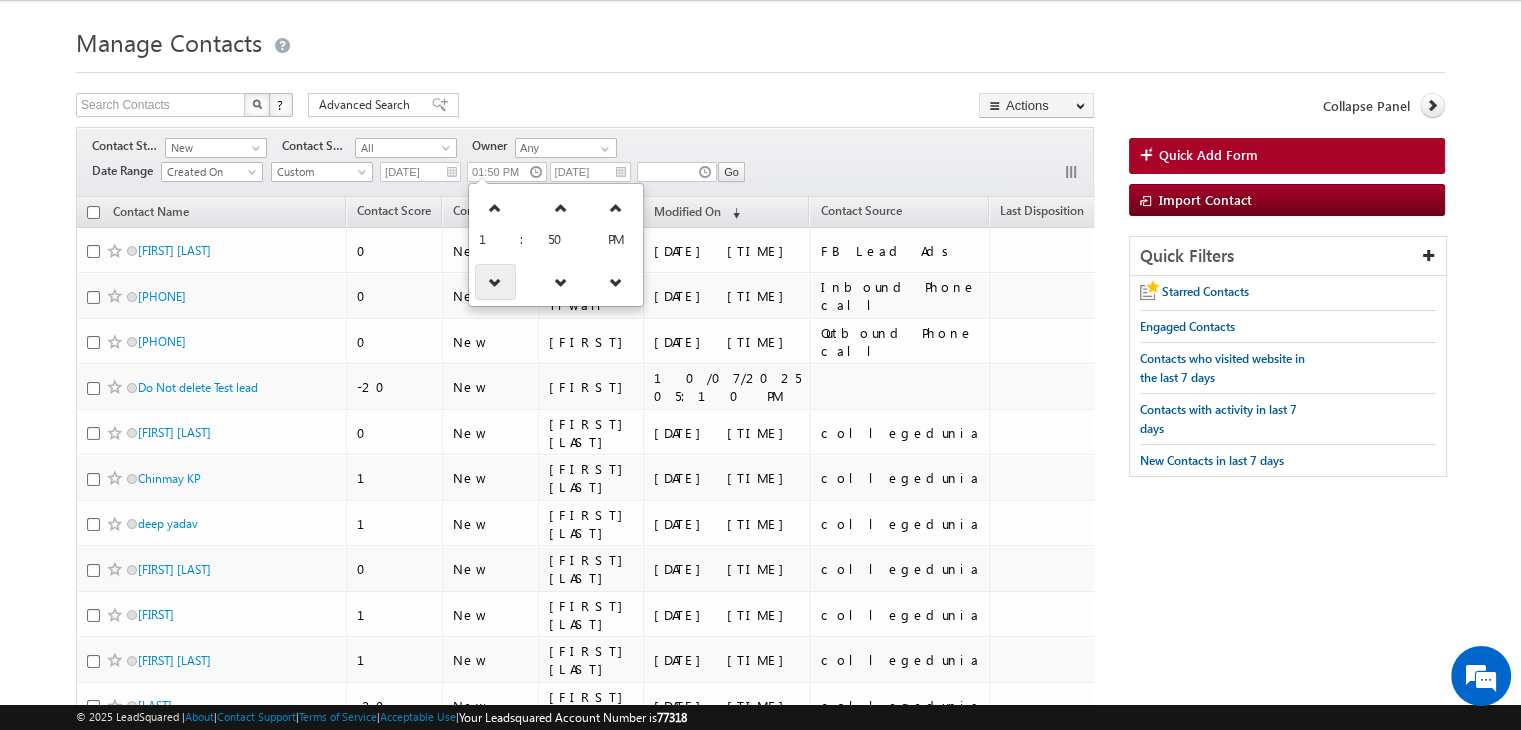 click at bounding box center [495, 282] 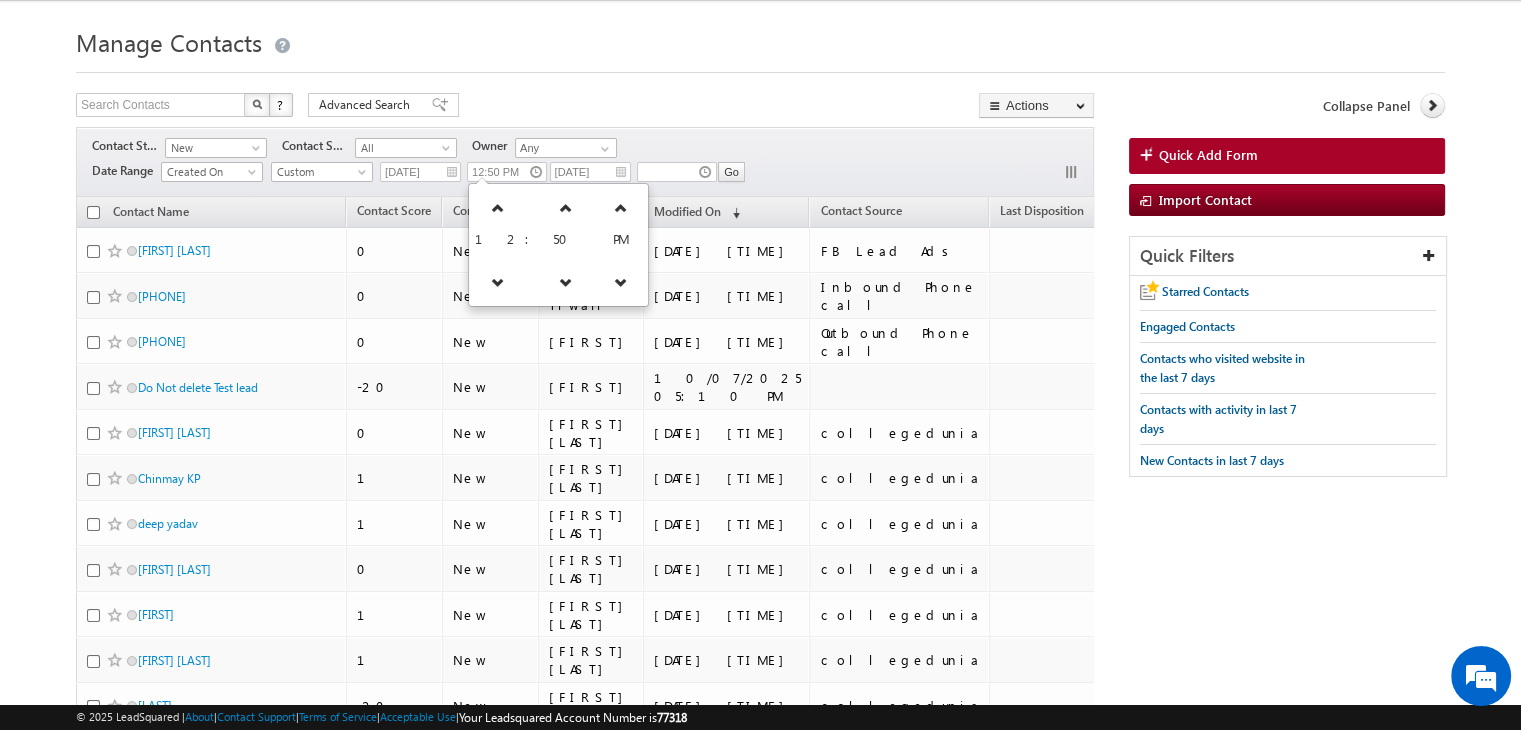 drag, startPoint x: 496, startPoint y: 268, endPoint x: 655, endPoint y: 73, distance: 251.60684 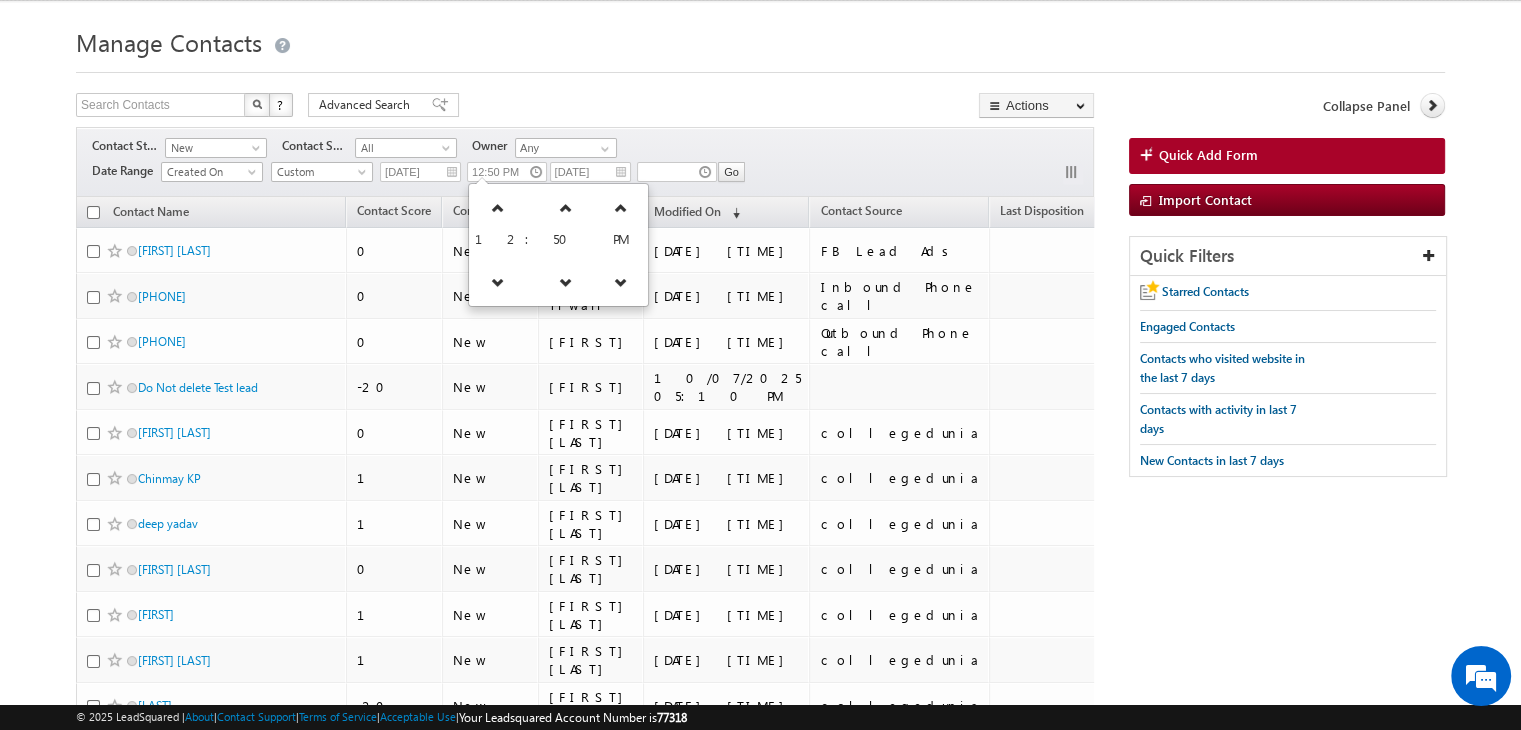 click on "Menu
Gourav Singh
gksin gh1+1 @amit y.edu" at bounding box center [760, 1010] 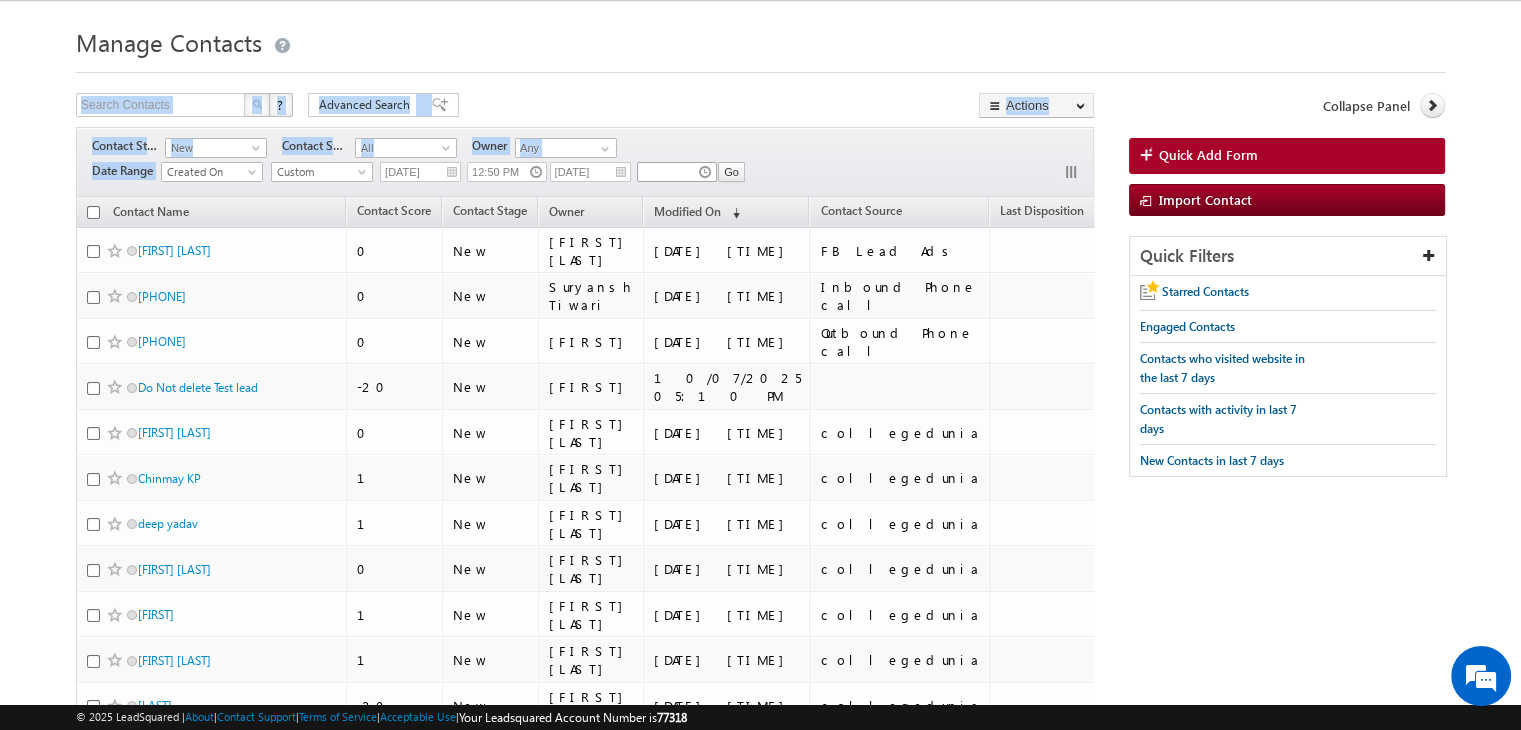 drag, startPoint x: 655, startPoint y: 73, endPoint x: 671, endPoint y: 175, distance: 103.24728 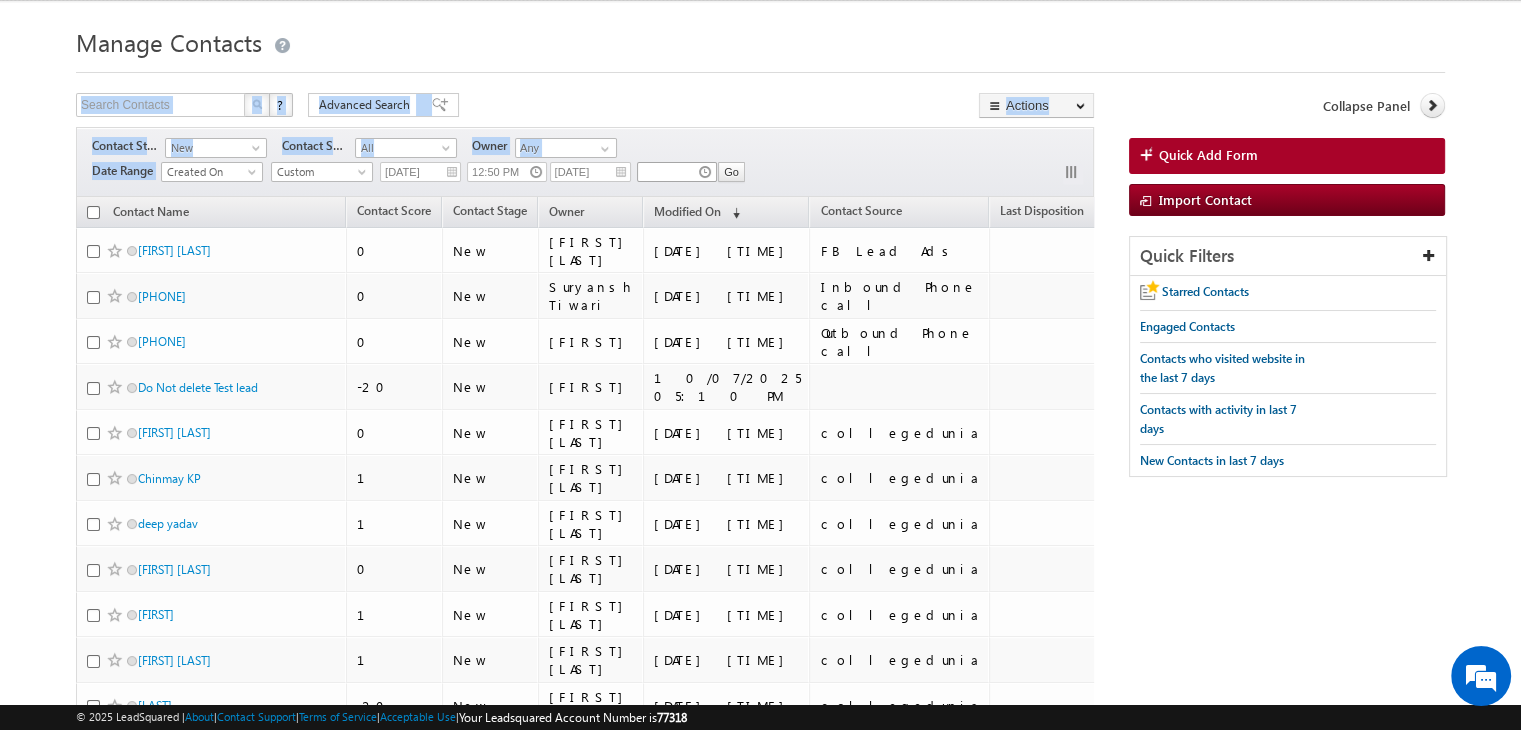 click on "Manage Contacts
Search Contacts X ?   38 results found
Advanced Search
Advanced Search
Advanced search results" at bounding box center [760, 1044] 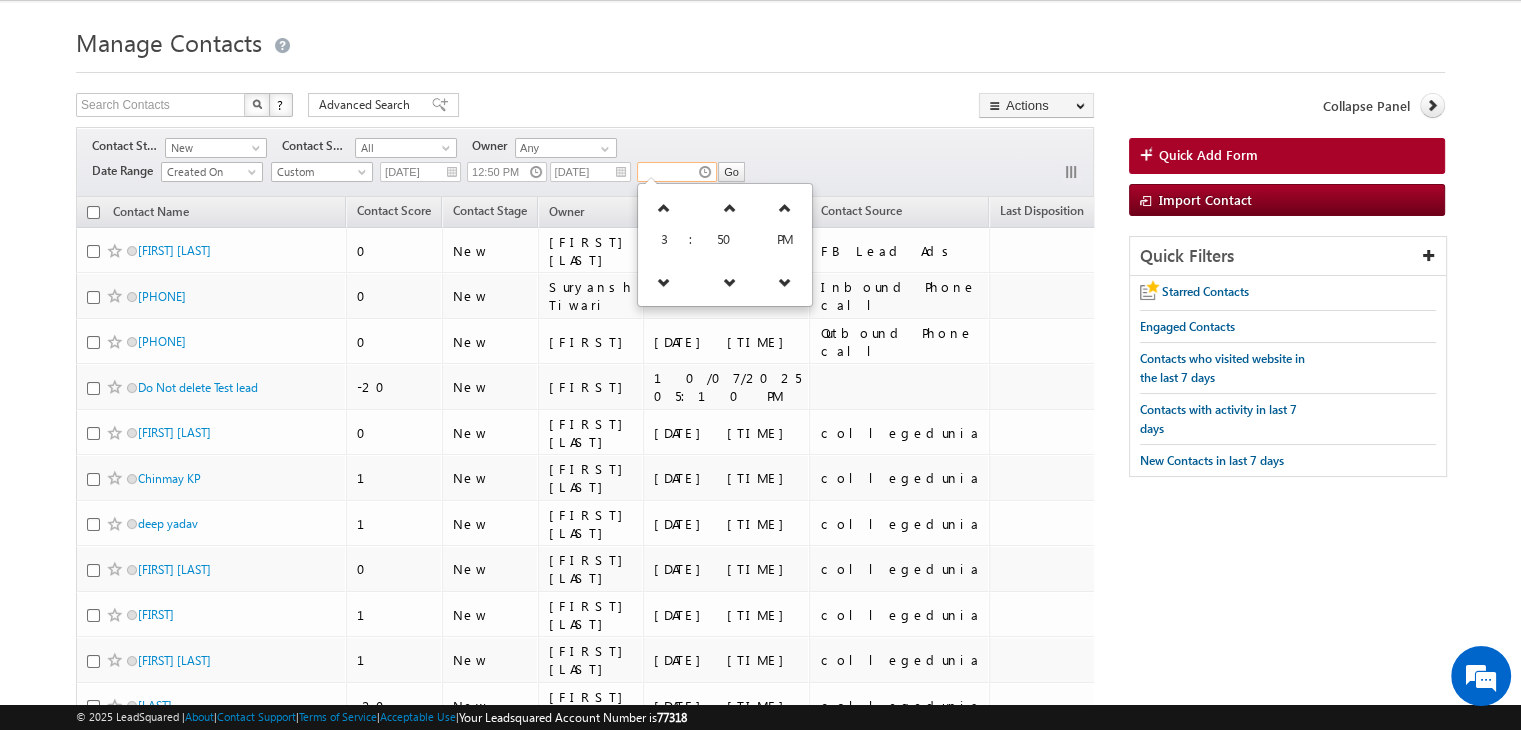 click at bounding box center (677, 172) 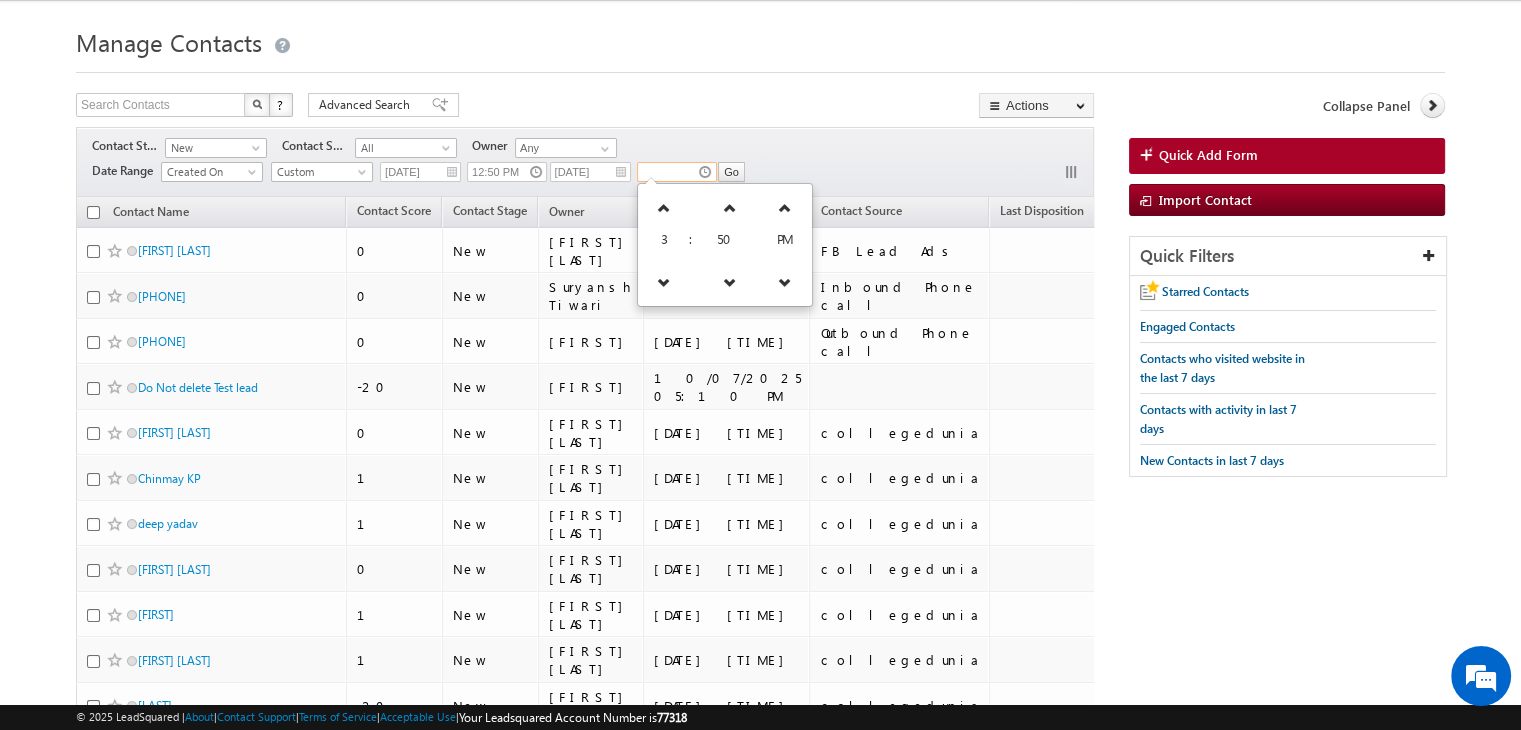 type on "06:42 PM" 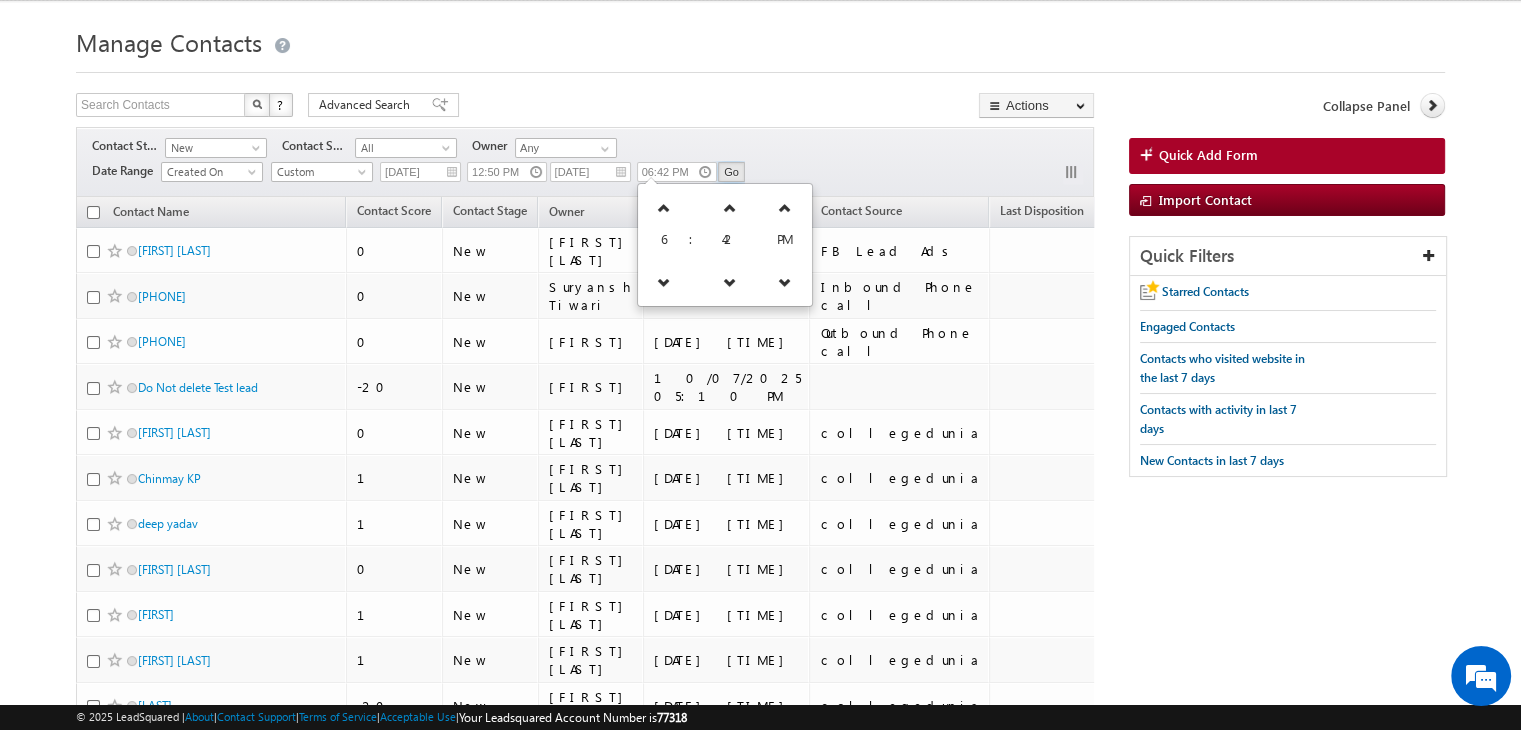 click on "Go" at bounding box center (731, 172) 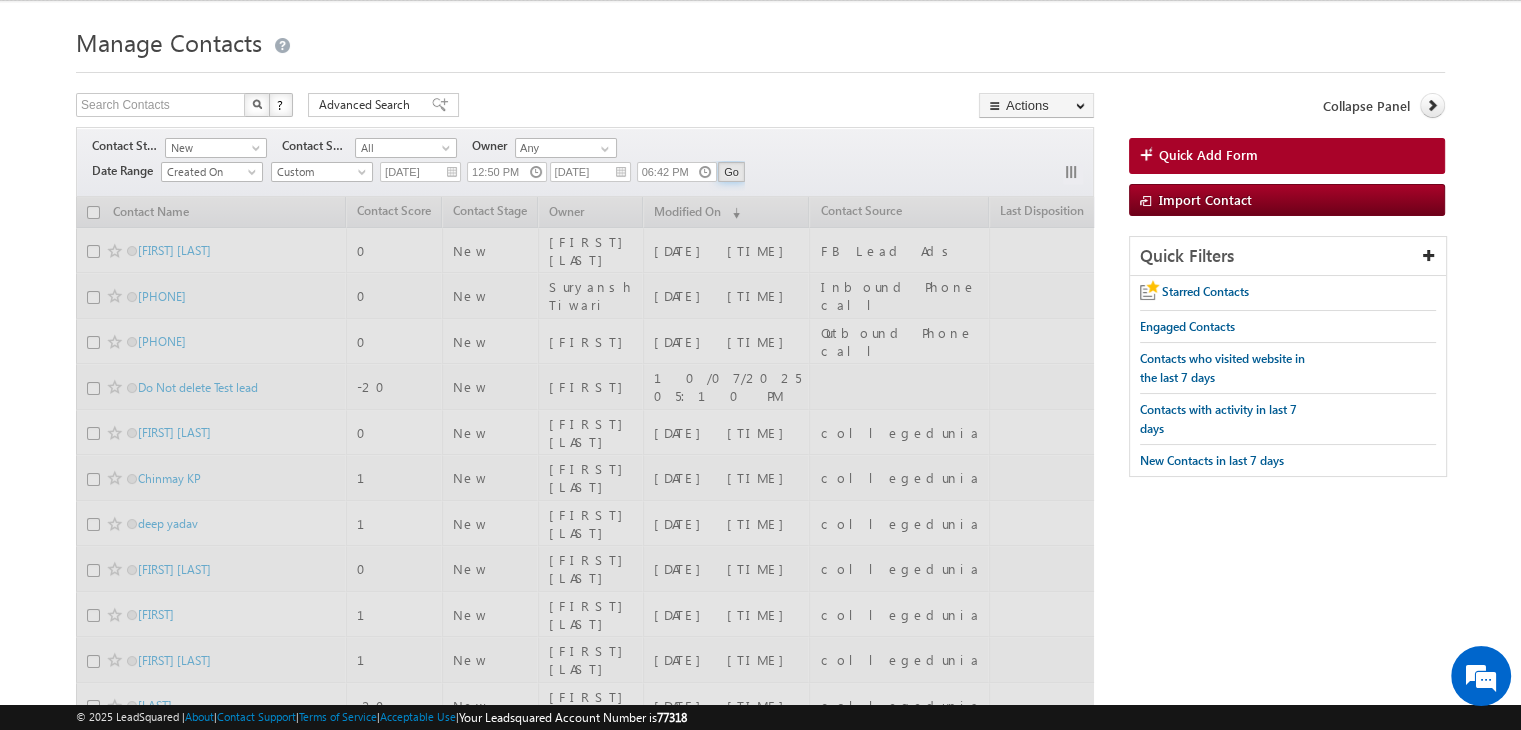 scroll, scrollTop: 0, scrollLeft: 0, axis: both 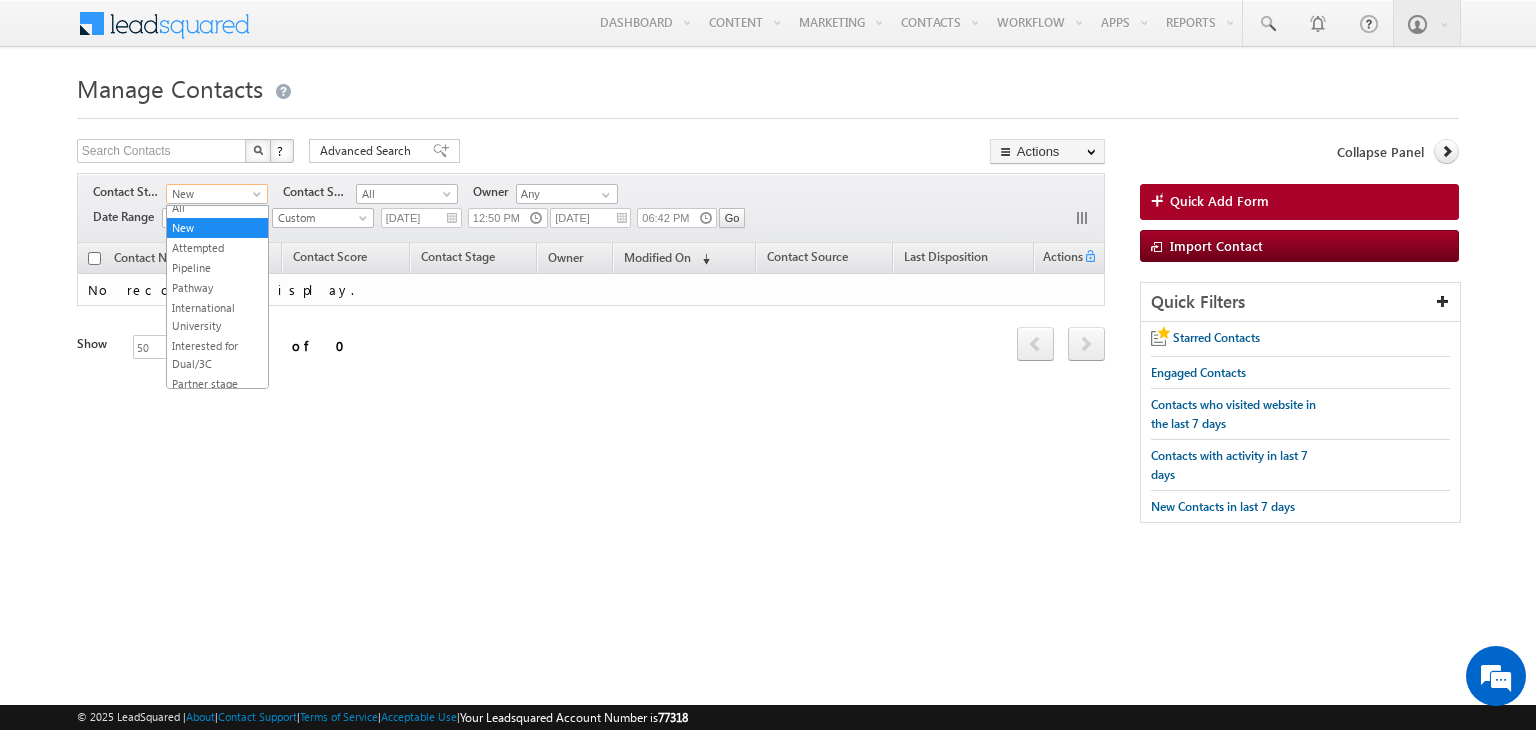 click on "New" at bounding box center [214, 194] 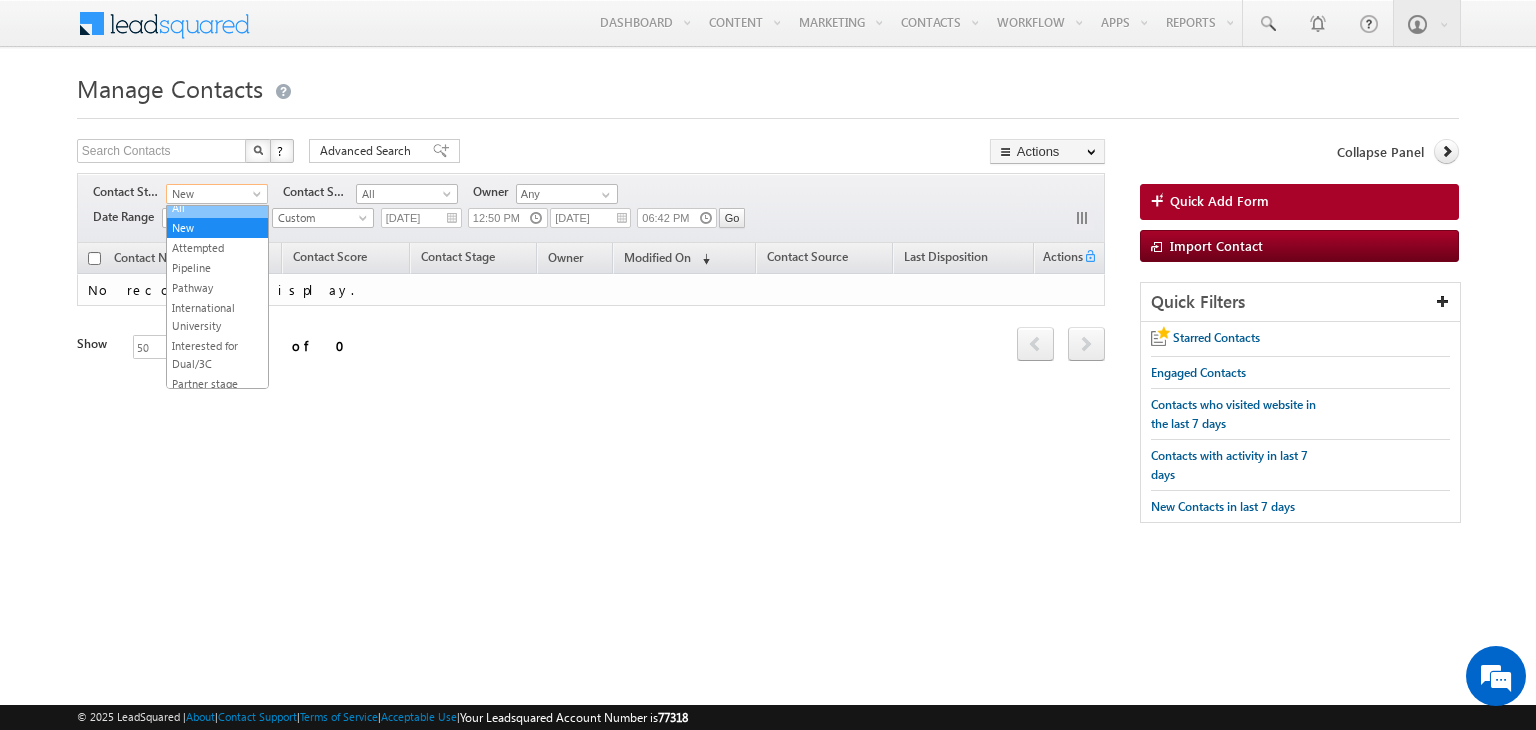 click on "All" at bounding box center (217, 208) 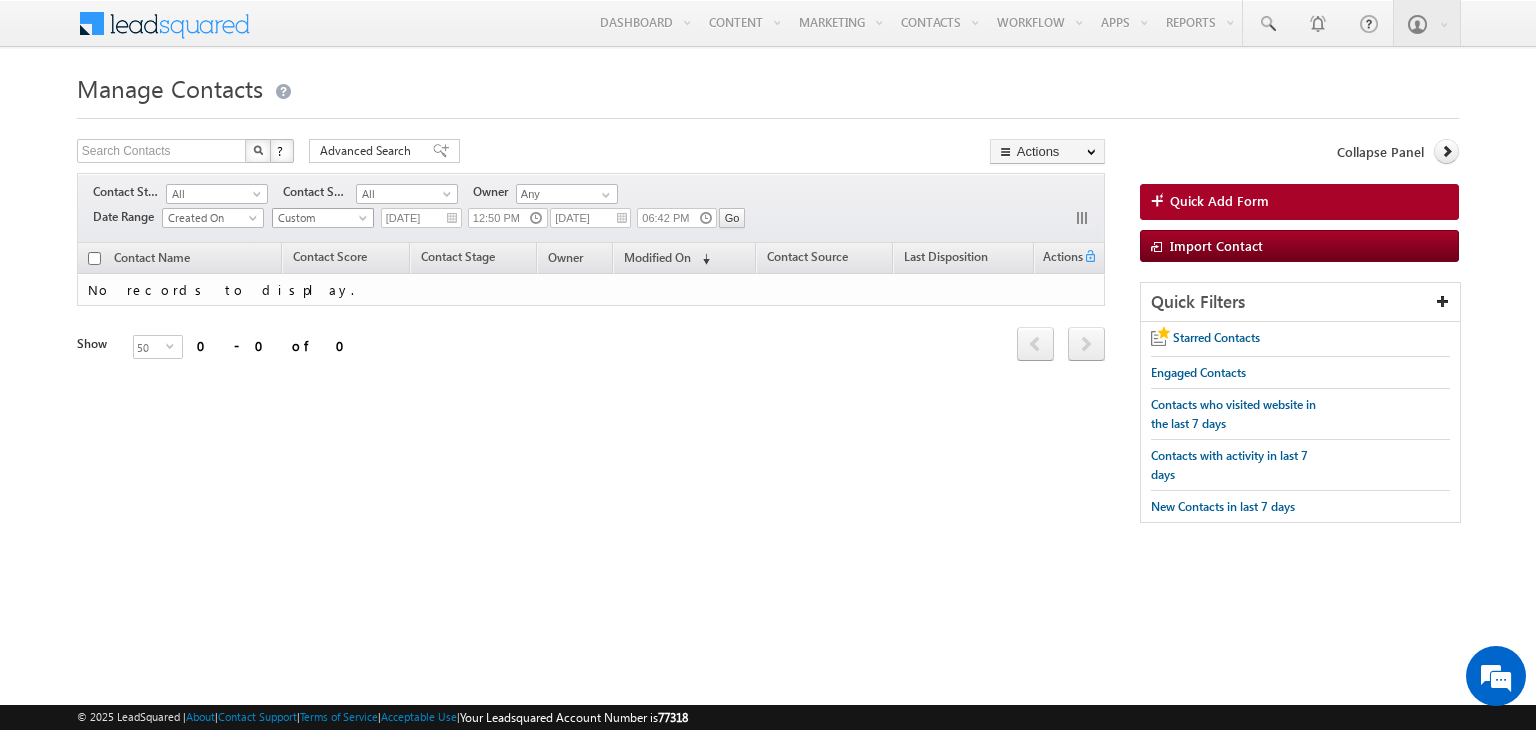 click on "Custom" at bounding box center [320, 218] 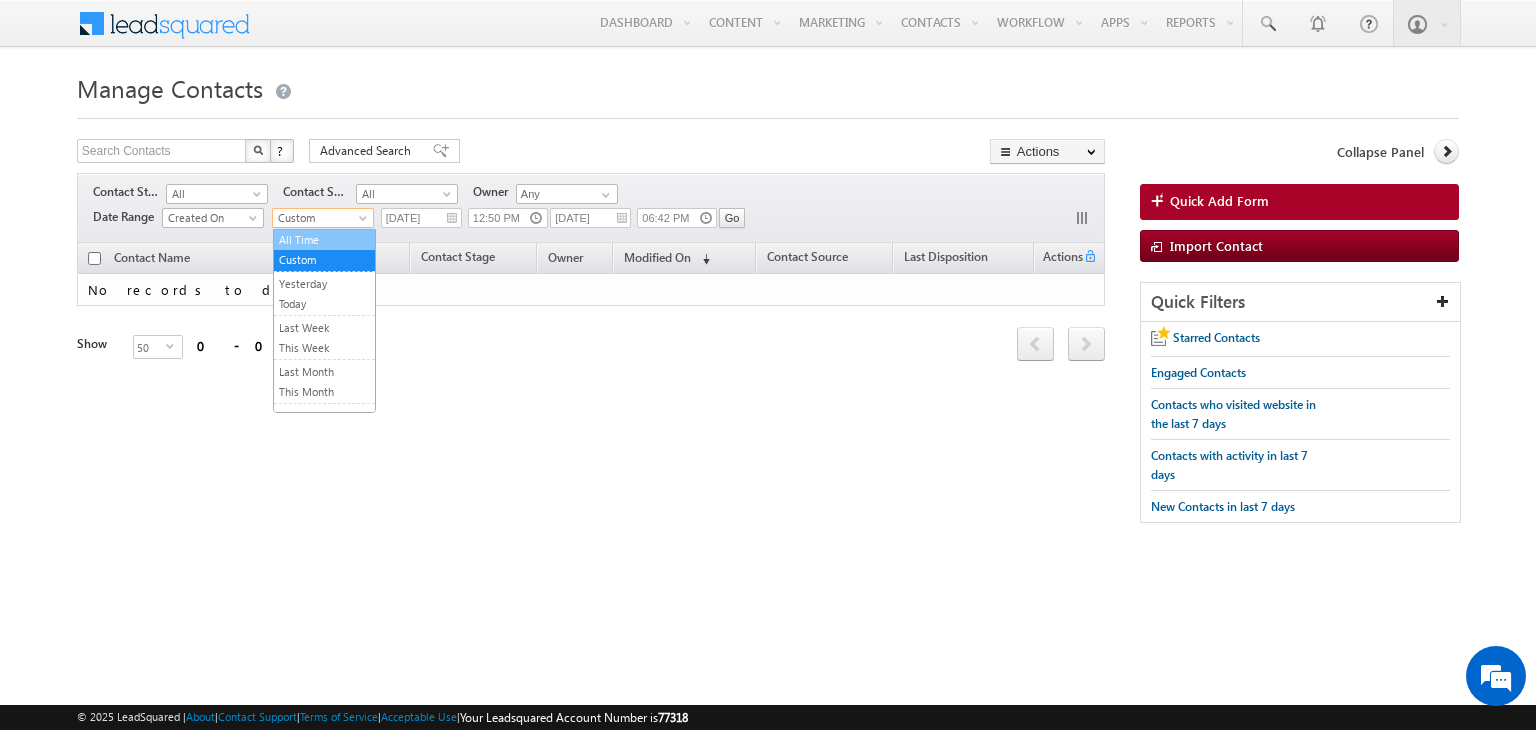 click on "All Time" at bounding box center [324, 240] 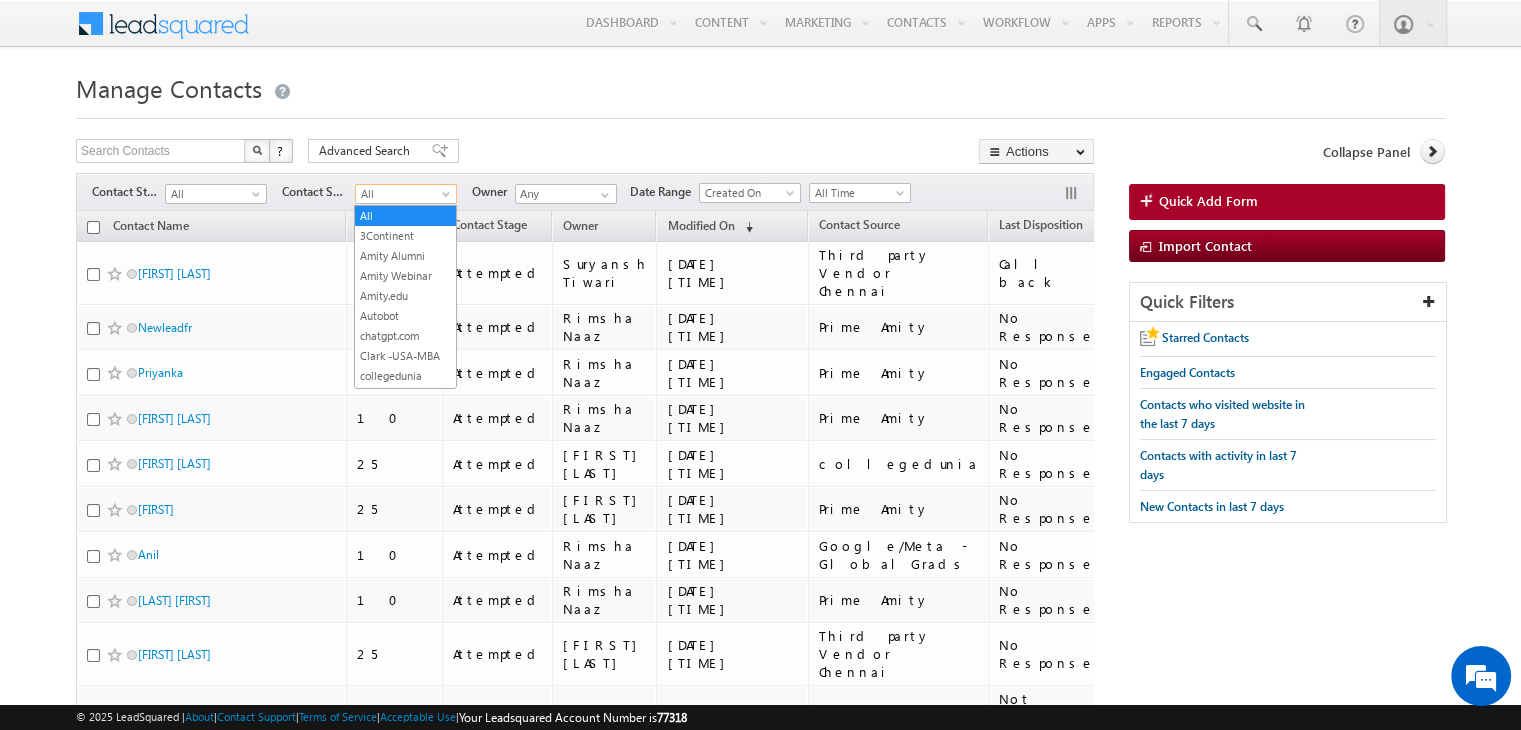 click on "All" at bounding box center (403, 194) 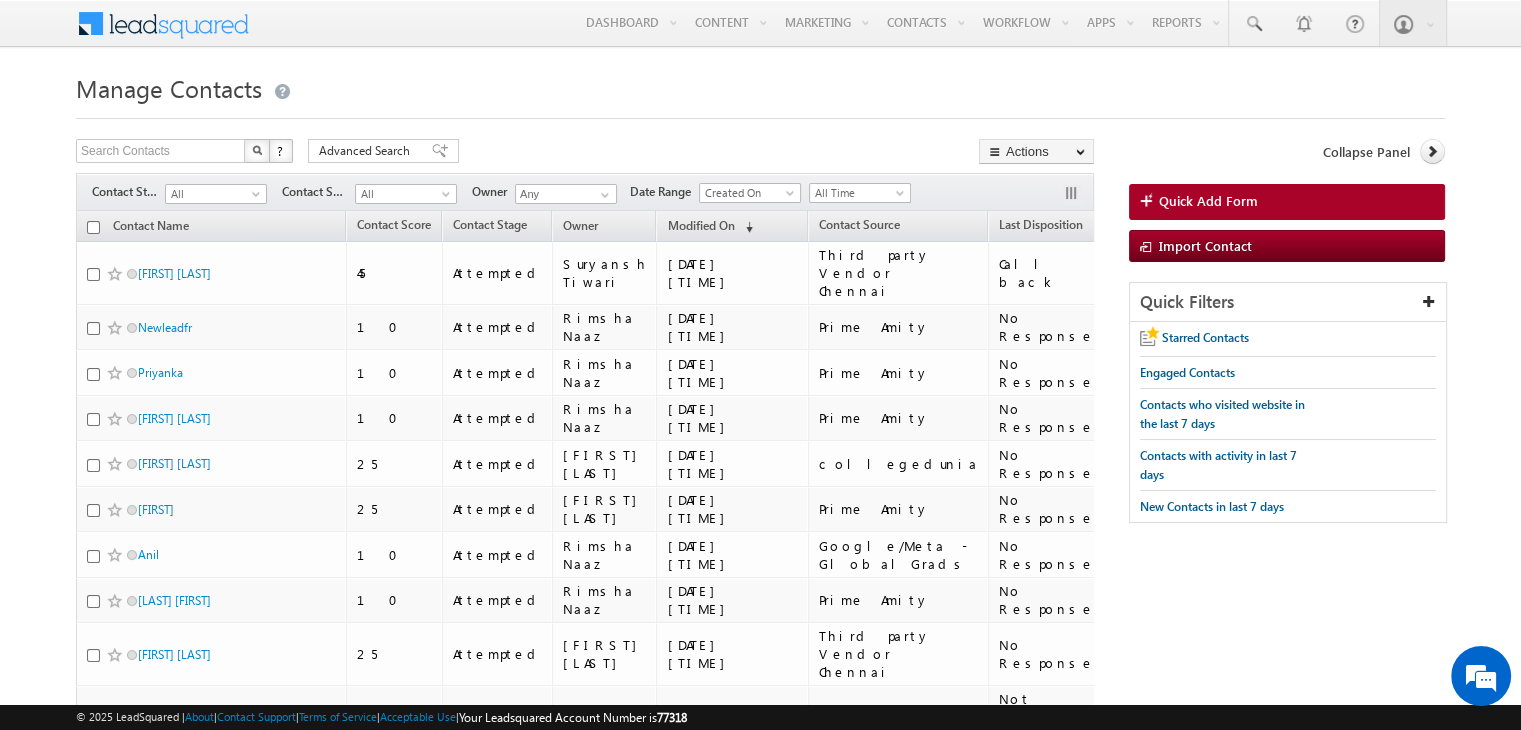 click at bounding box center [760, 112] 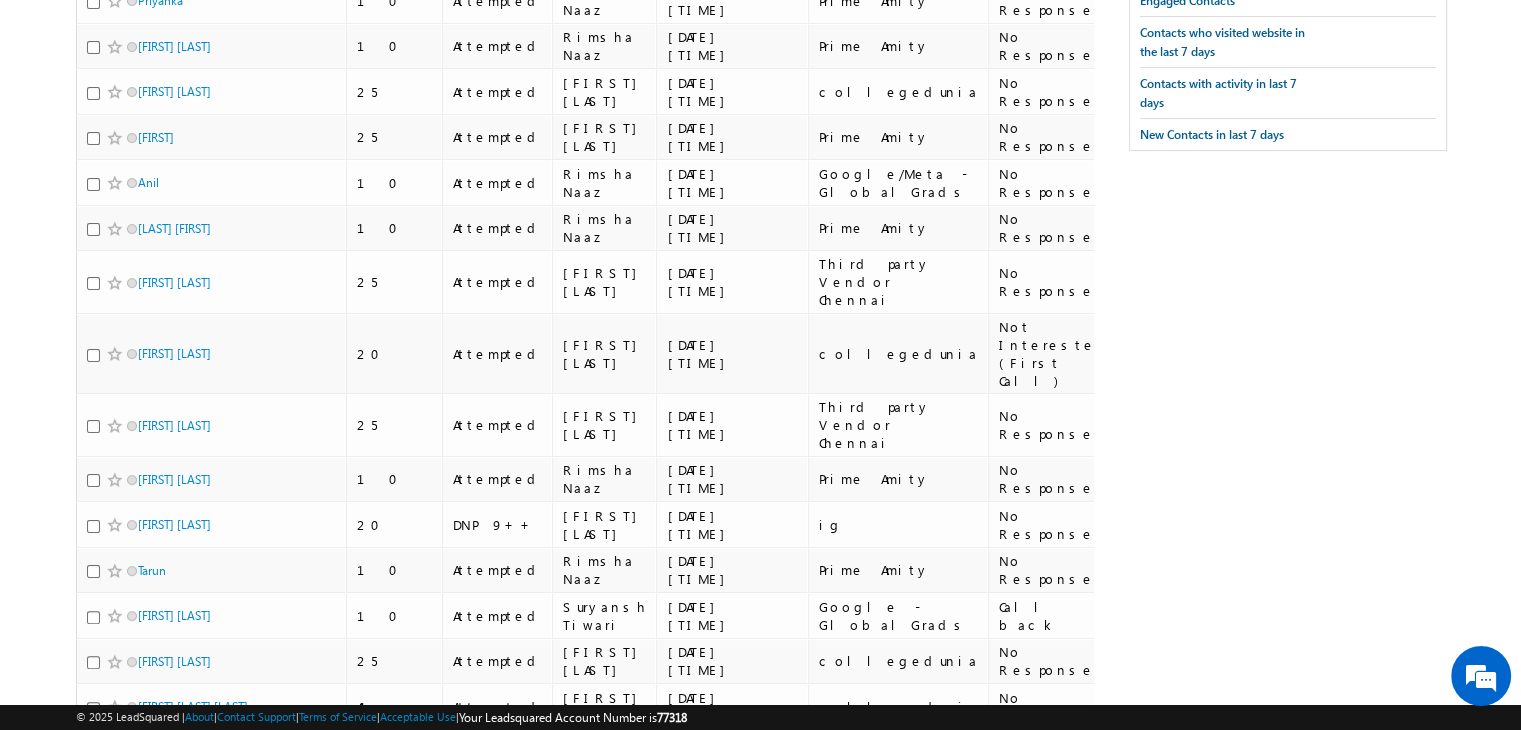 scroll, scrollTop: 0, scrollLeft: 0, axis: both 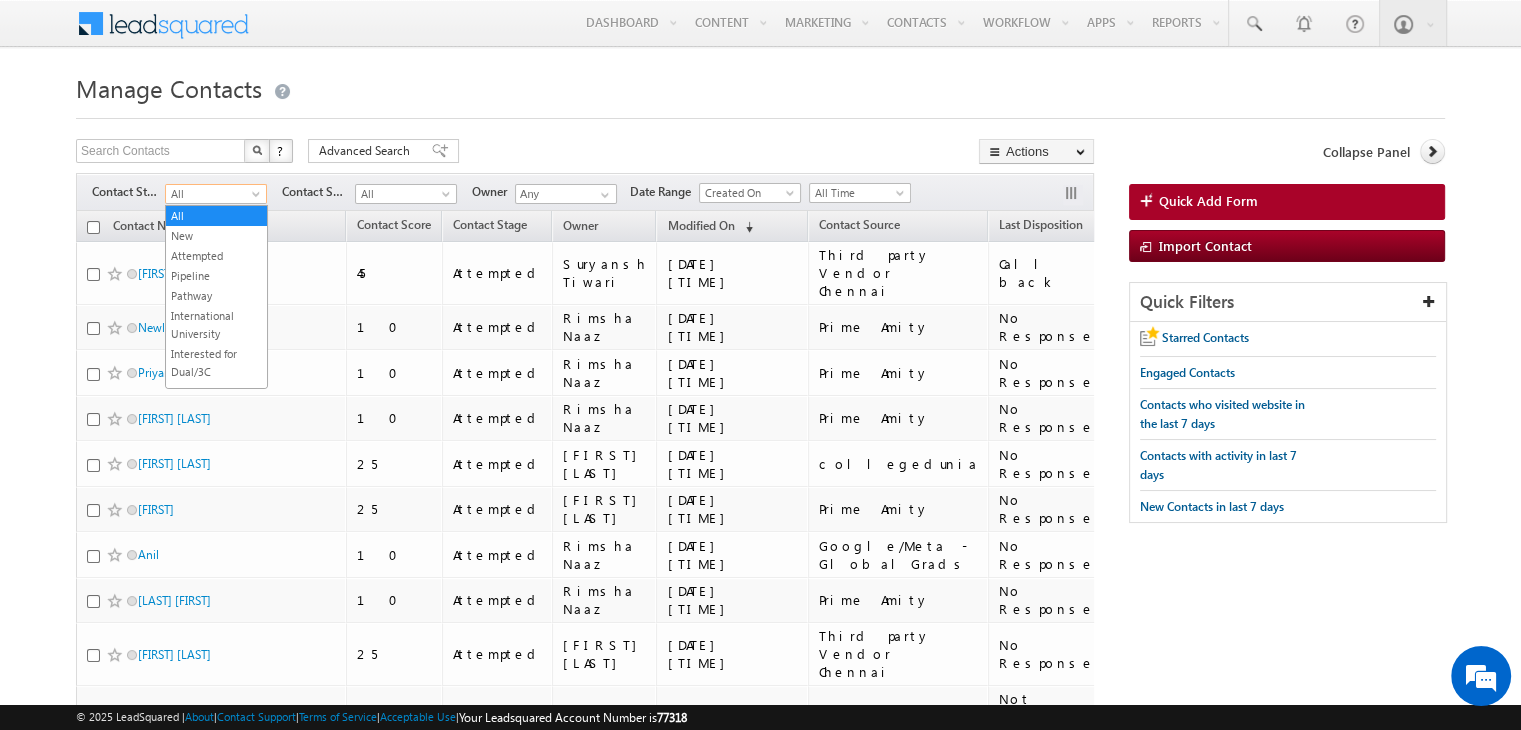click on "All" at bounding box center (216, 194) 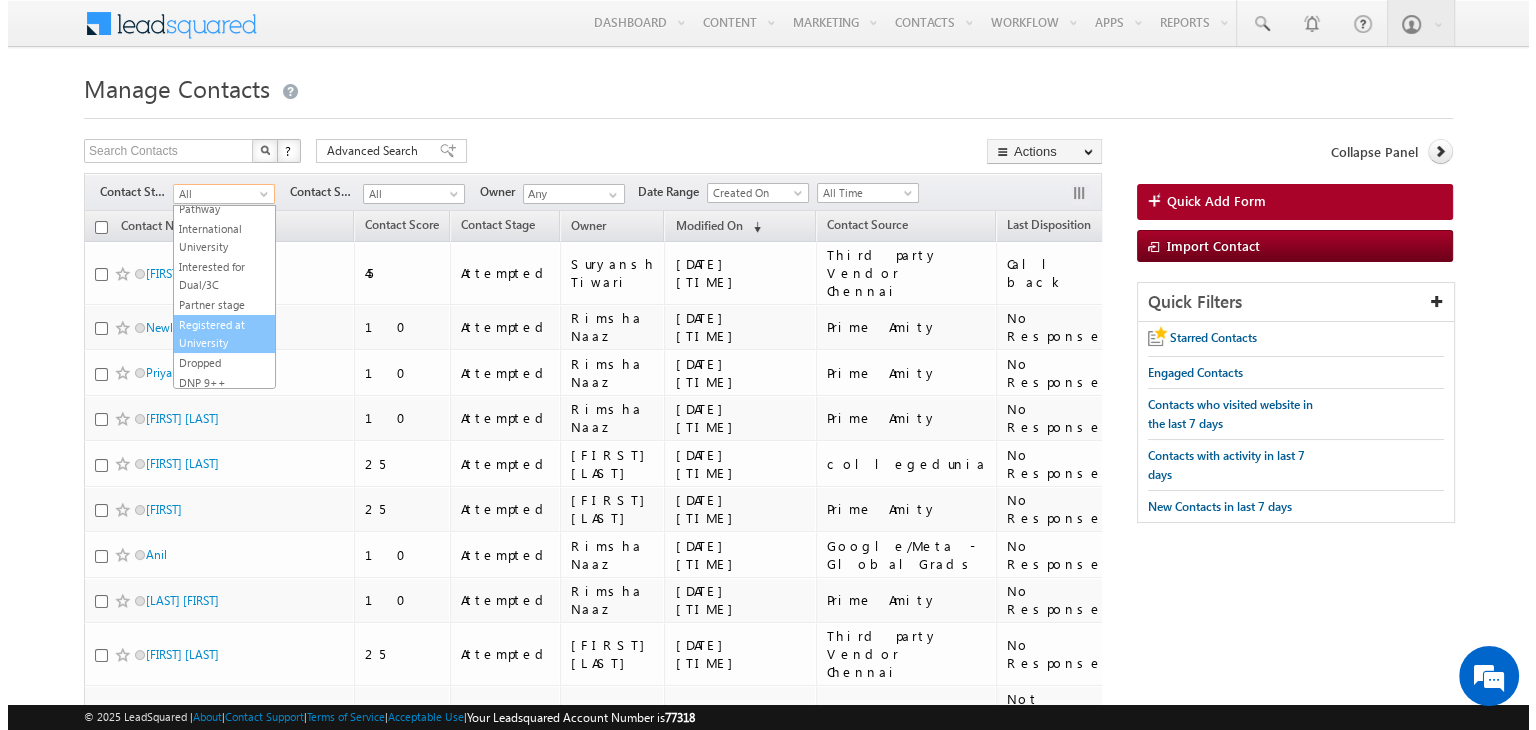 scroll, scrollTop: 0, scrollLeft: 0, axis: both 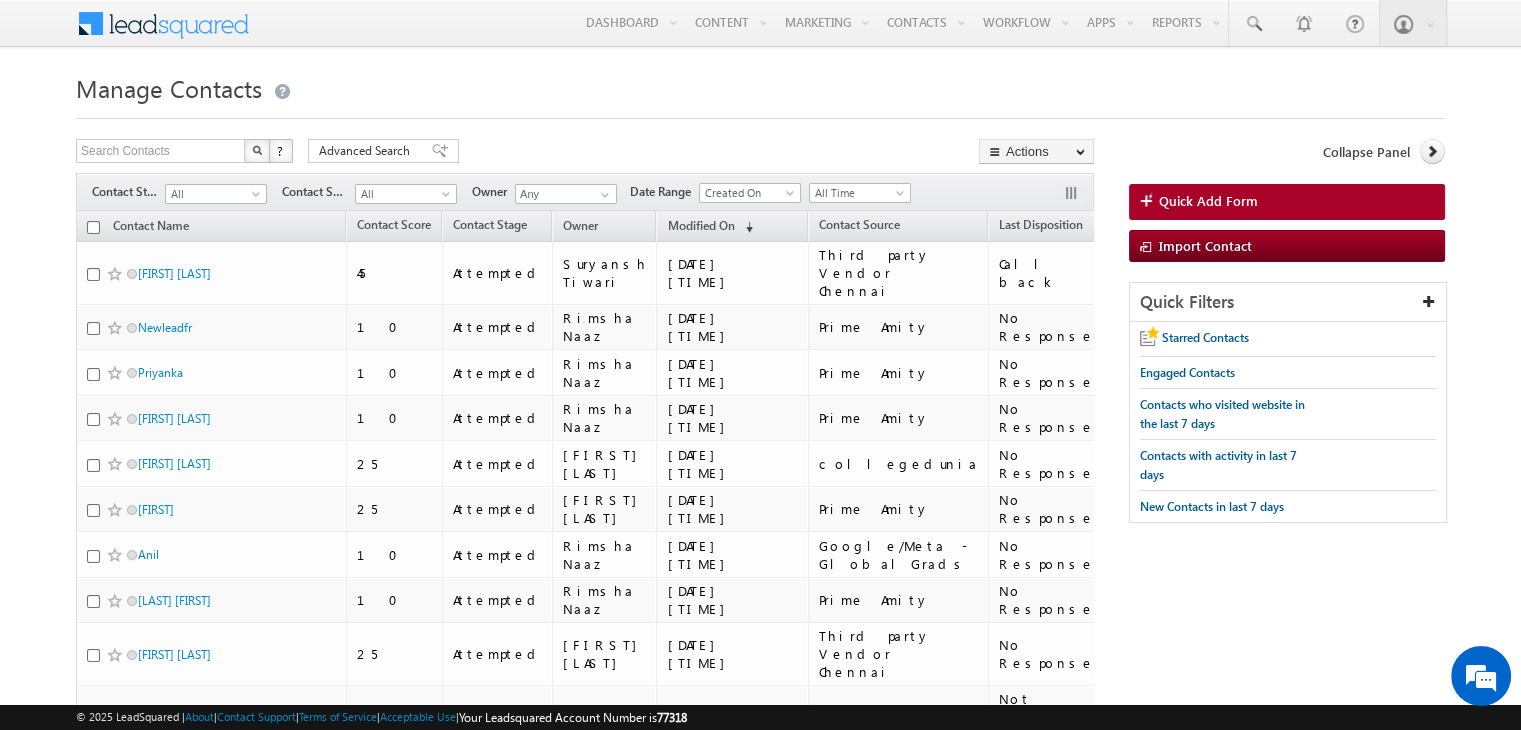click on "Menu
Gourav Singh
gksin gh1+1 @amit y.edu" at bounding box center [760, 1427] 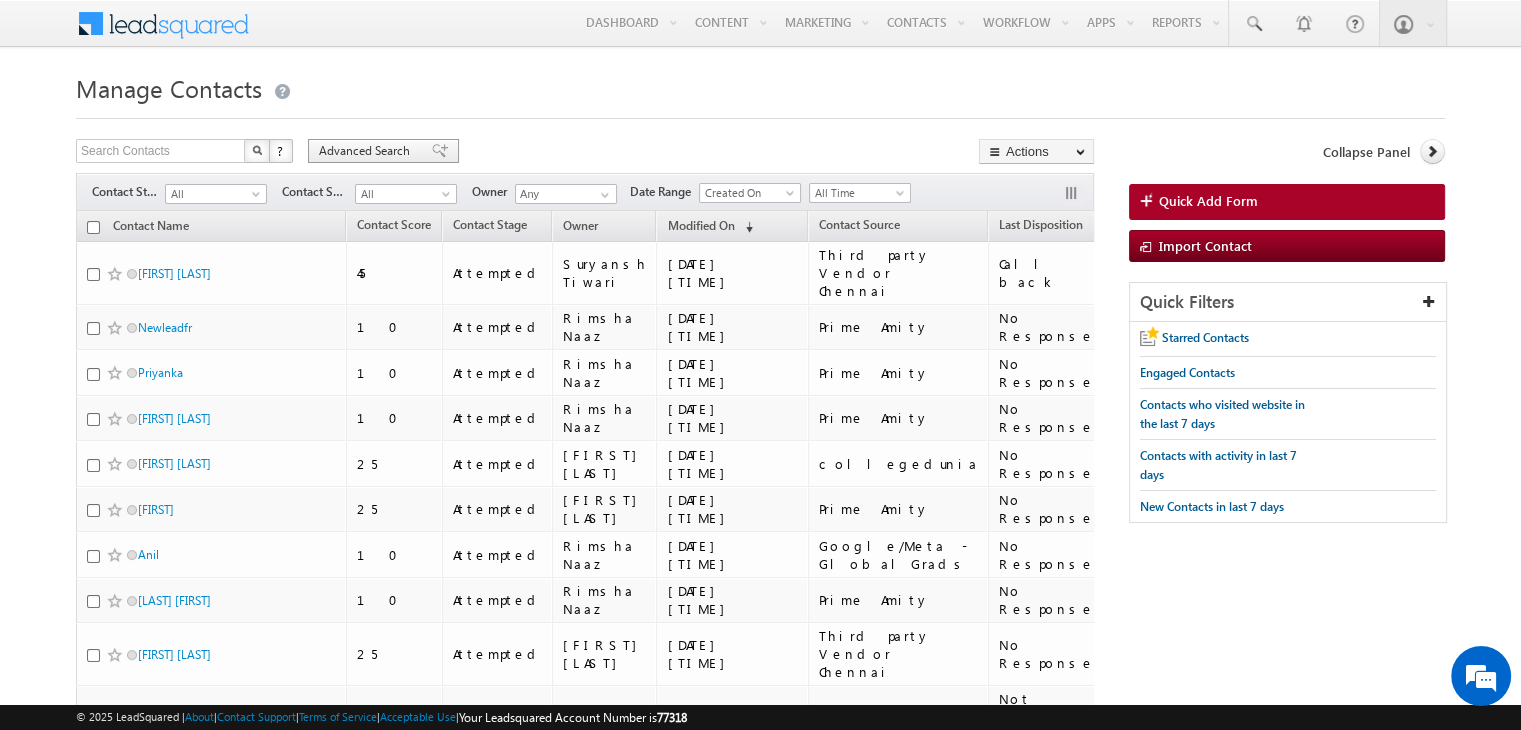 click at bounding box center (440, 151) 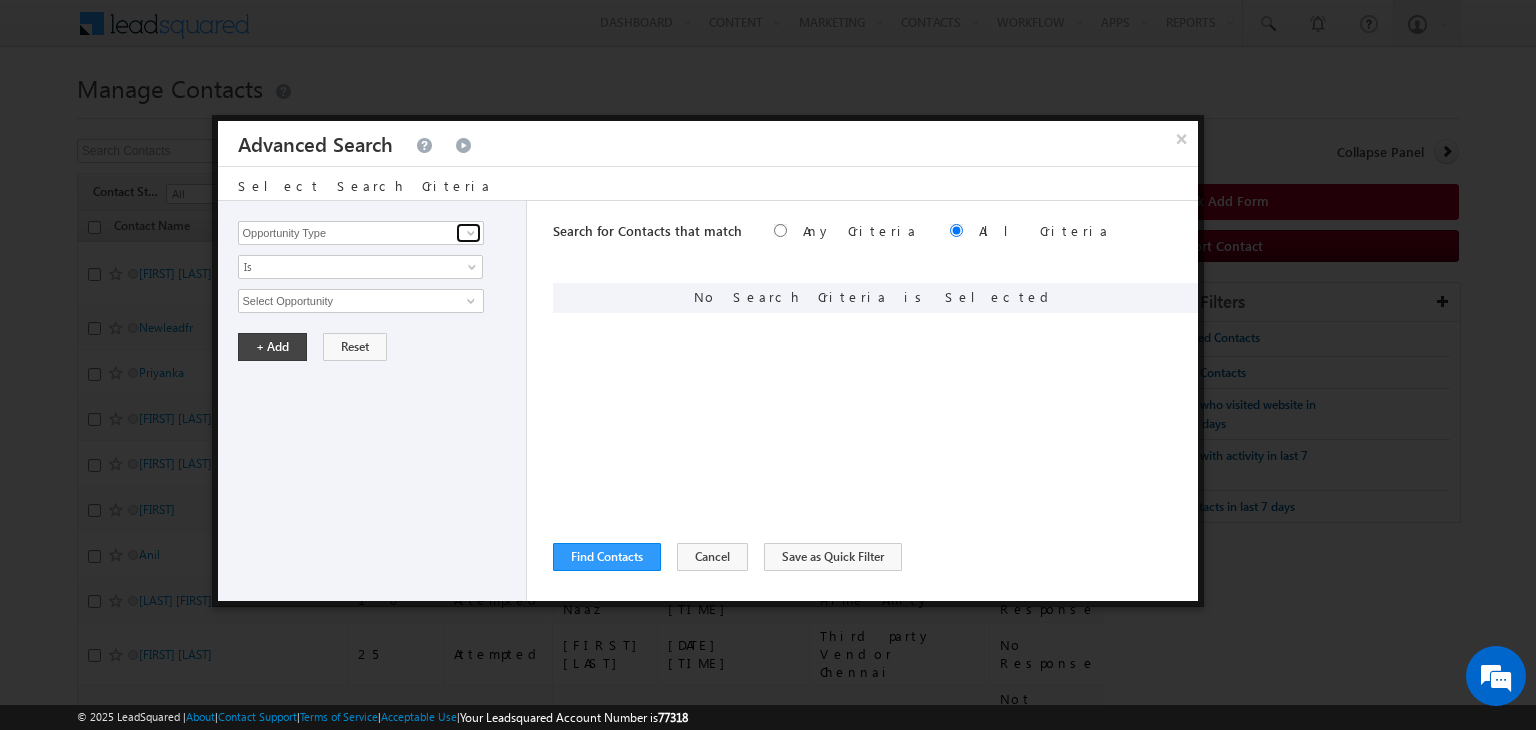 click at bounding box center [471, 233] 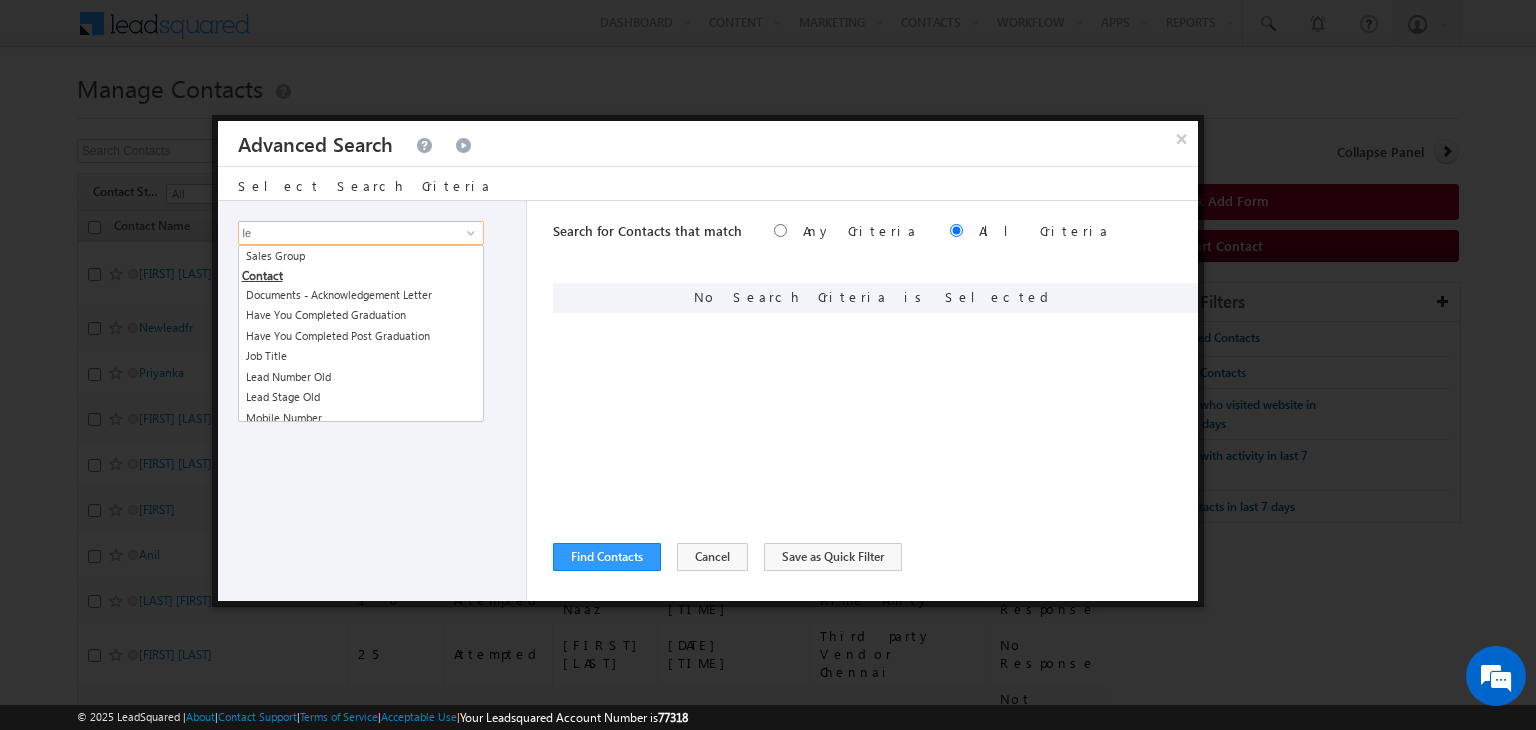 type on "l" 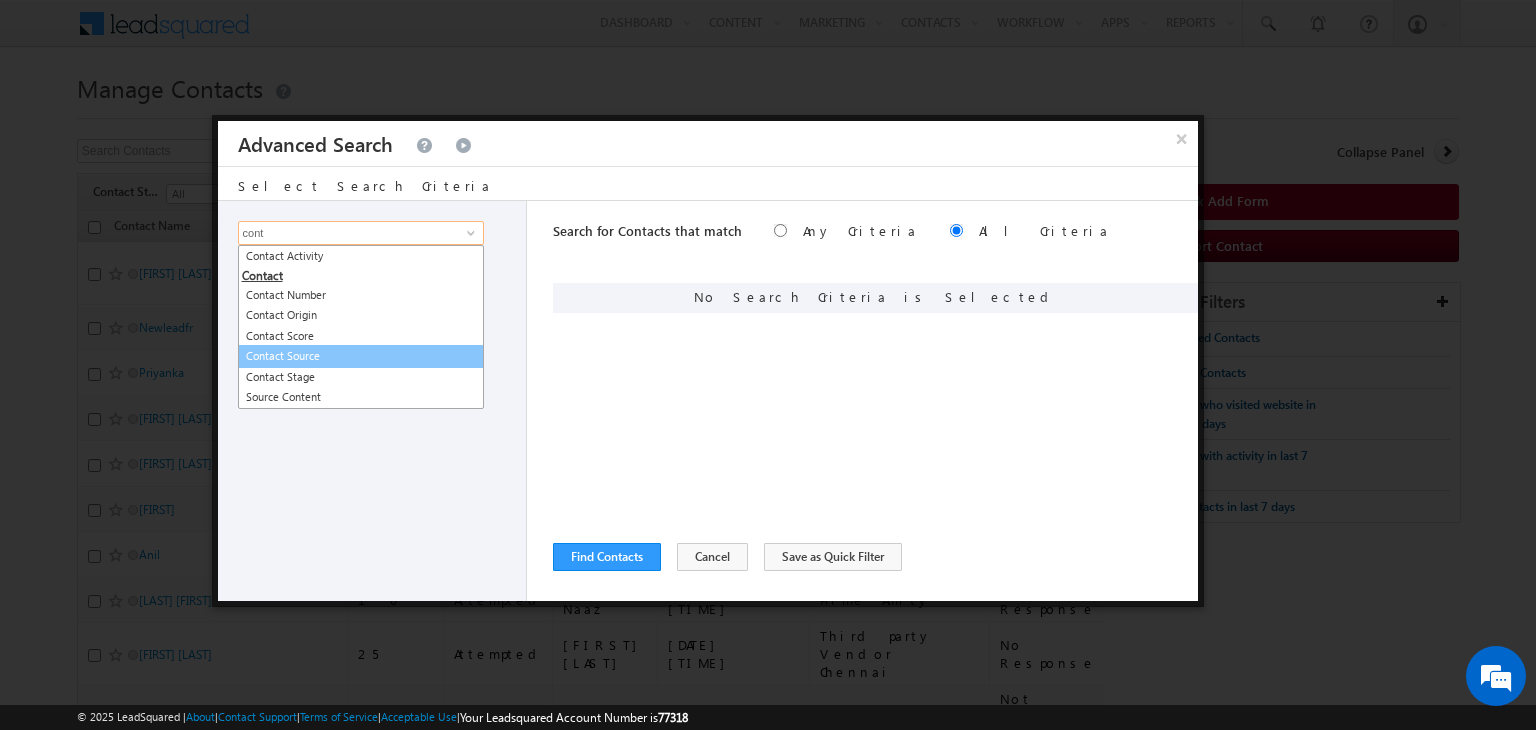 click on "Contact Source" at bounding box center (361, 356) 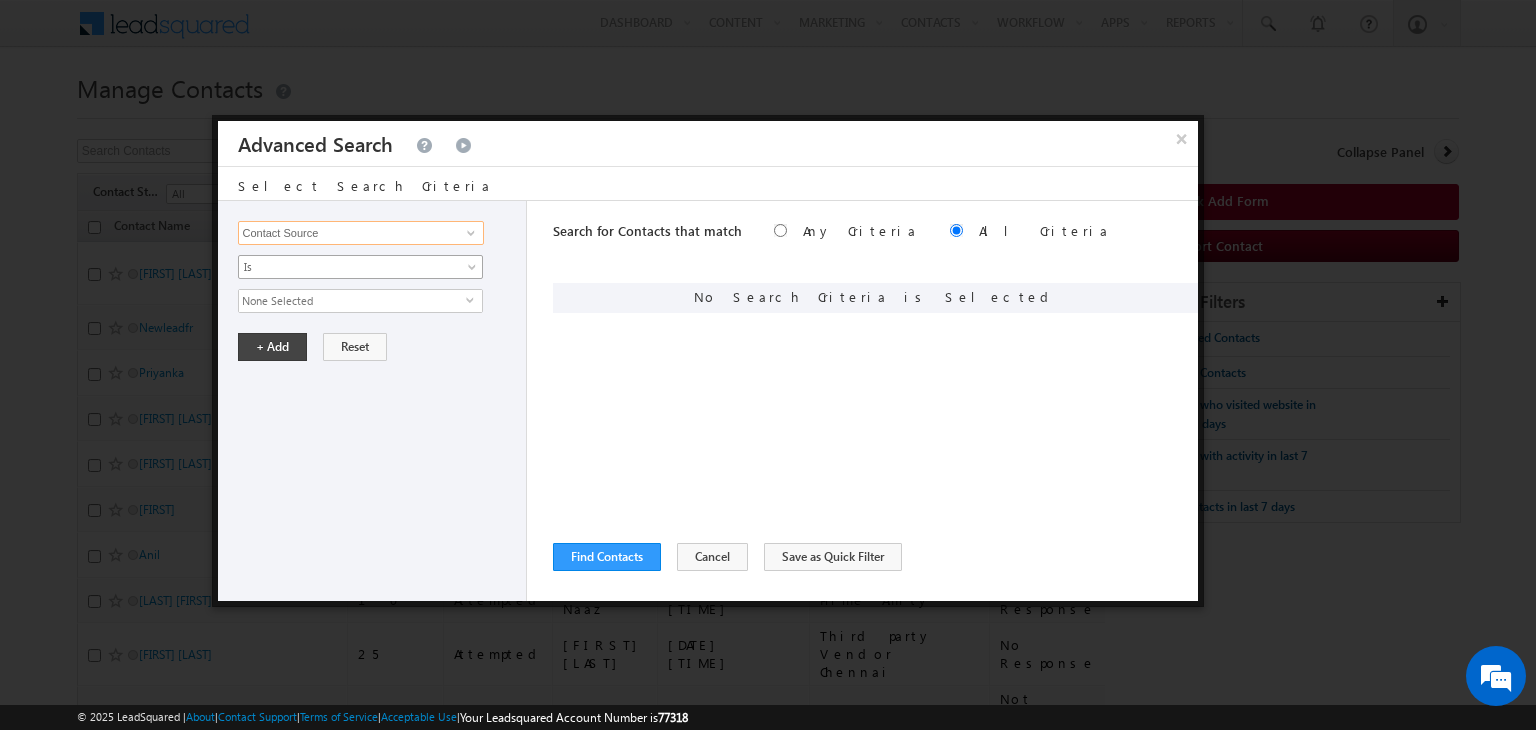 type on "Contact Source" 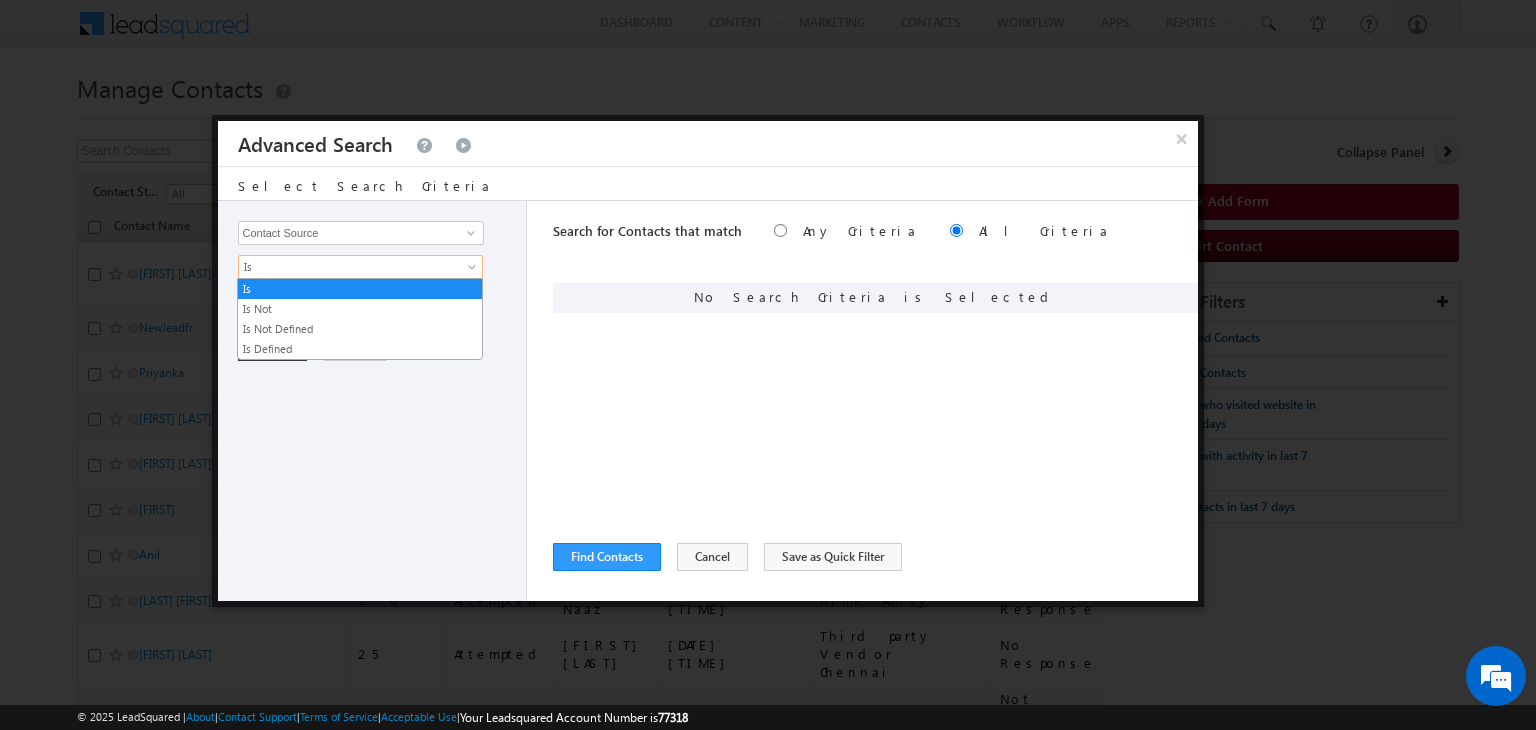 click on "Is" at bounding box center (347, 267) 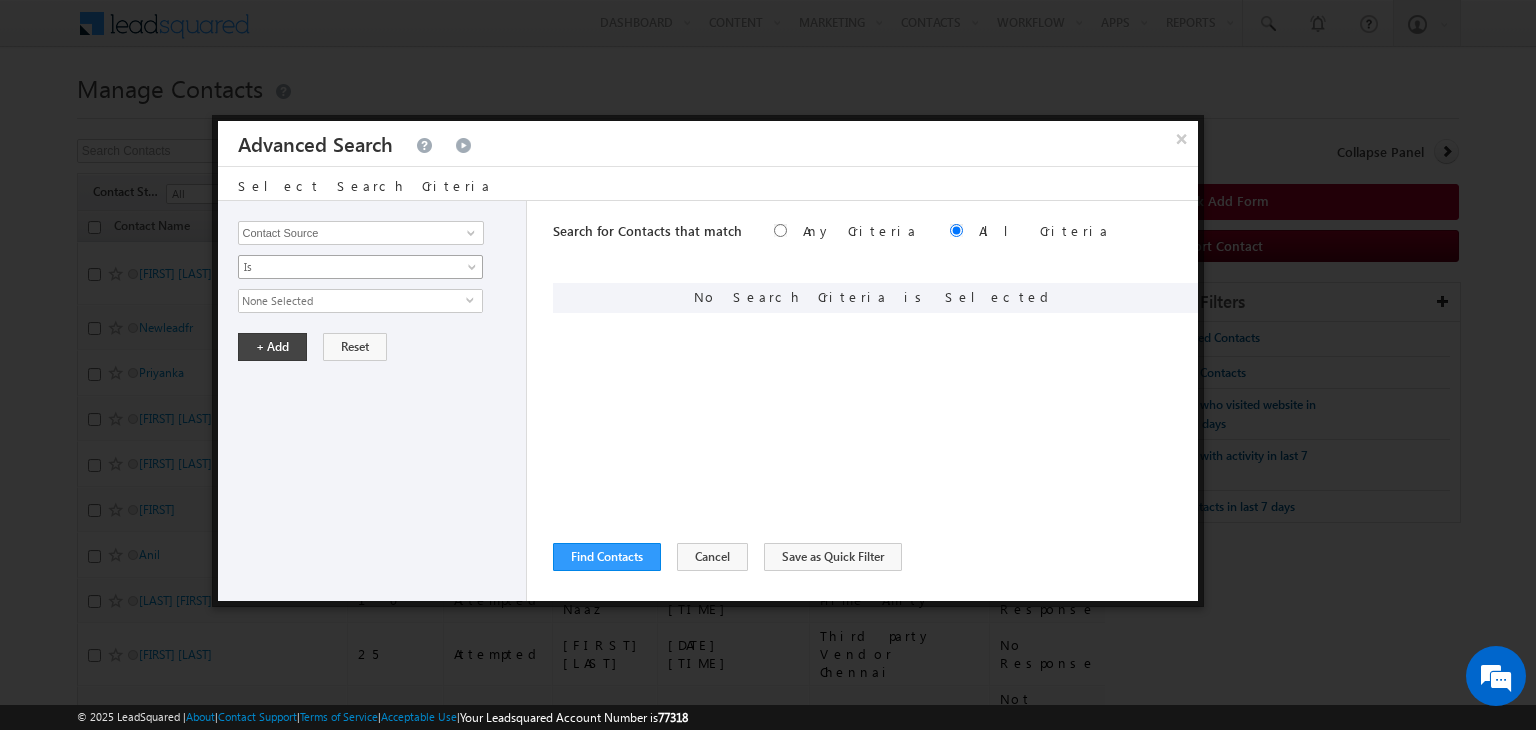 click on "Is" at bounding box center (360, 267) 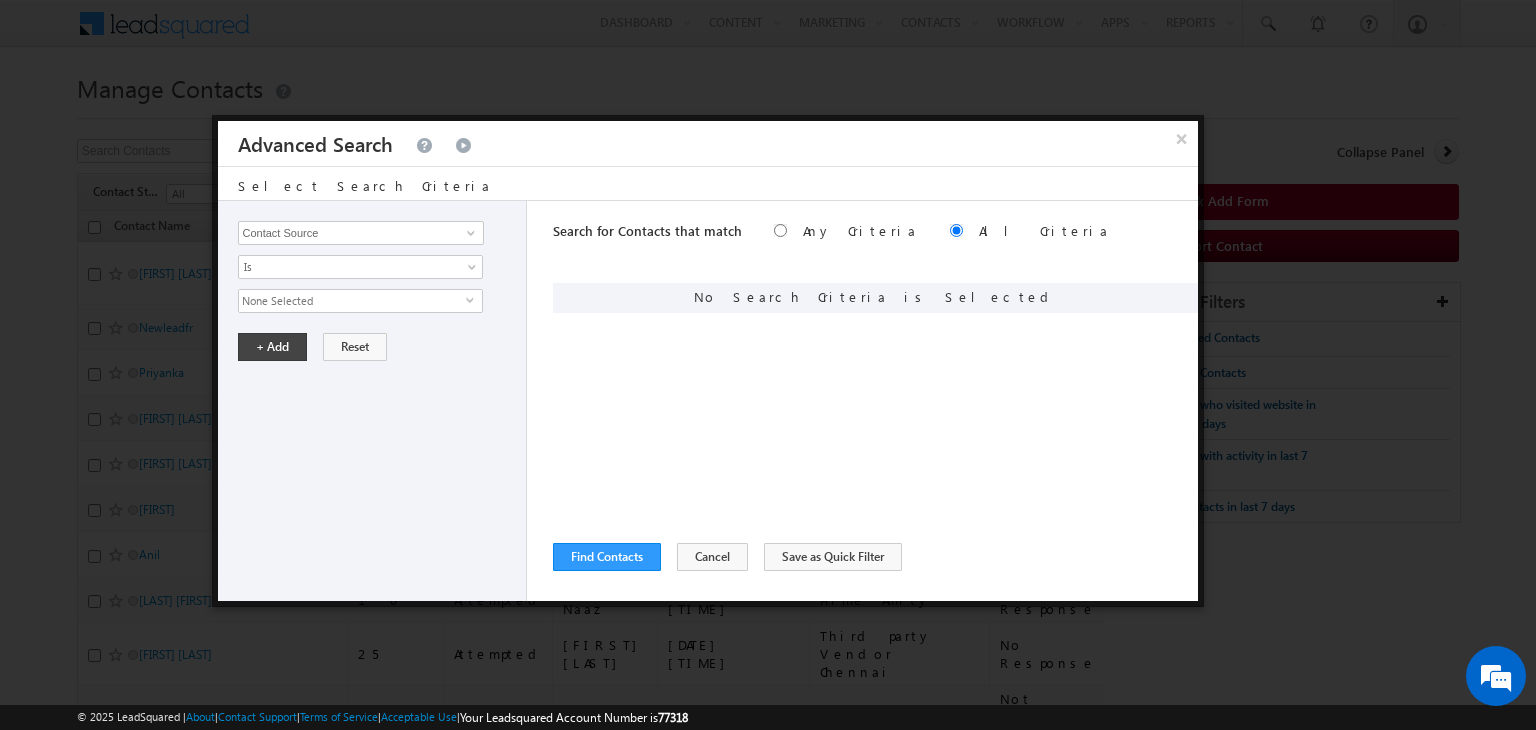 click on "None Selected" at bounding box center (352, 301) 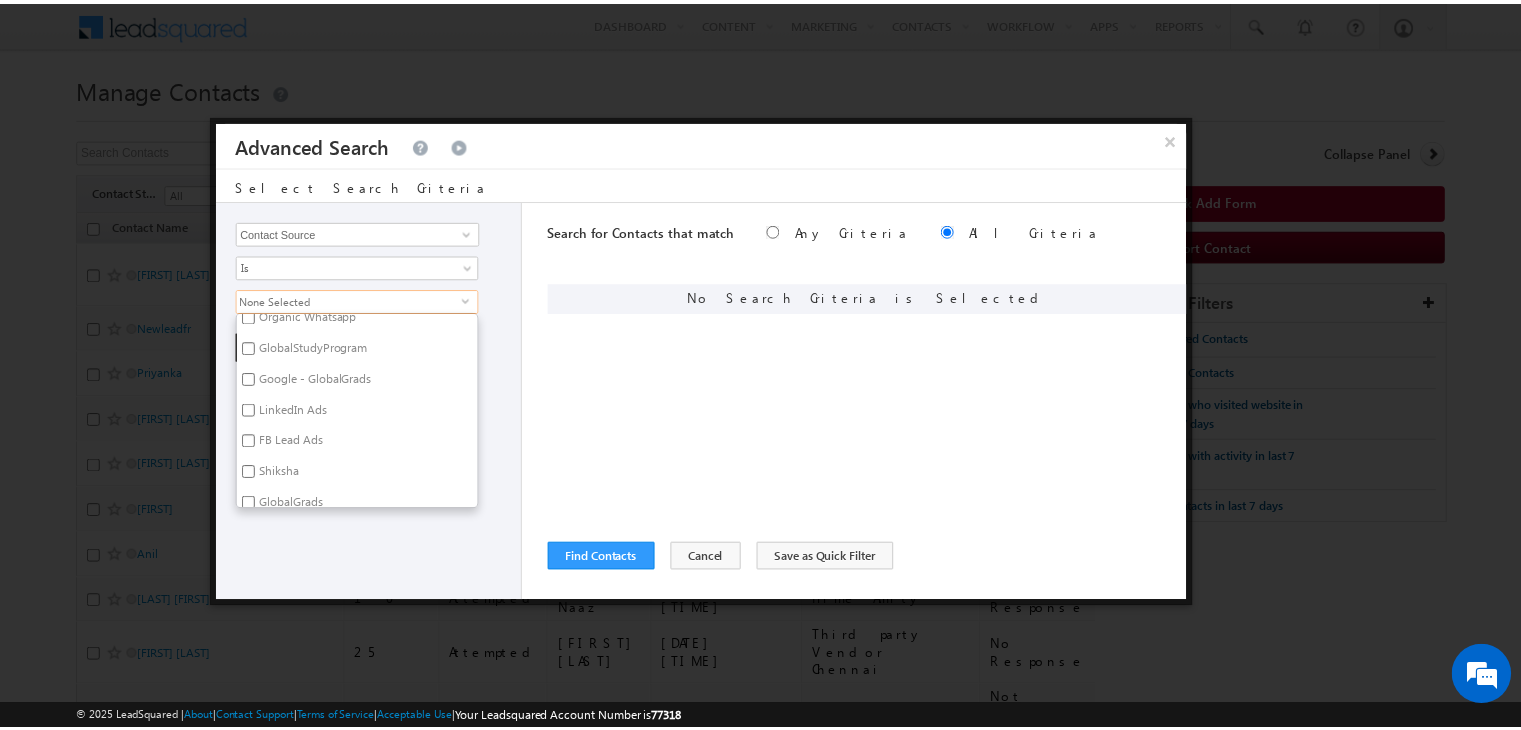 scroll, scrollTop: 356, scrollLeft: 0, axis: vertical 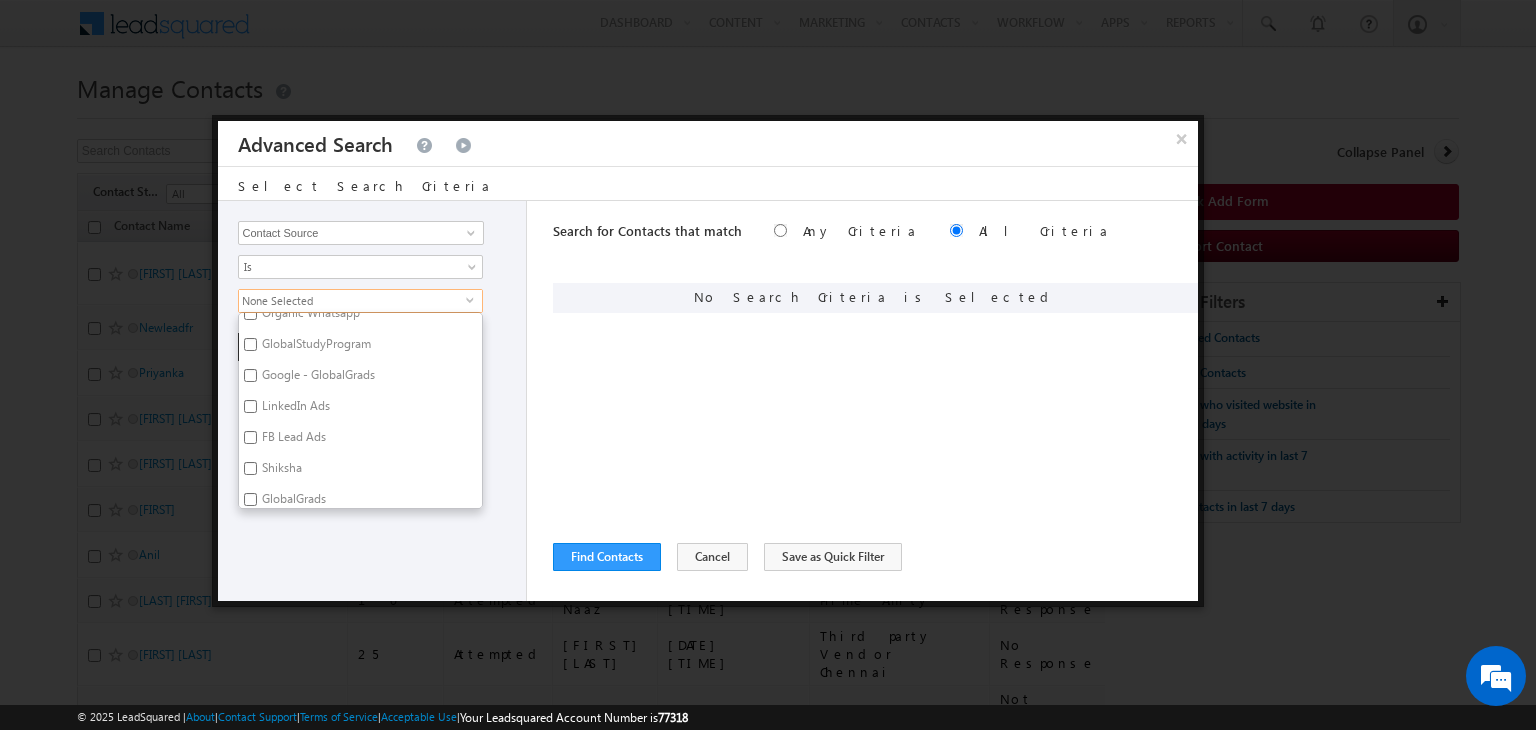 click on "Google - GlobalGrads" at bounding box center (317, 378) 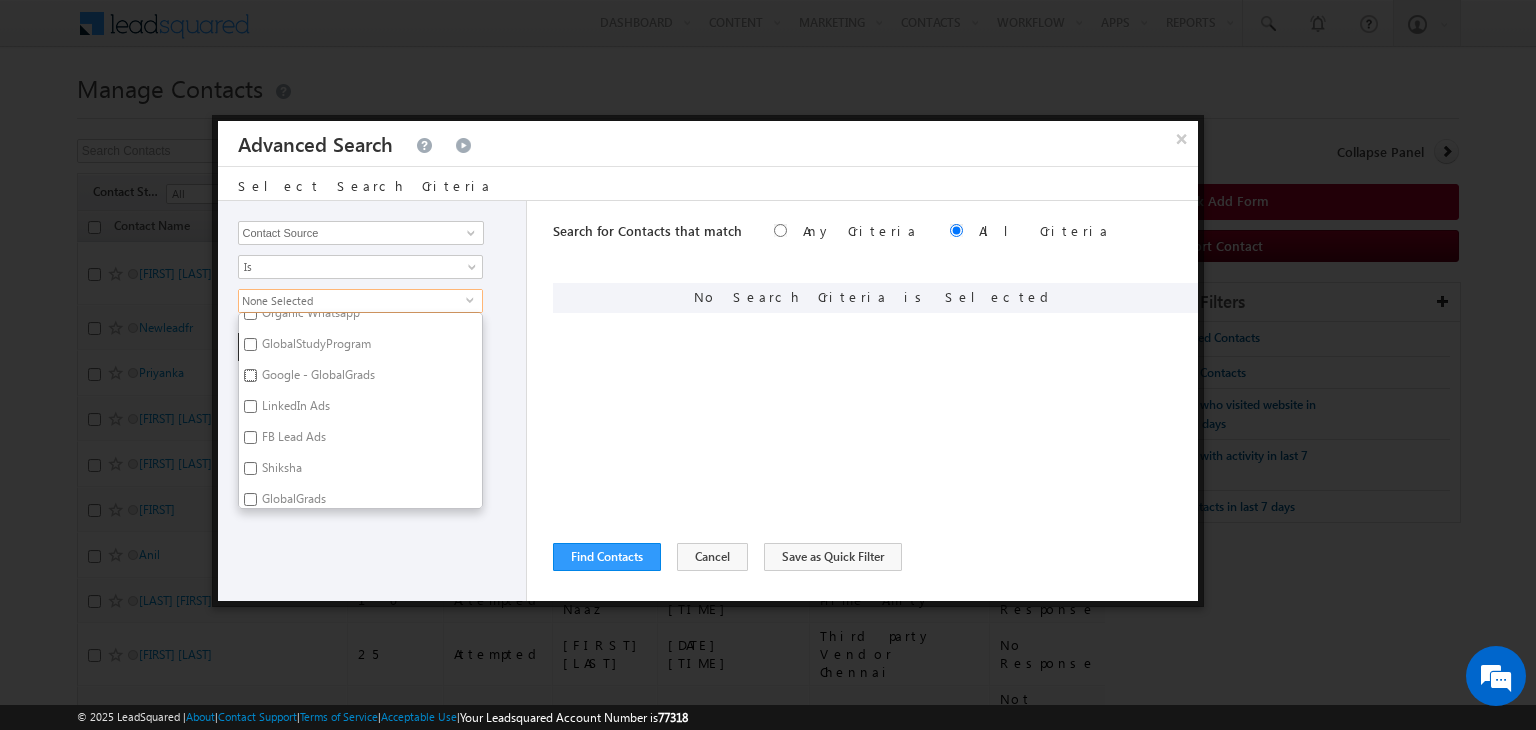 click on "Google - GlobalGrads" at bounding box center [250, 375] 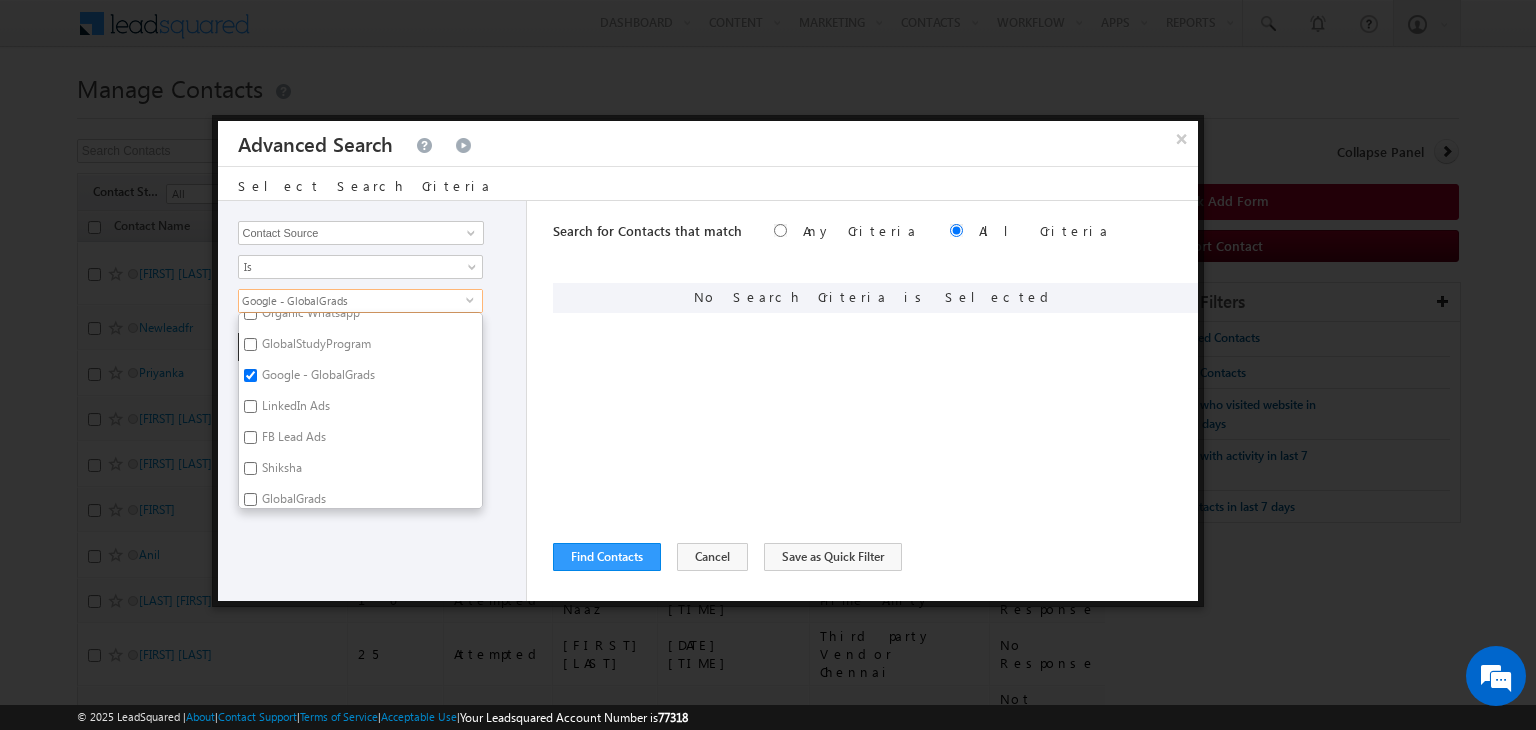 click on "LinkedIn Ads" at bounding box center (294, 409) 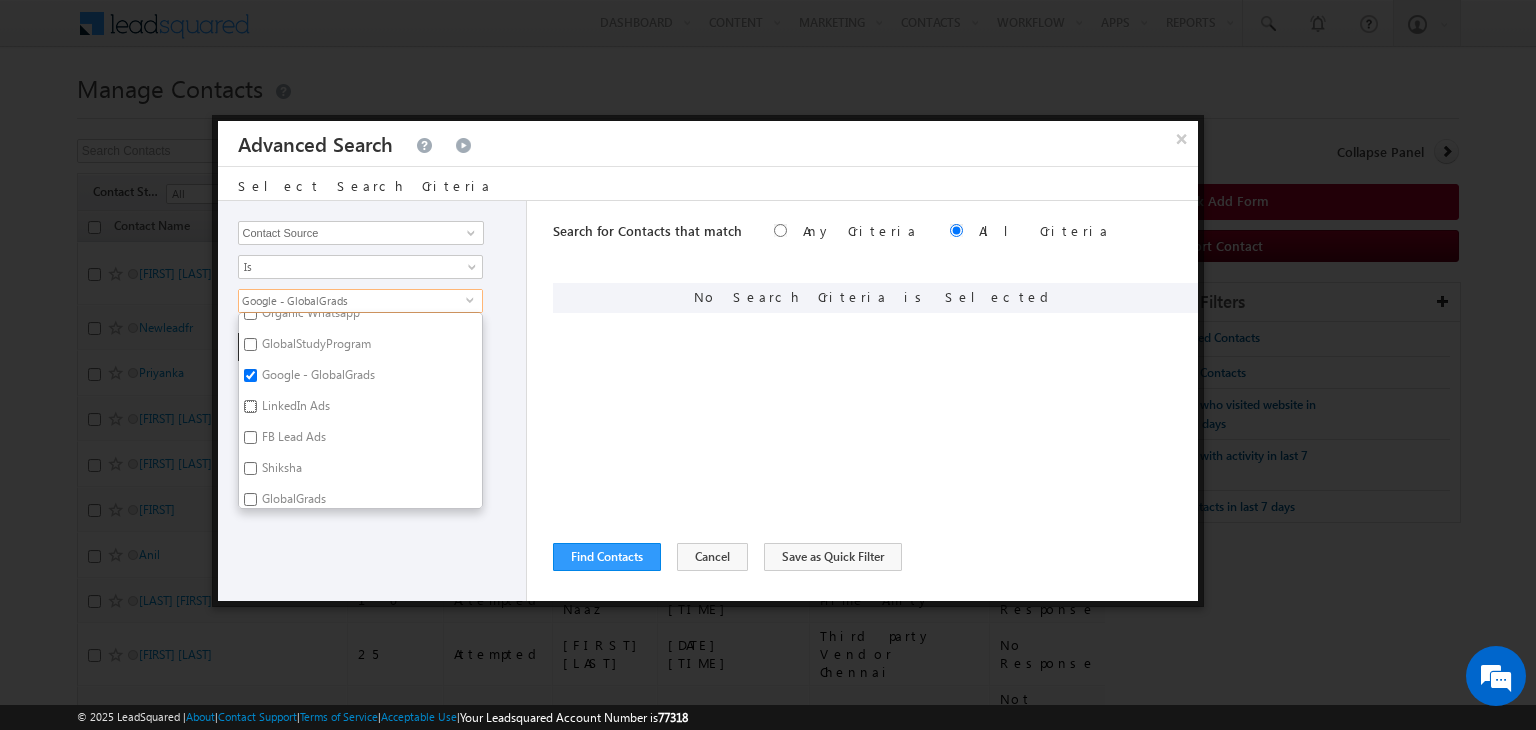 click on "LinkedIn Ads" at bounding box center (250, 406) 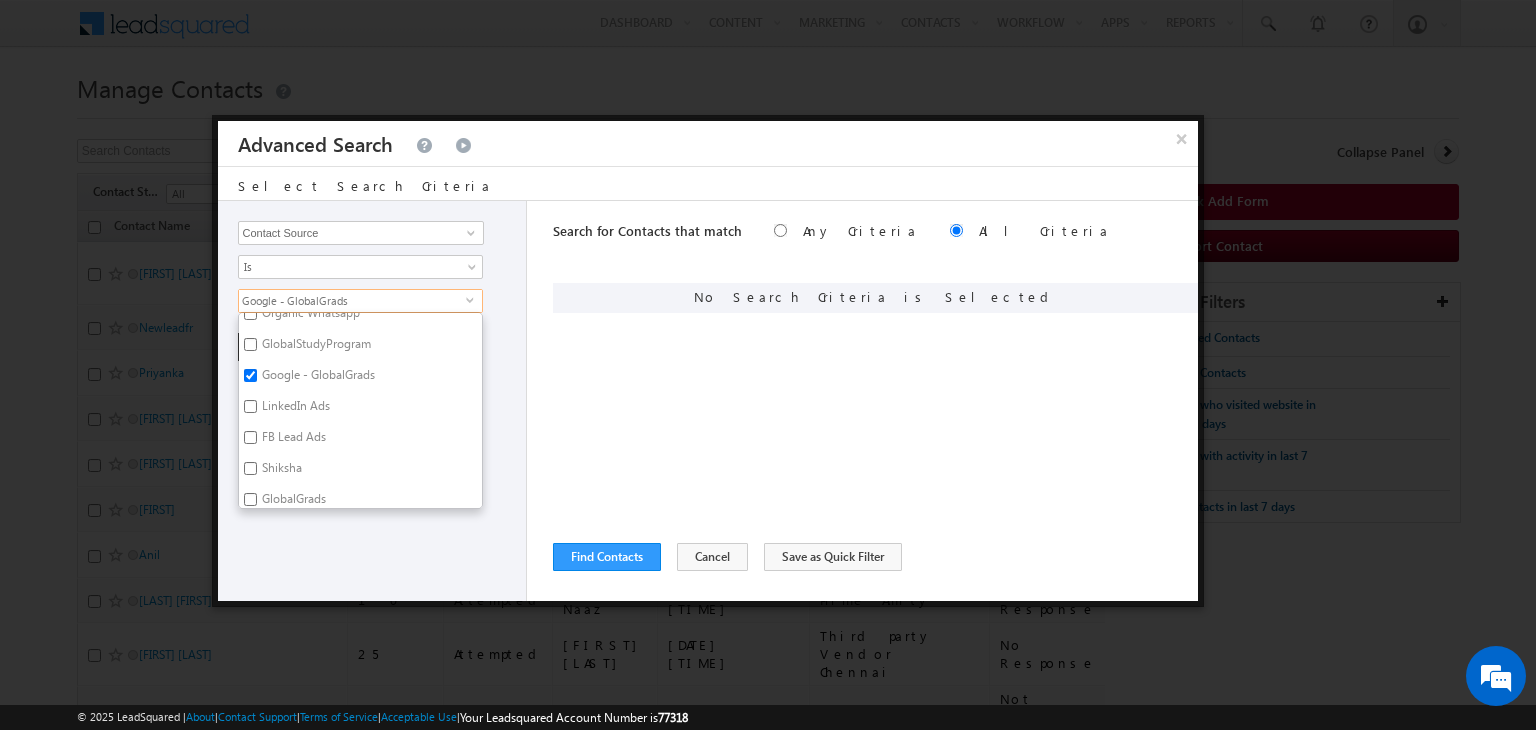 checkbox on "true" 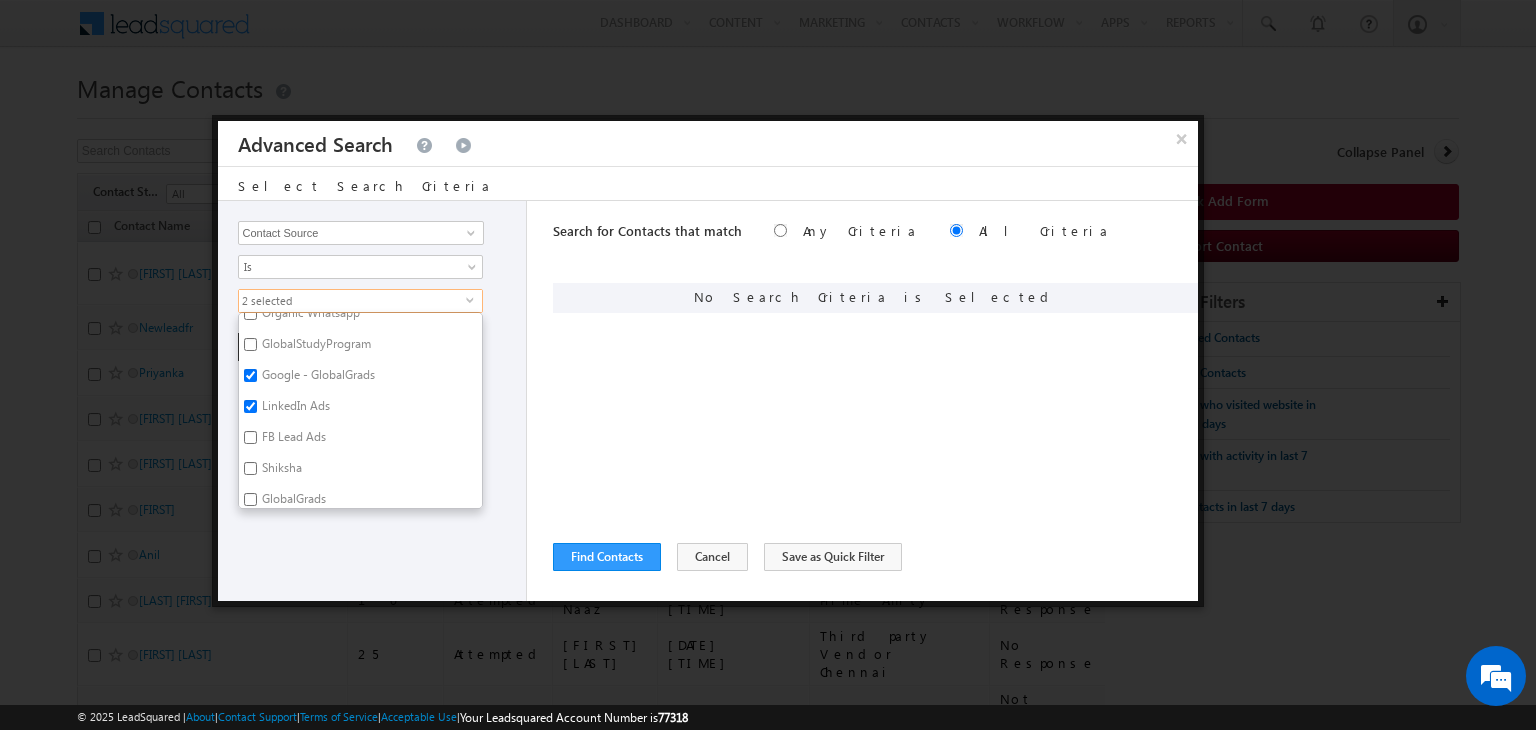 click on "FB Lead Ads" at bounding box center (292, 440) 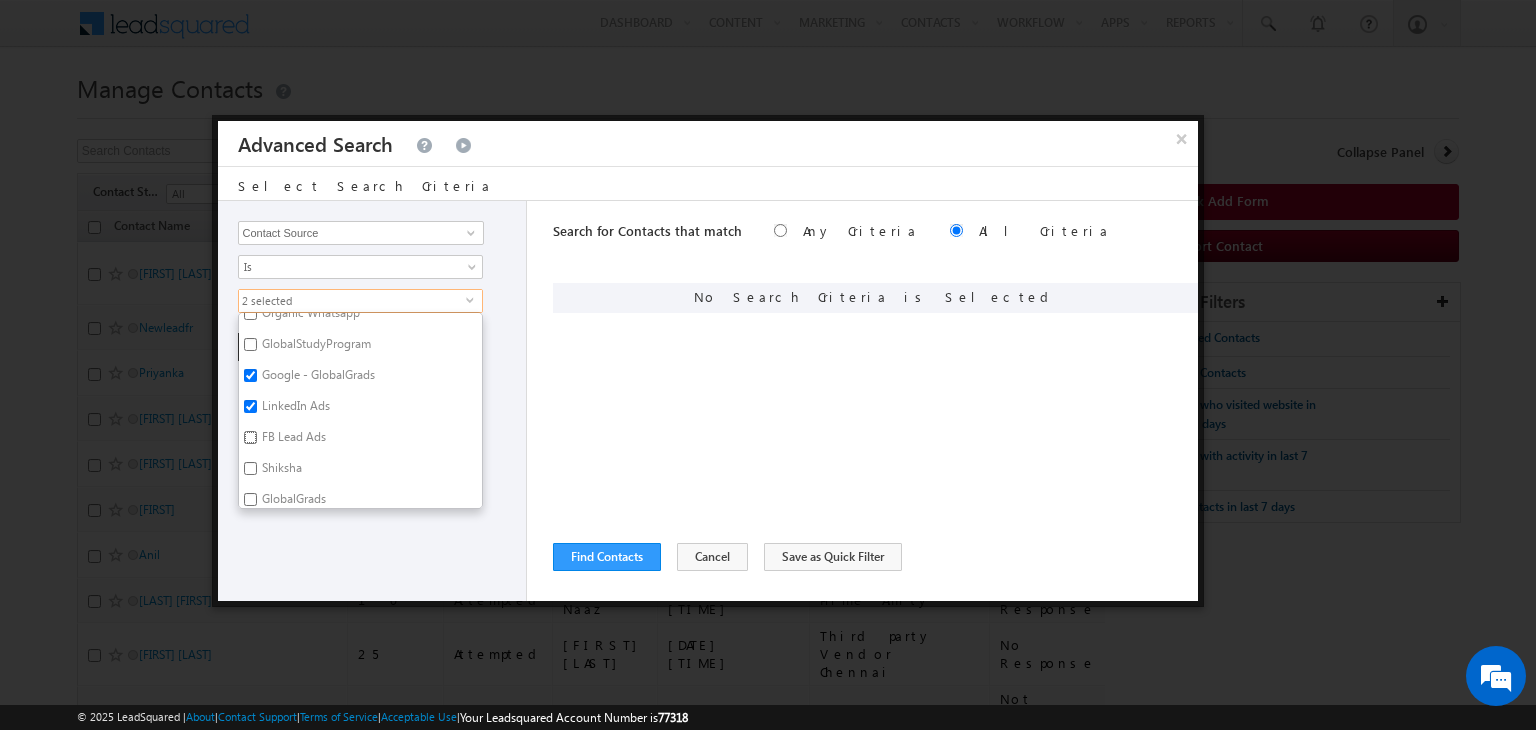 click on "FB Lead Ads" at bounding box center (250, 437) 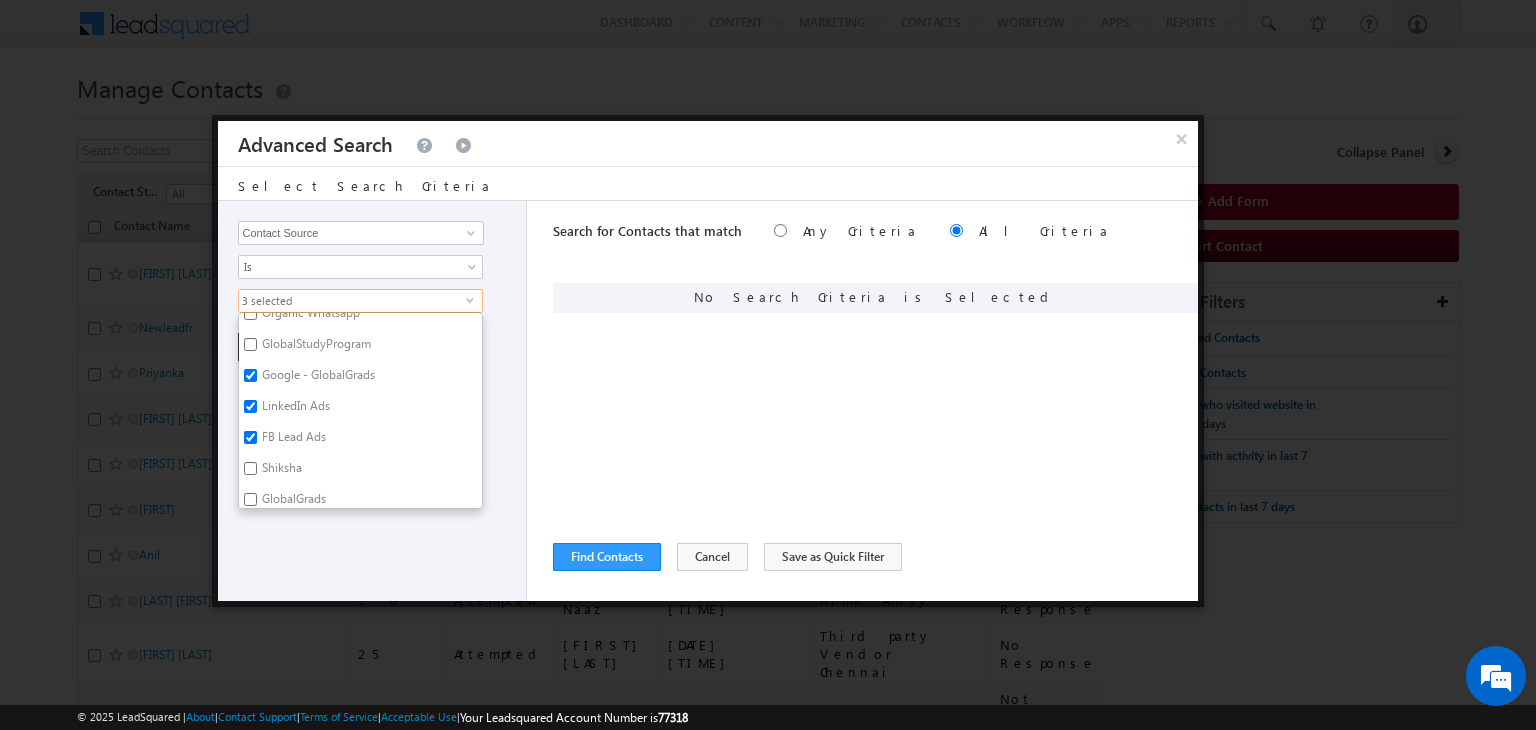 click on "Search for Contacts that match
Any Criteria
All Criteria
Note that the current triggering entity  is not considered  in the condition
If more than one opportunities are returned, the opportunity which is  most recently created  will be considered.
Descending
Ascending
ReLoad" at bounding box center [875, 401] 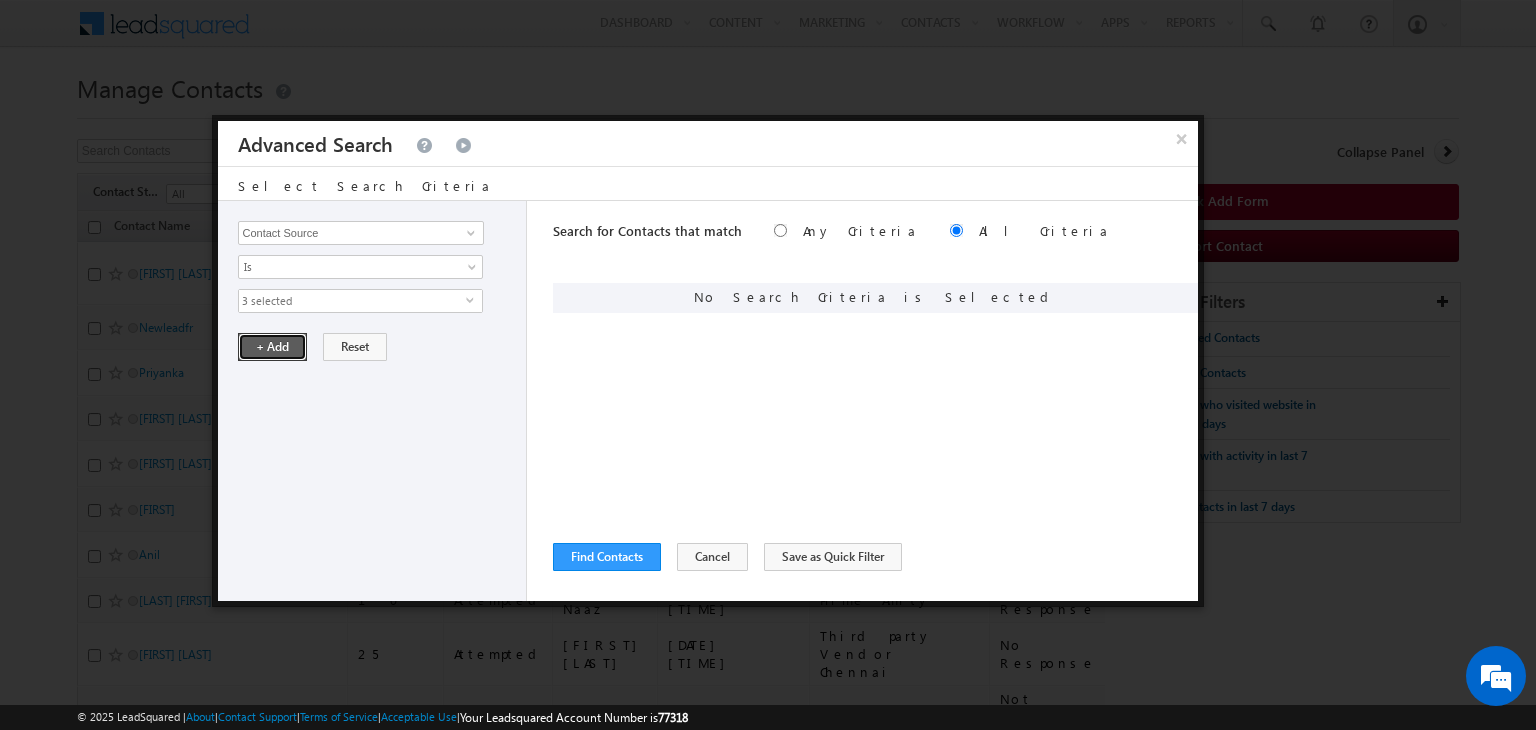 click on "+ Add" at bounding box center [272, 347] 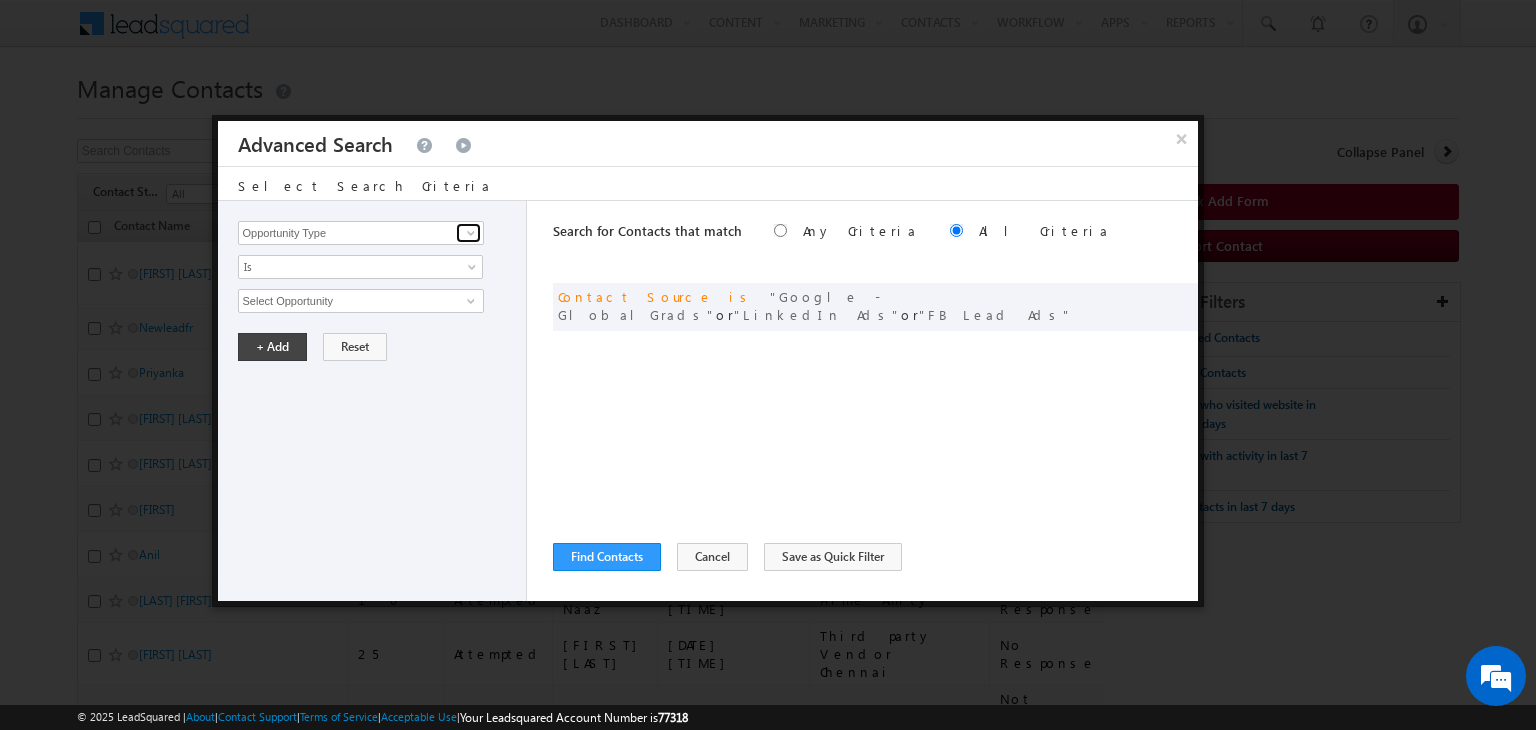 click at bounding box center (471, 233) 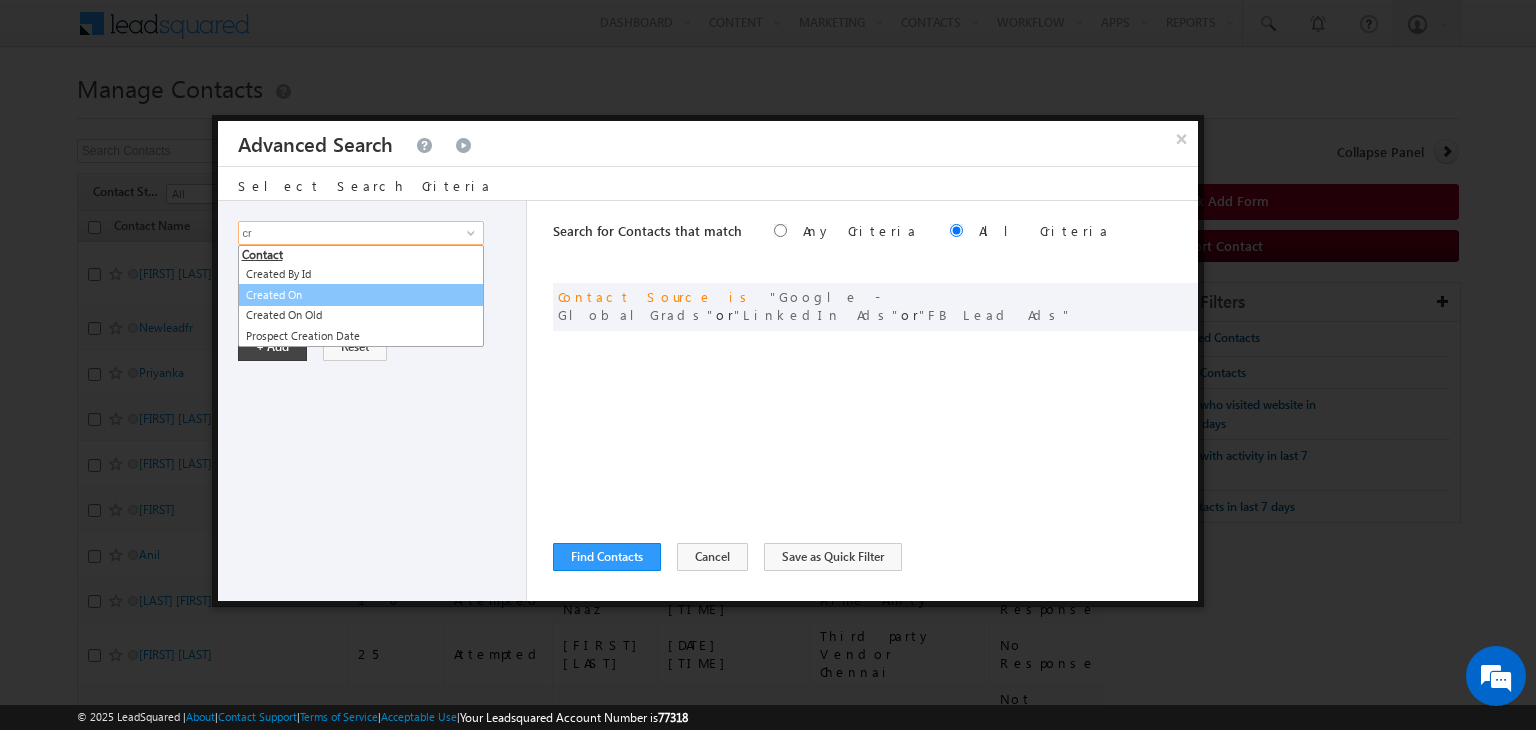 click on "Created On" at bounding box center (361, 295) 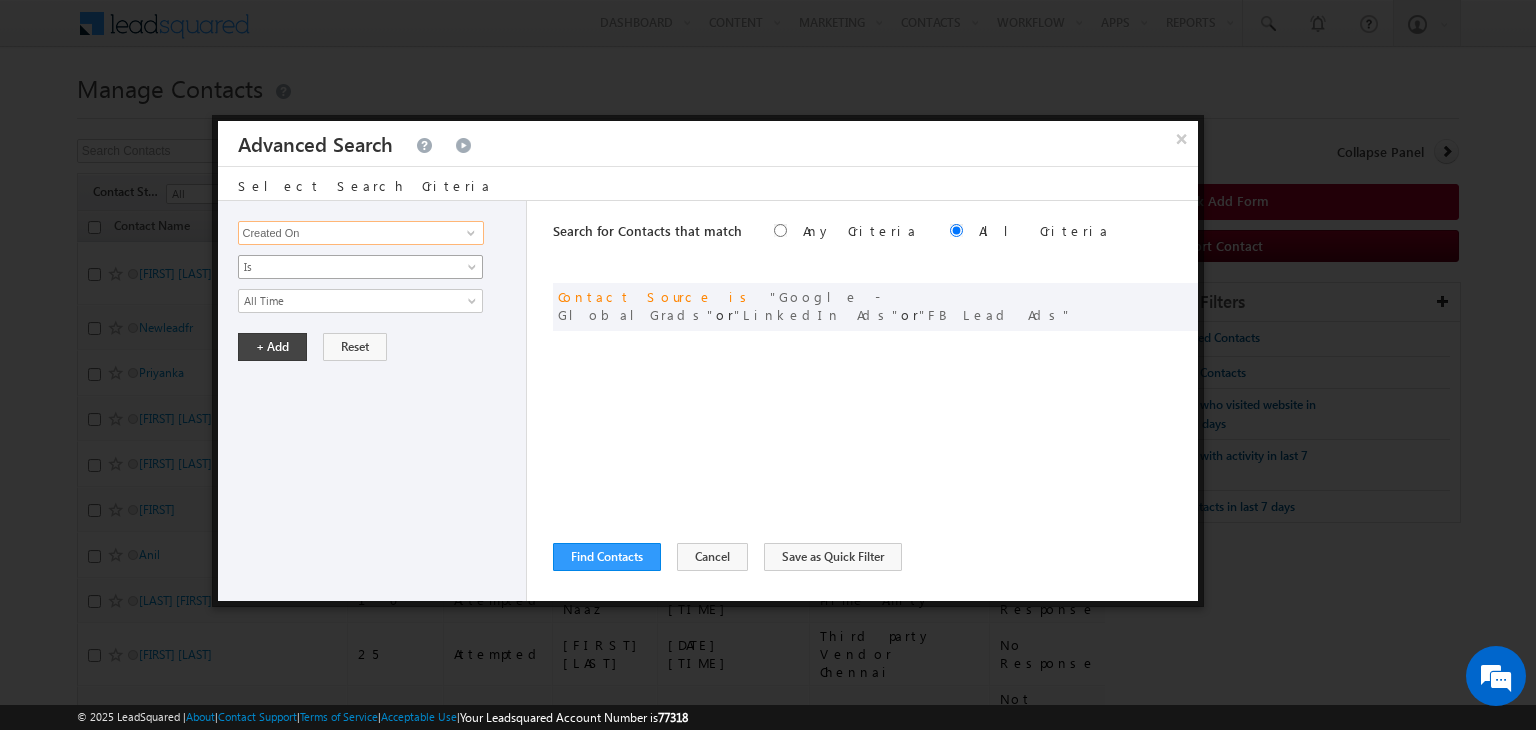 type on "Created On" 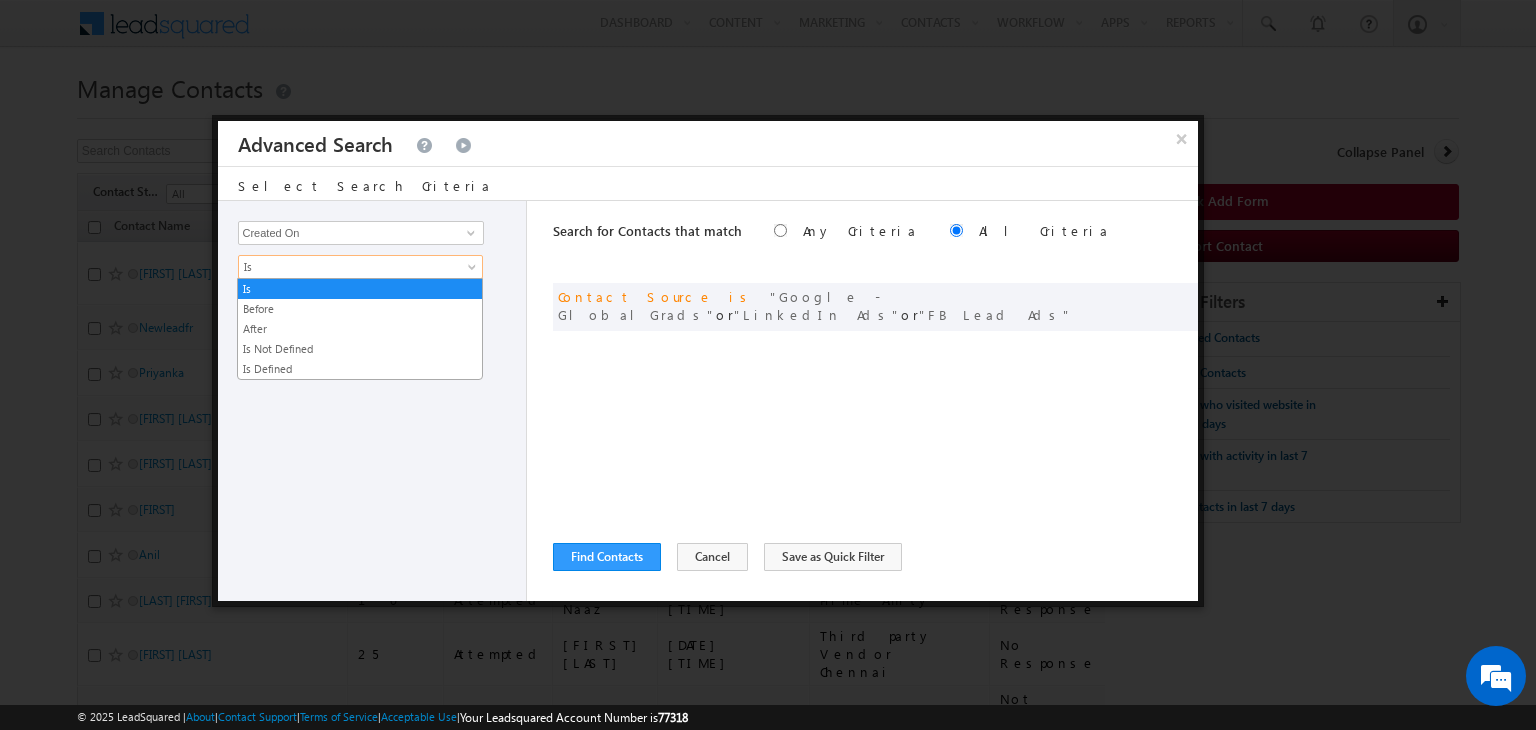 click on "Is" at bounding box center (347, 267) 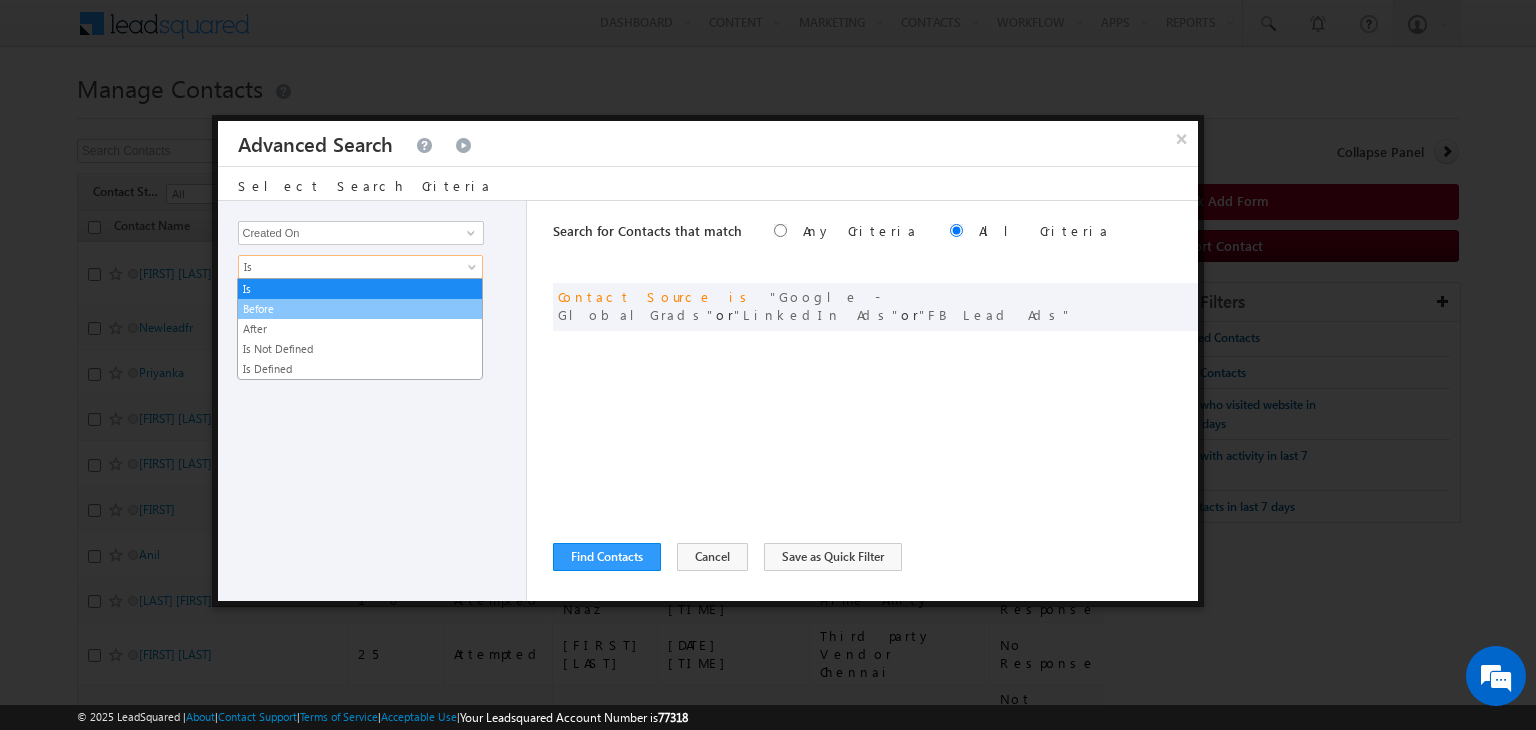 click on "Before" at bounding box center [360, 309] 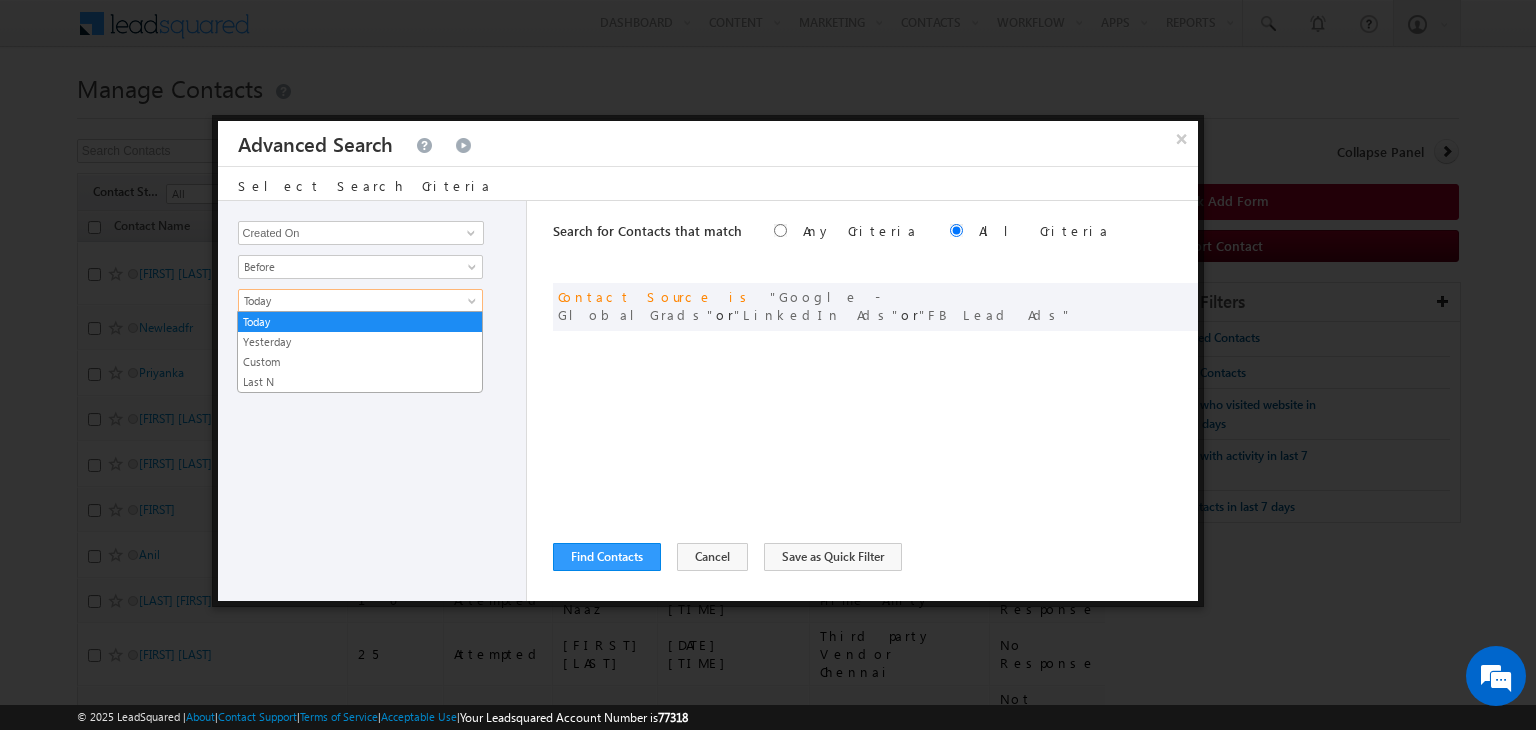 click on "Today" at bounding box center (347, 301) 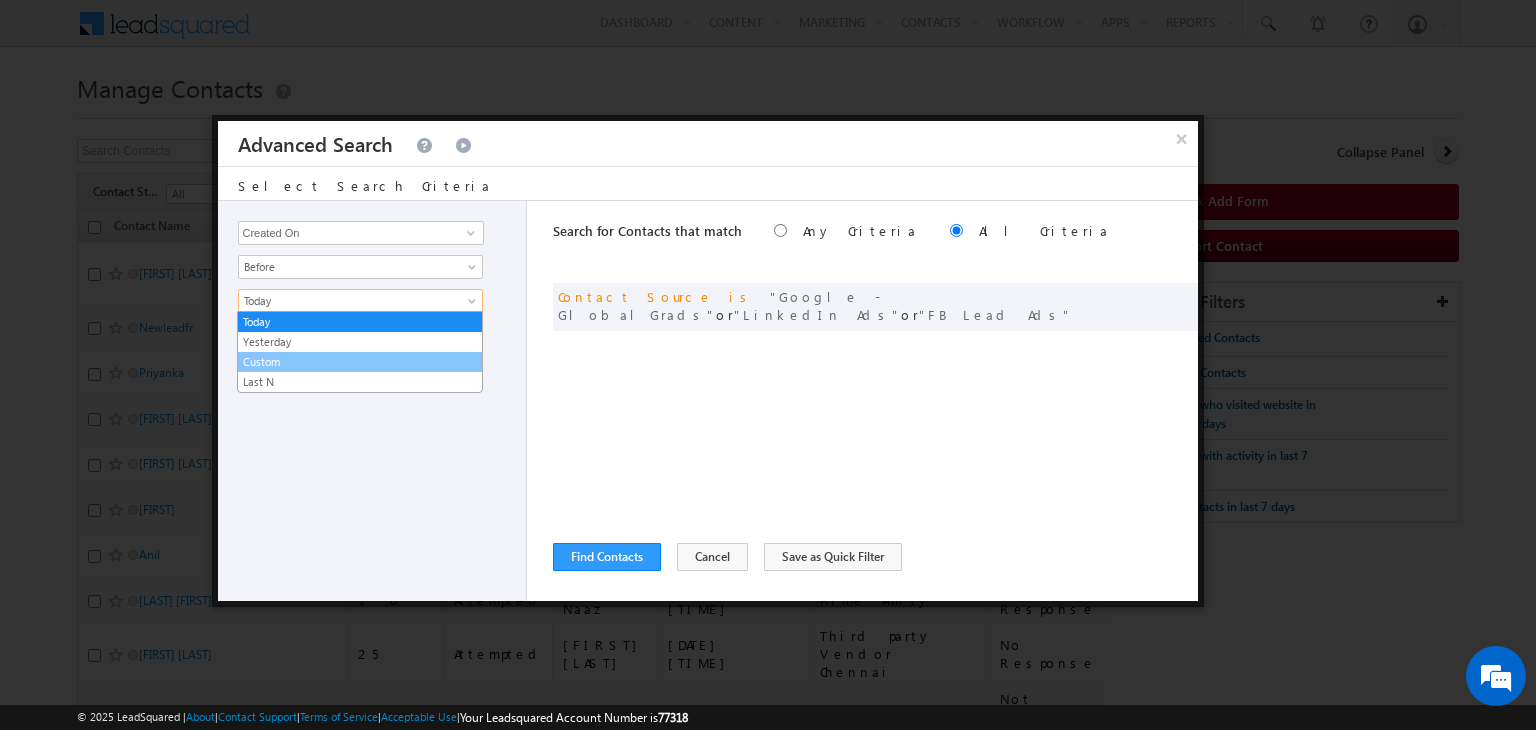 click on "Custom" at bounding box center (360, 362) 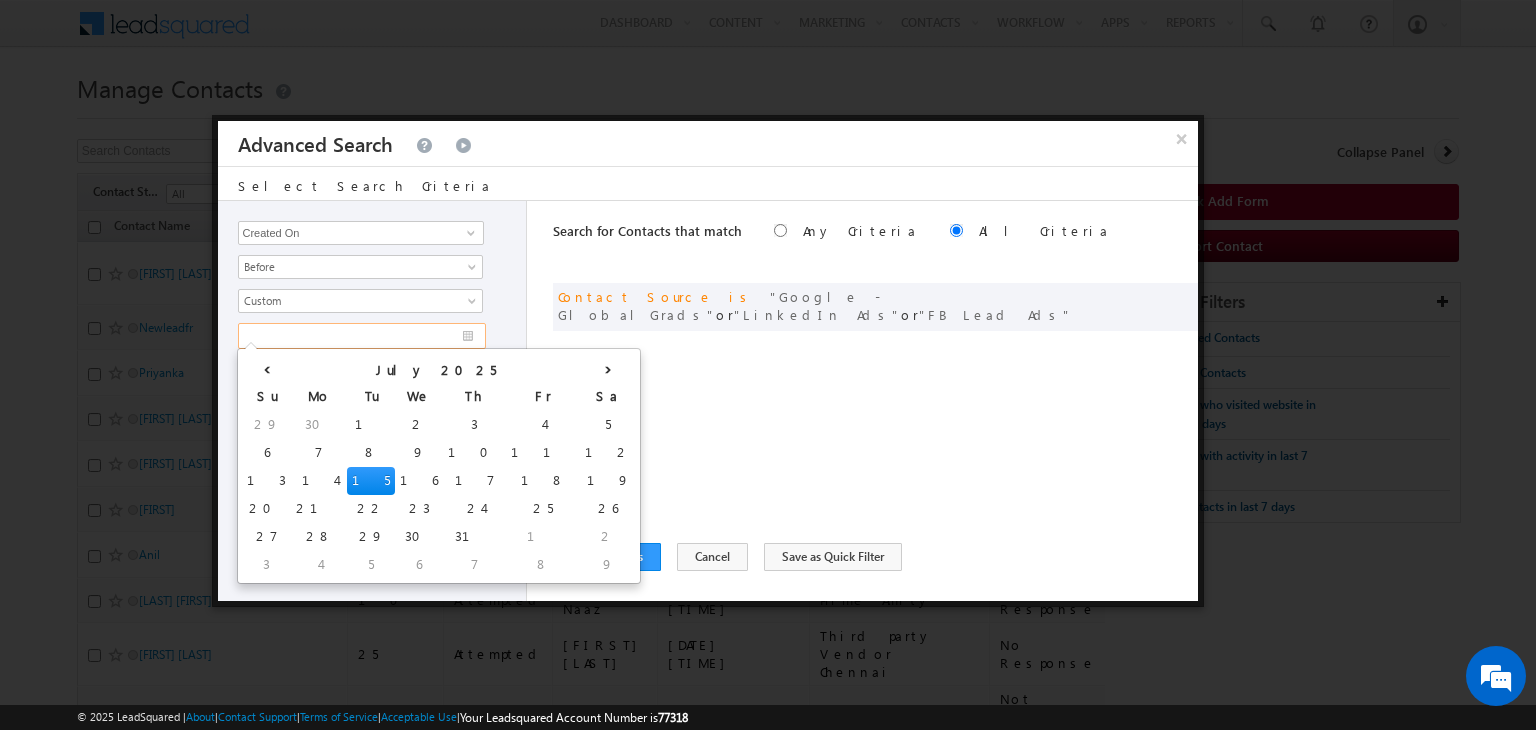 click at bounding box center (362, 336) 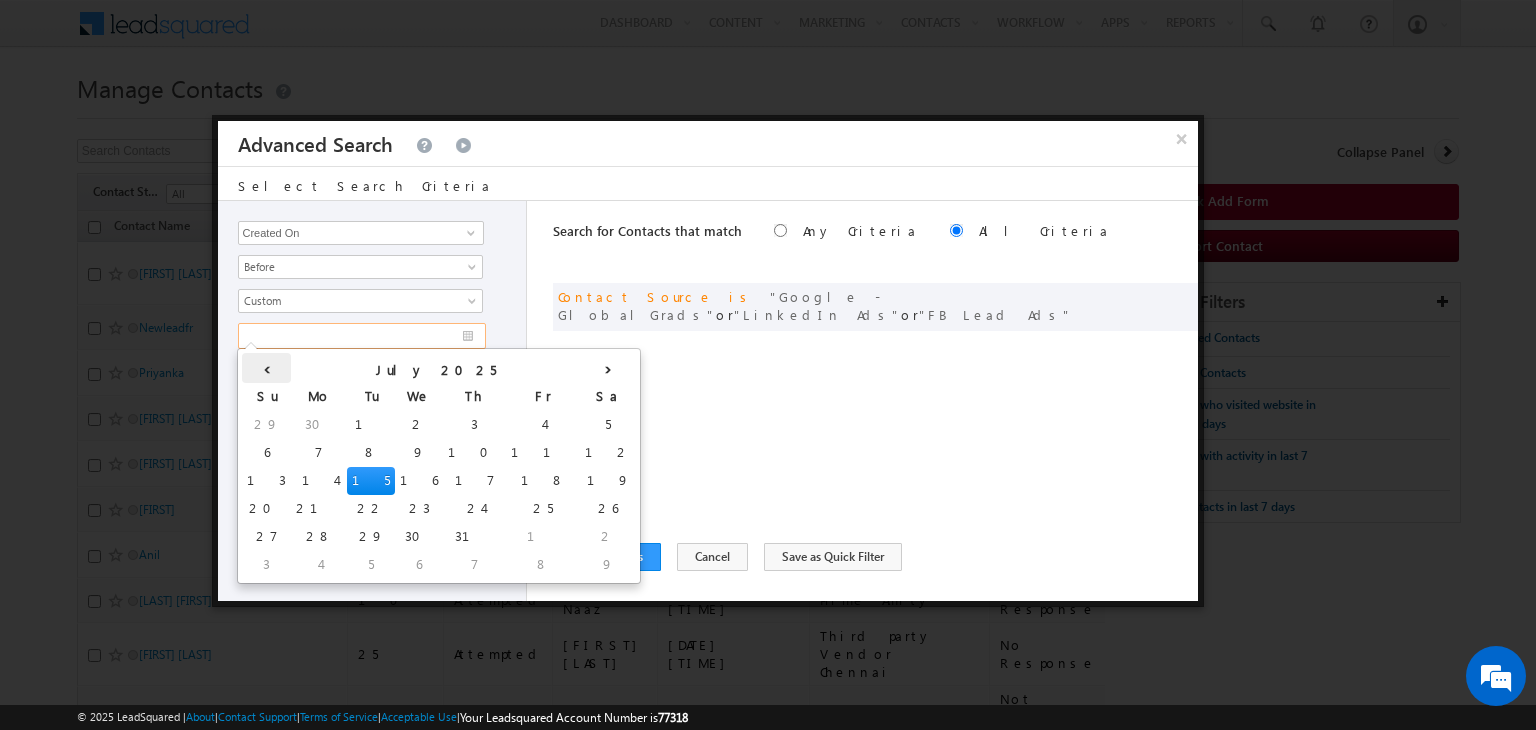 click on "‹" at bounding box center [266, 368] 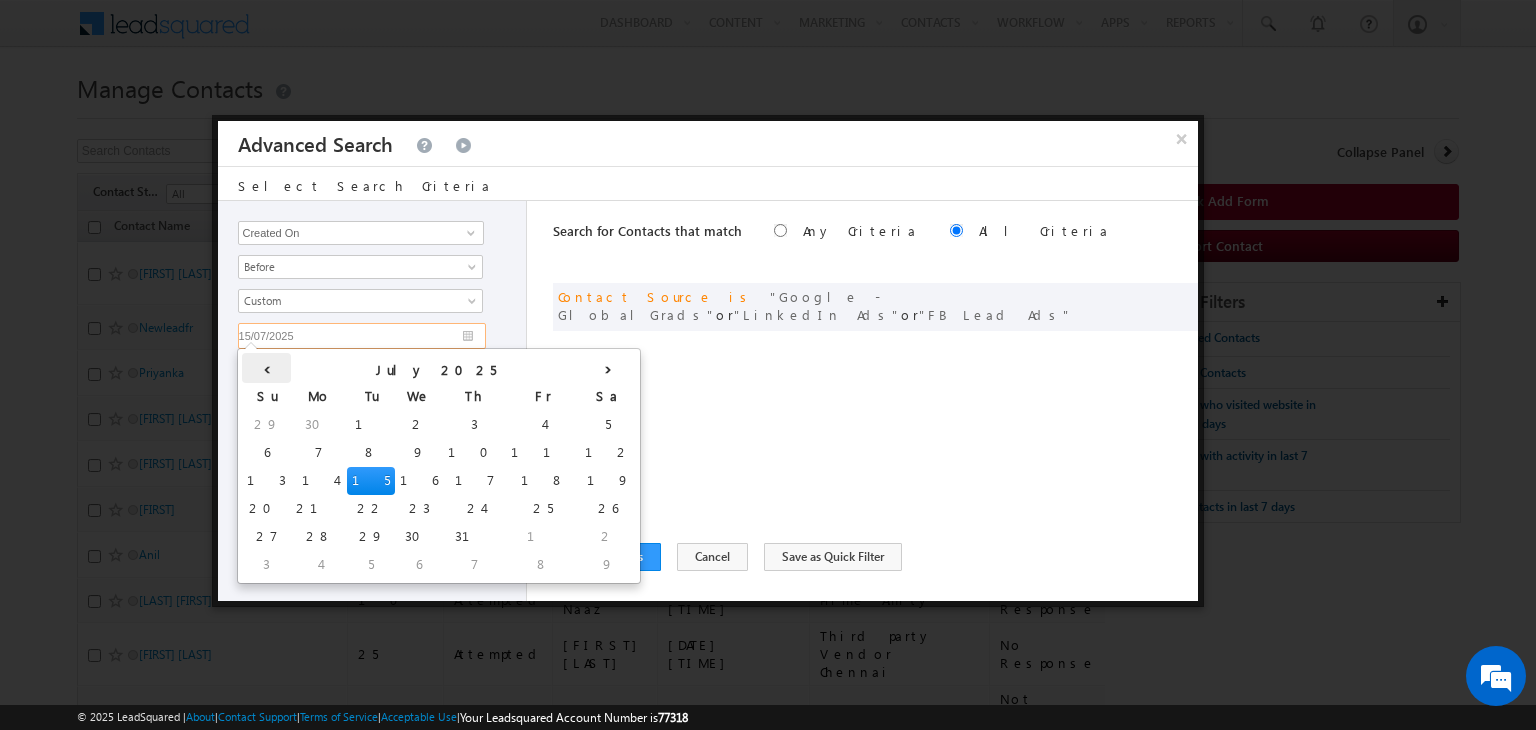 click on "‹" at bounding box center (266, 368) 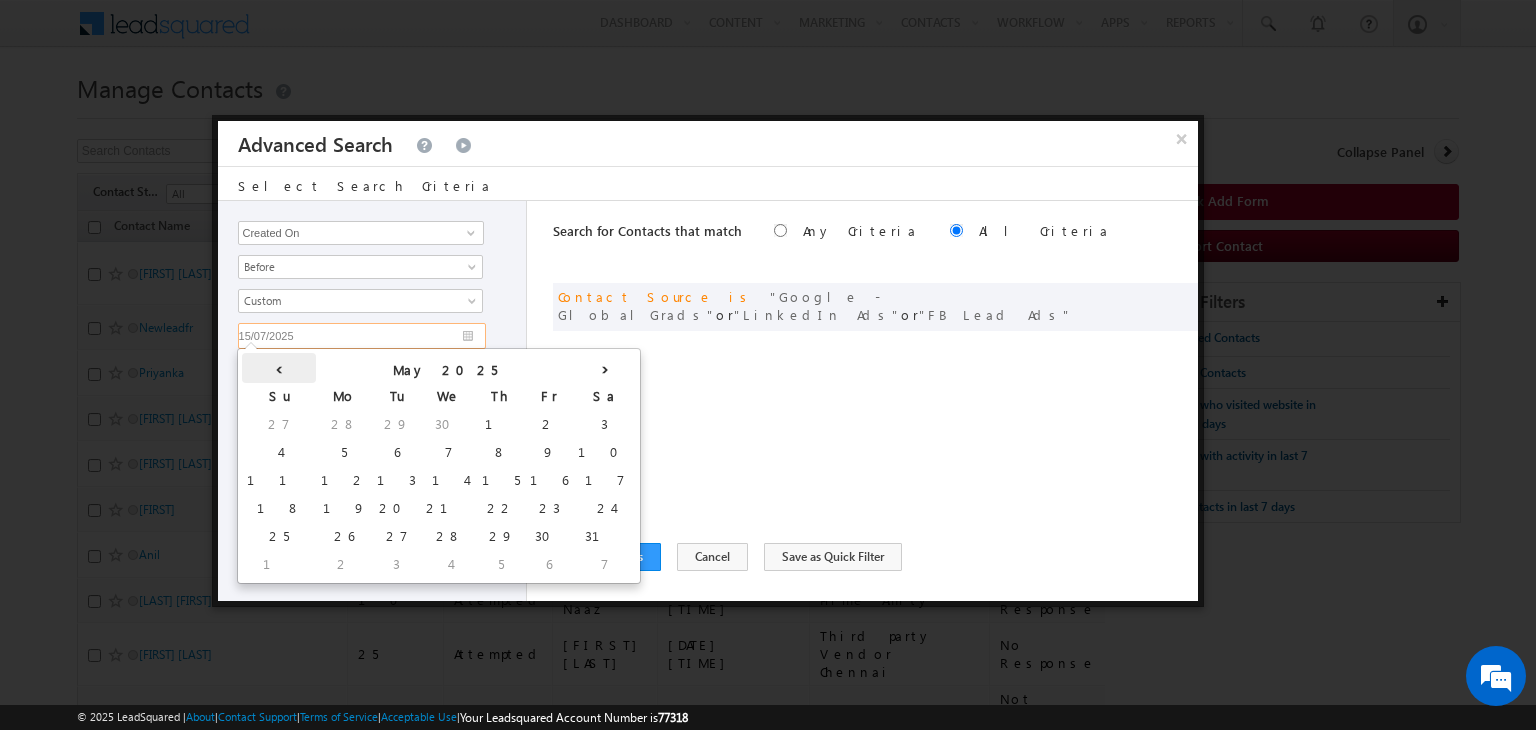 click on "‹" at bounding box center (279, 368) 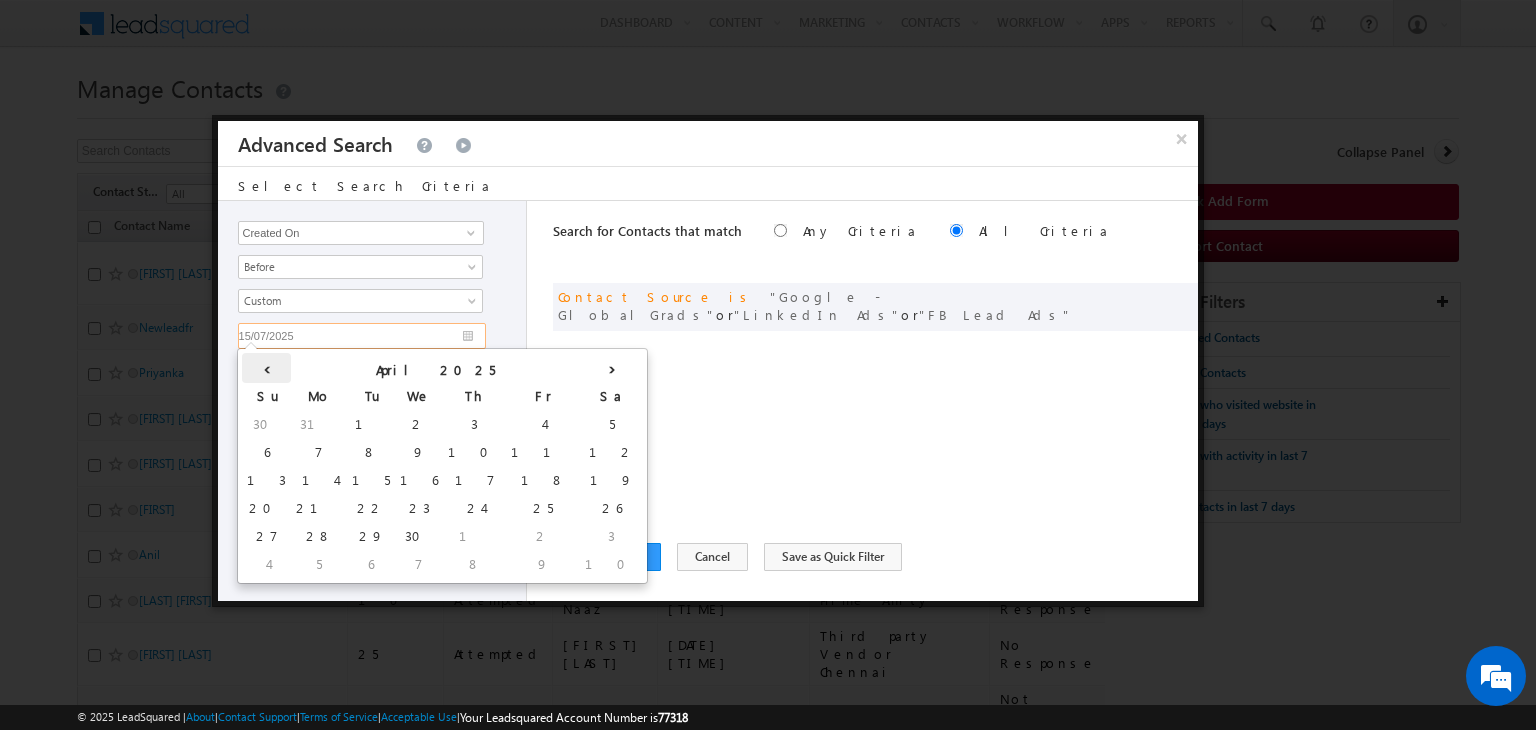 click on "‹" at bounding box center [266, 368] 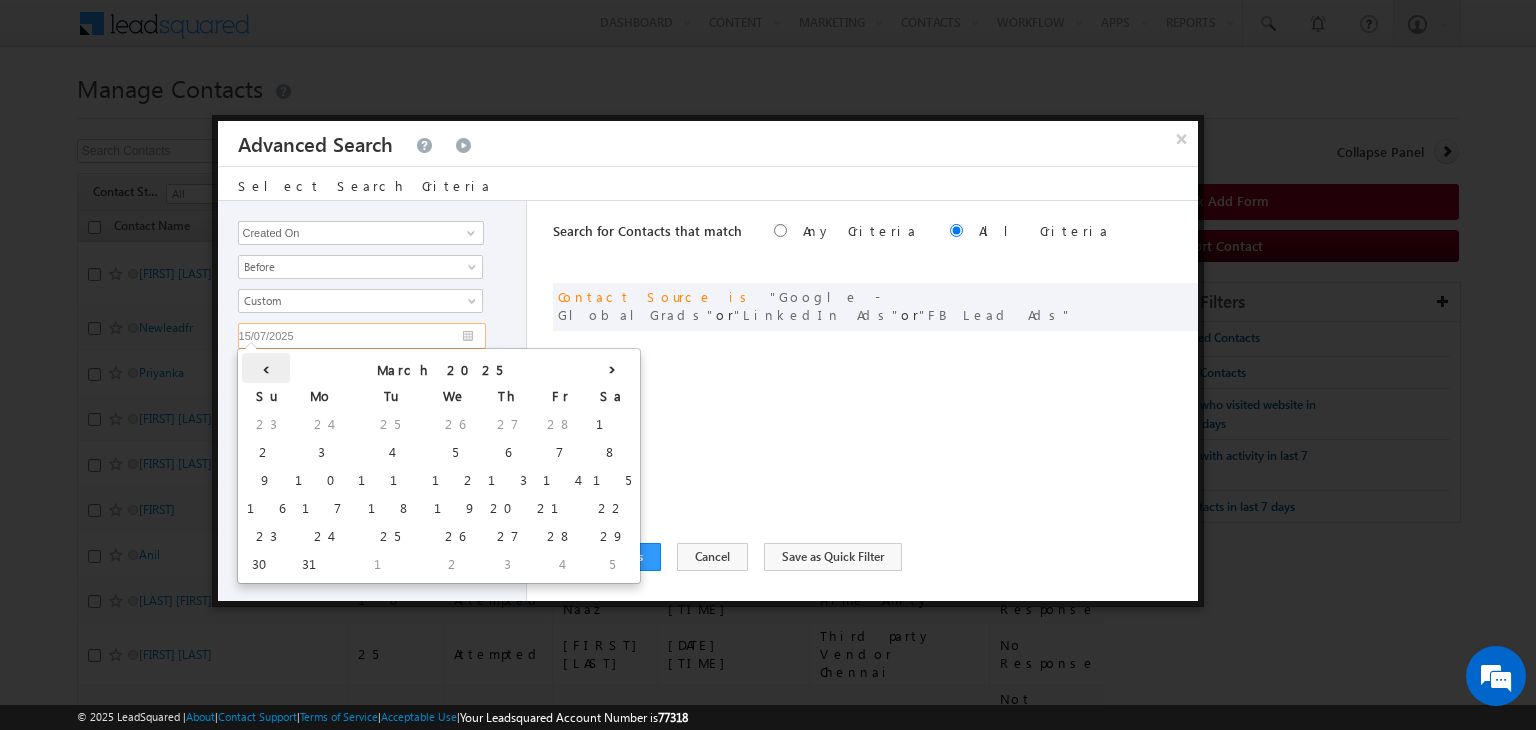 click on "‹" at bounding box center [266, 368] 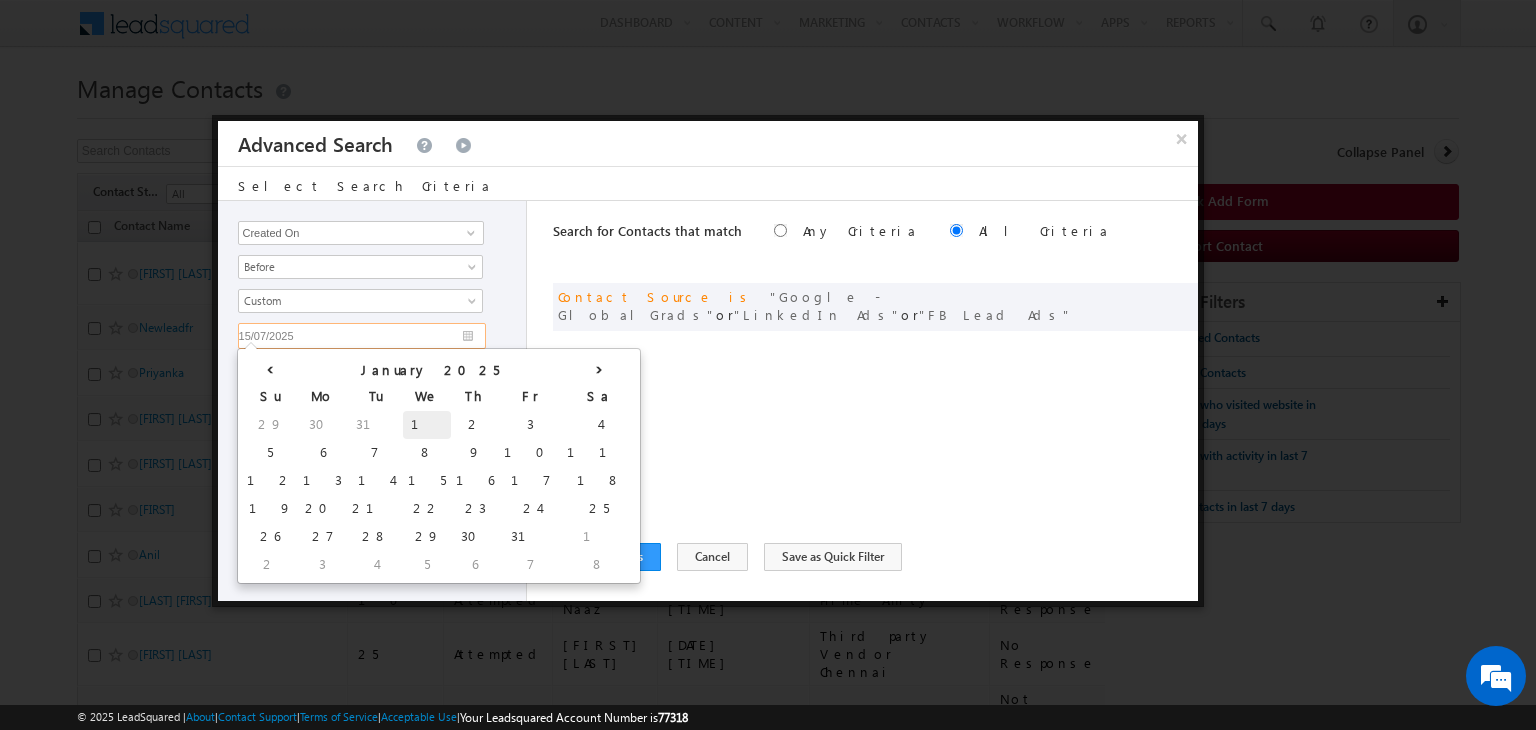 click on "1" at bounding box center [427, 425] 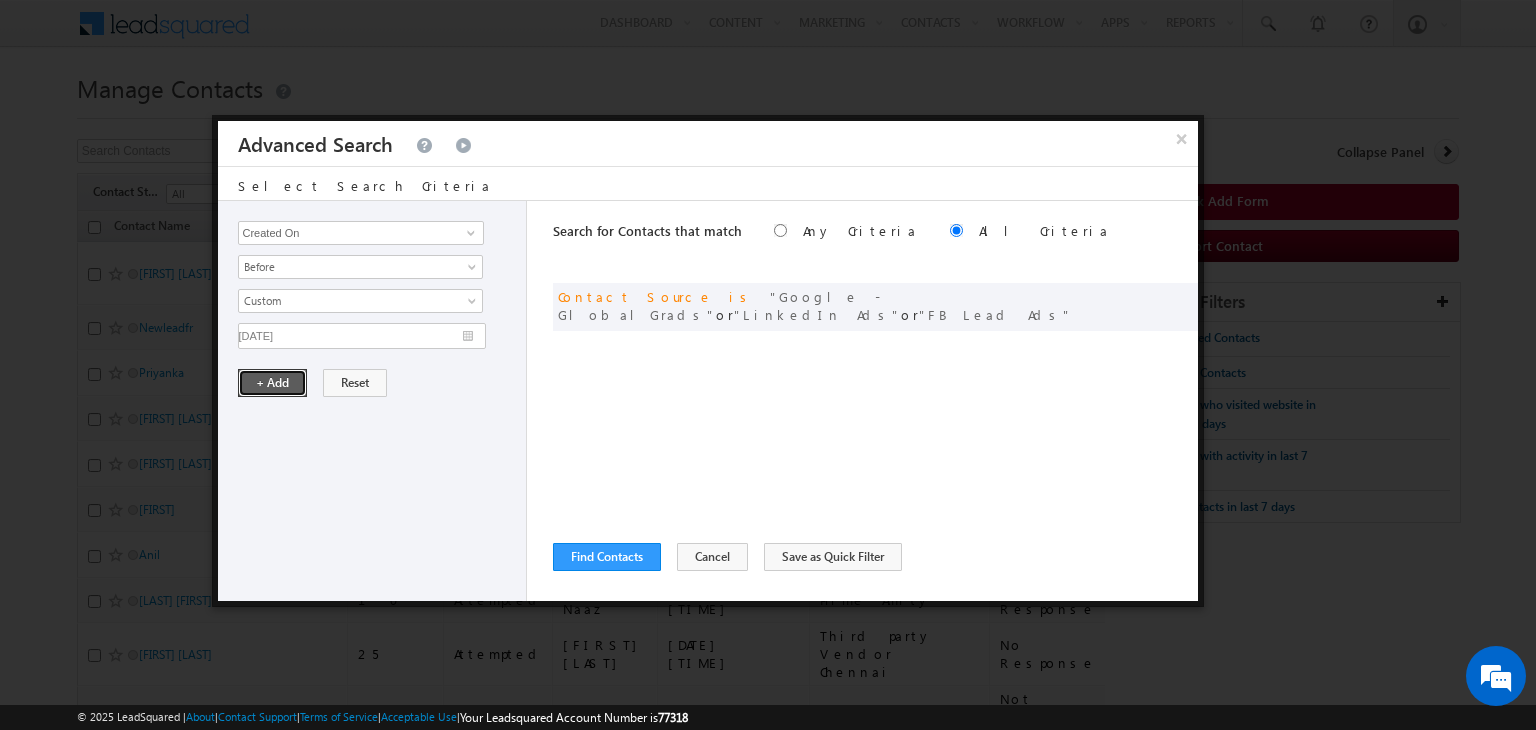 click on "+ Add" at bounding box center [272, 383] 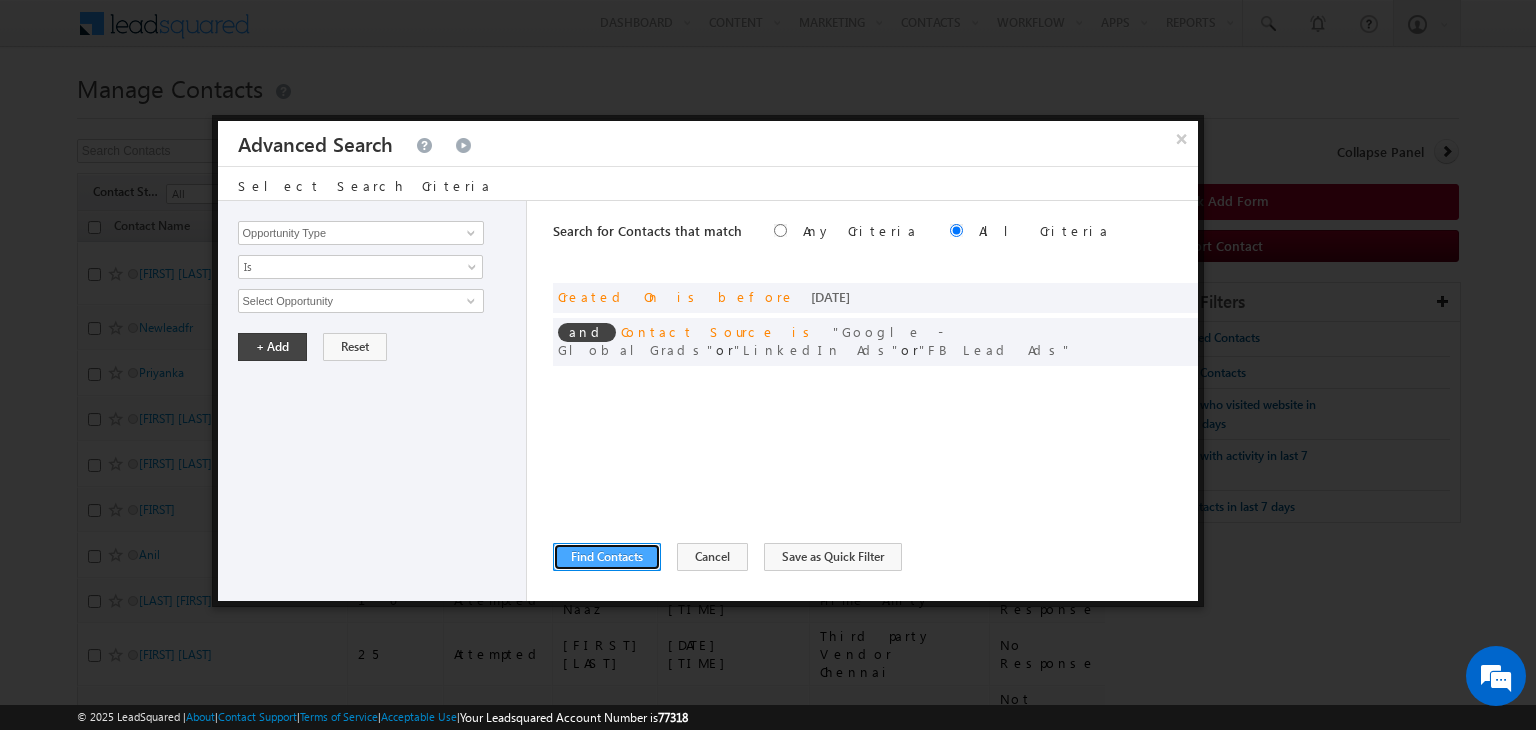 click on "Find Contacts" at bounding box center [607, 557] 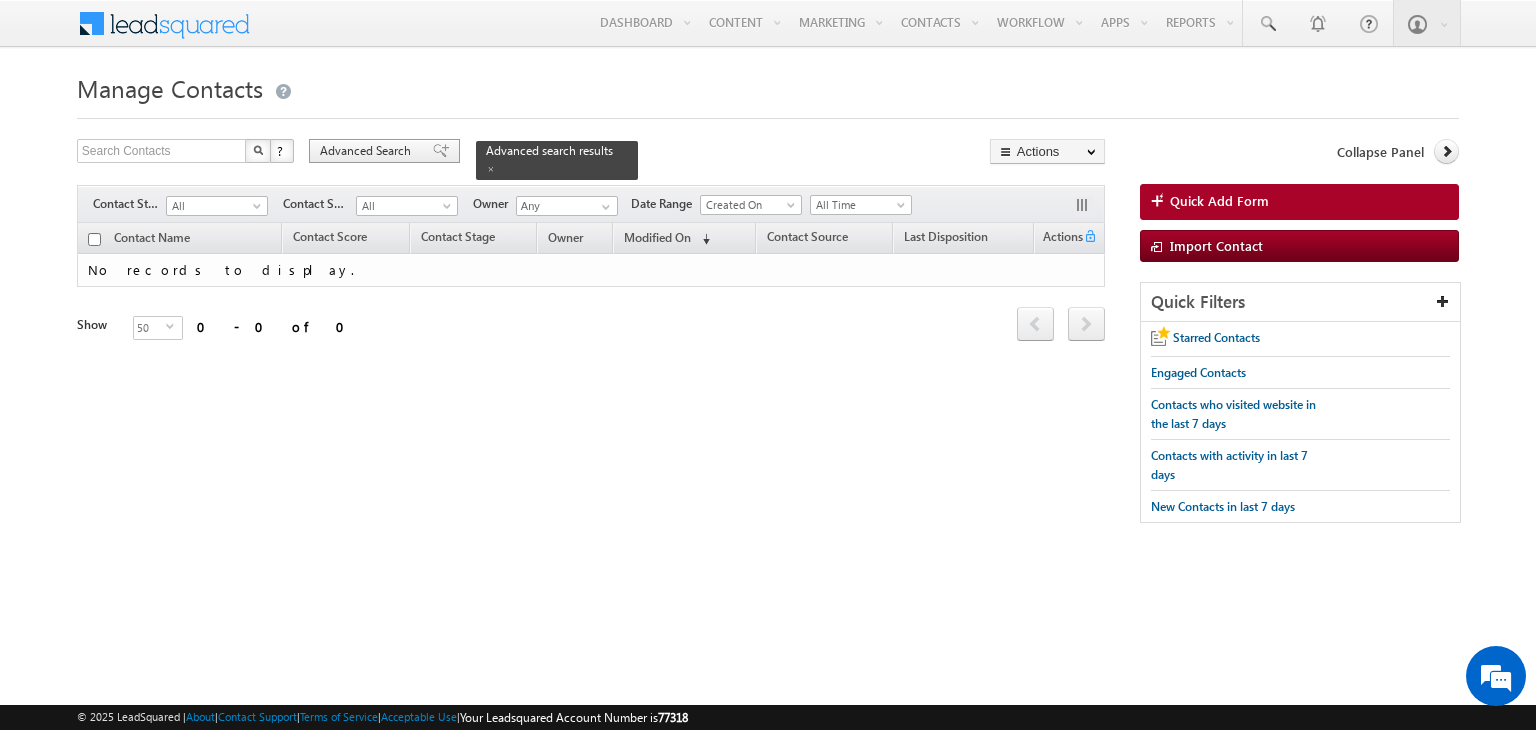 click at bounding box center (441, 151) 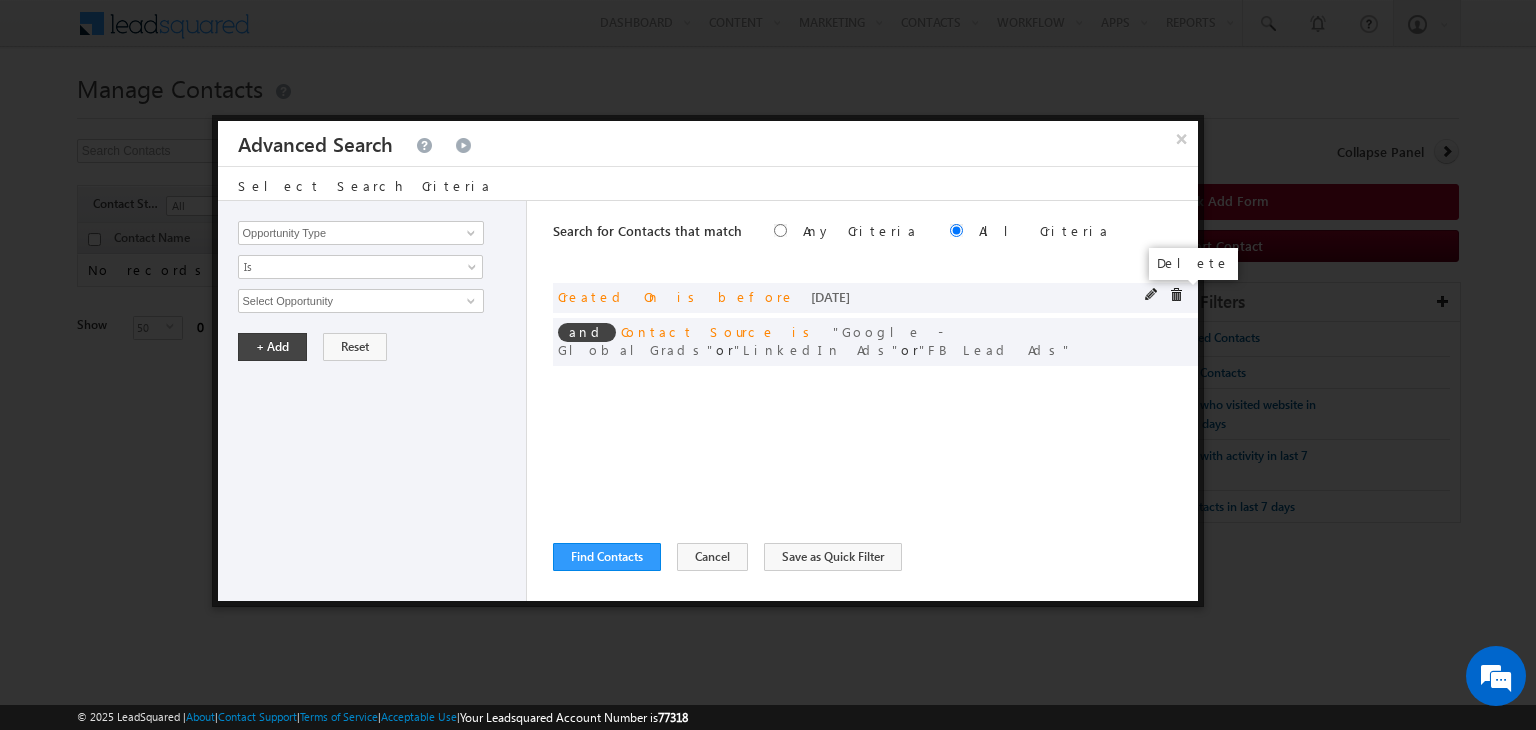 click at bounding box center [1176, 295] 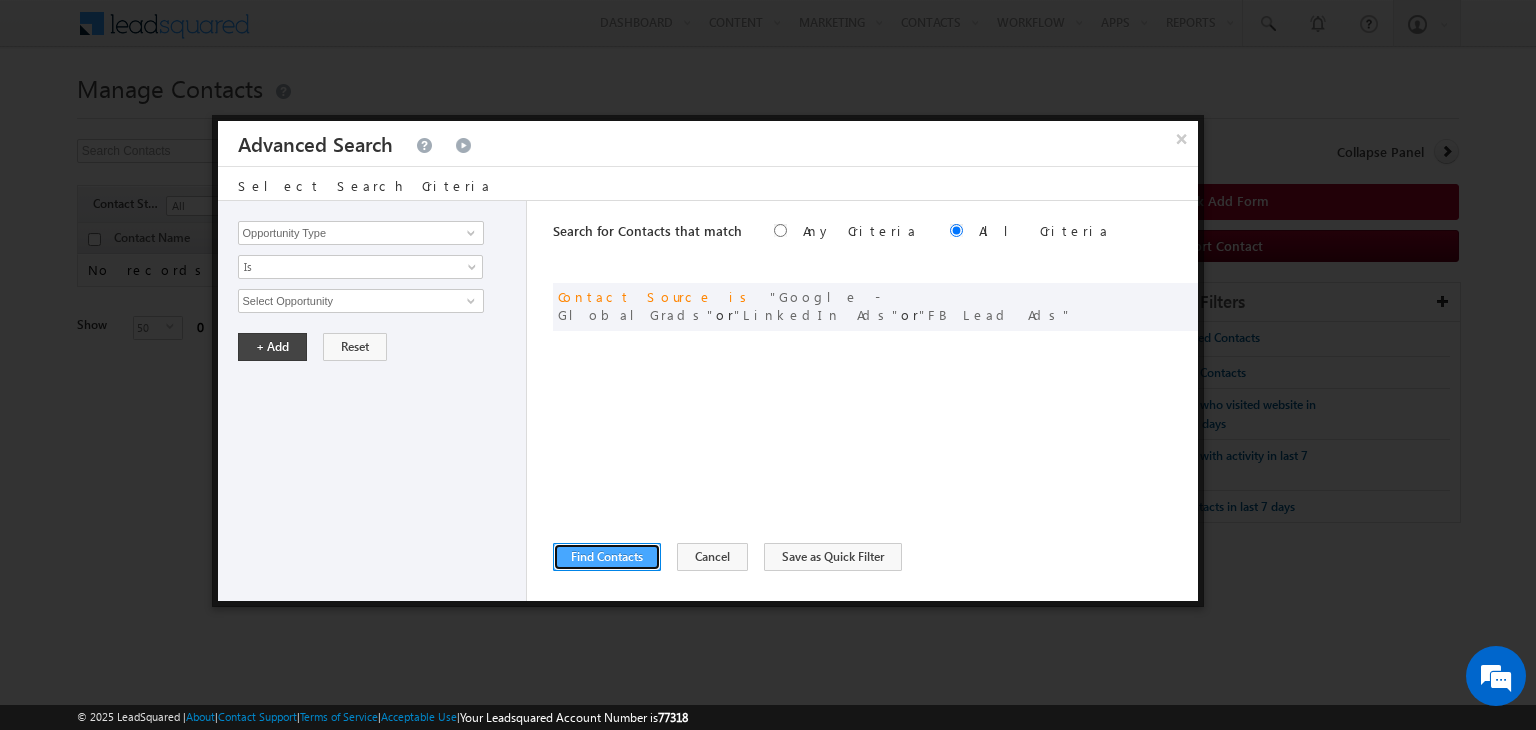 click on "Find Contacts" at bounding box center [607, 557] 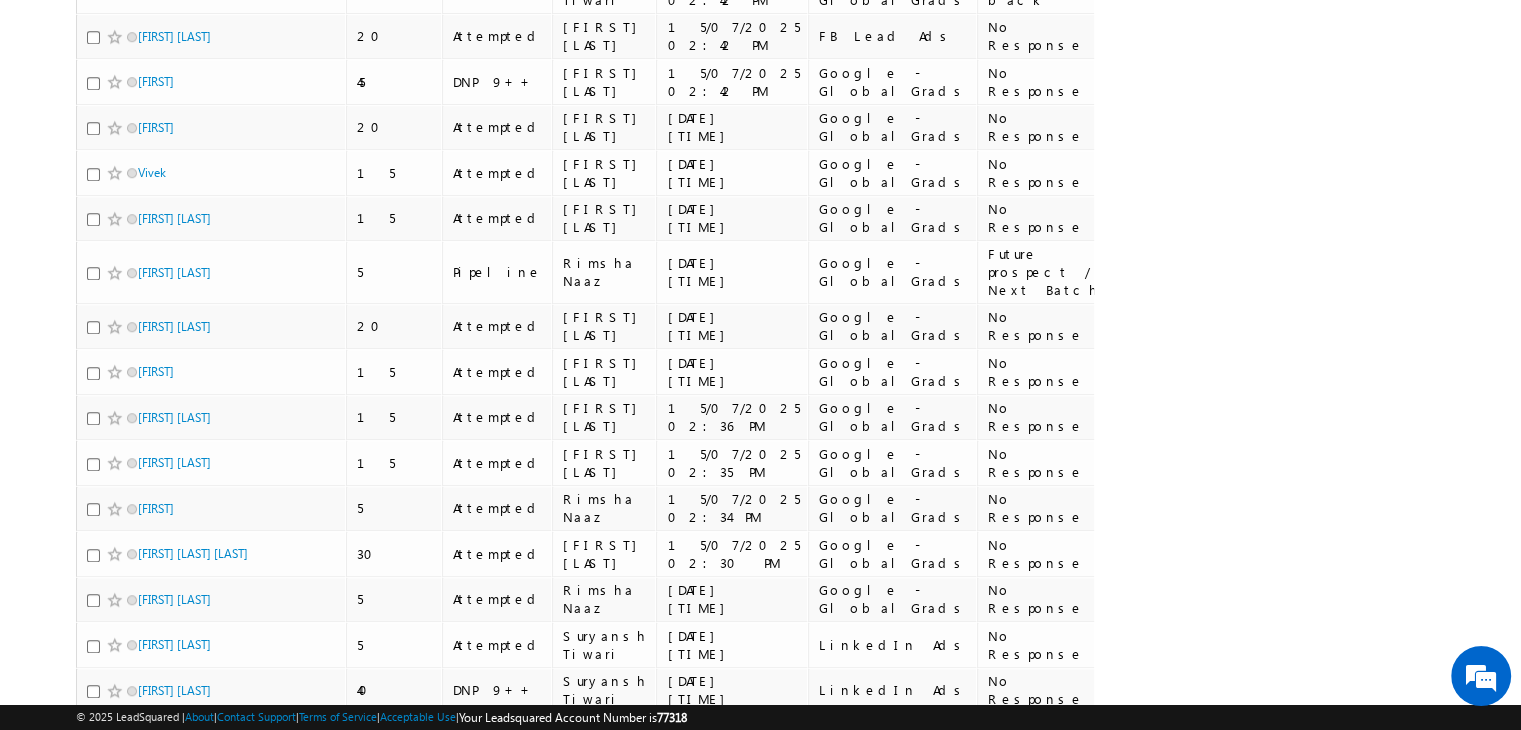 scroll, scrollTop: 1955, scrollLeft: 0, axis: vertical 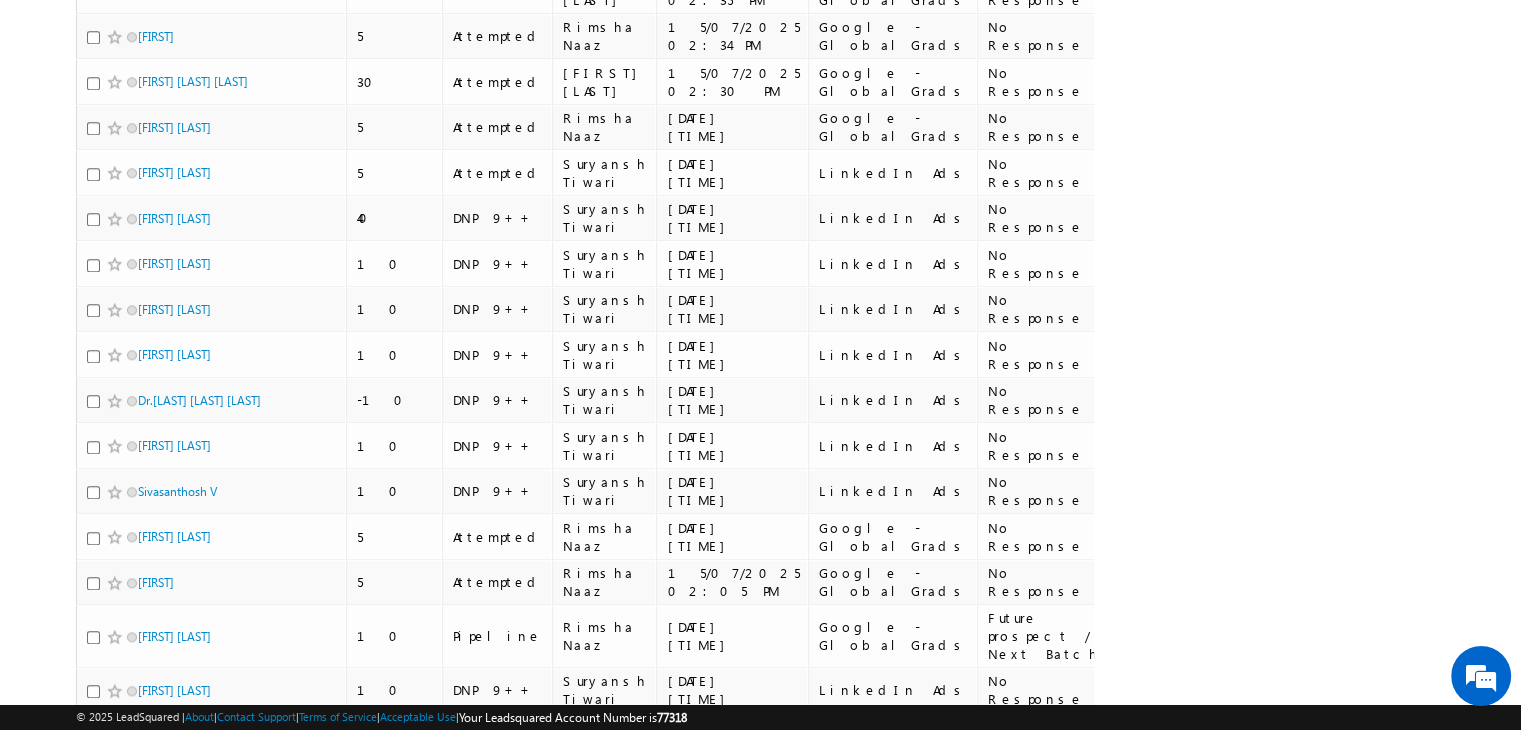 click on "10" at bounding box center (992, 751) 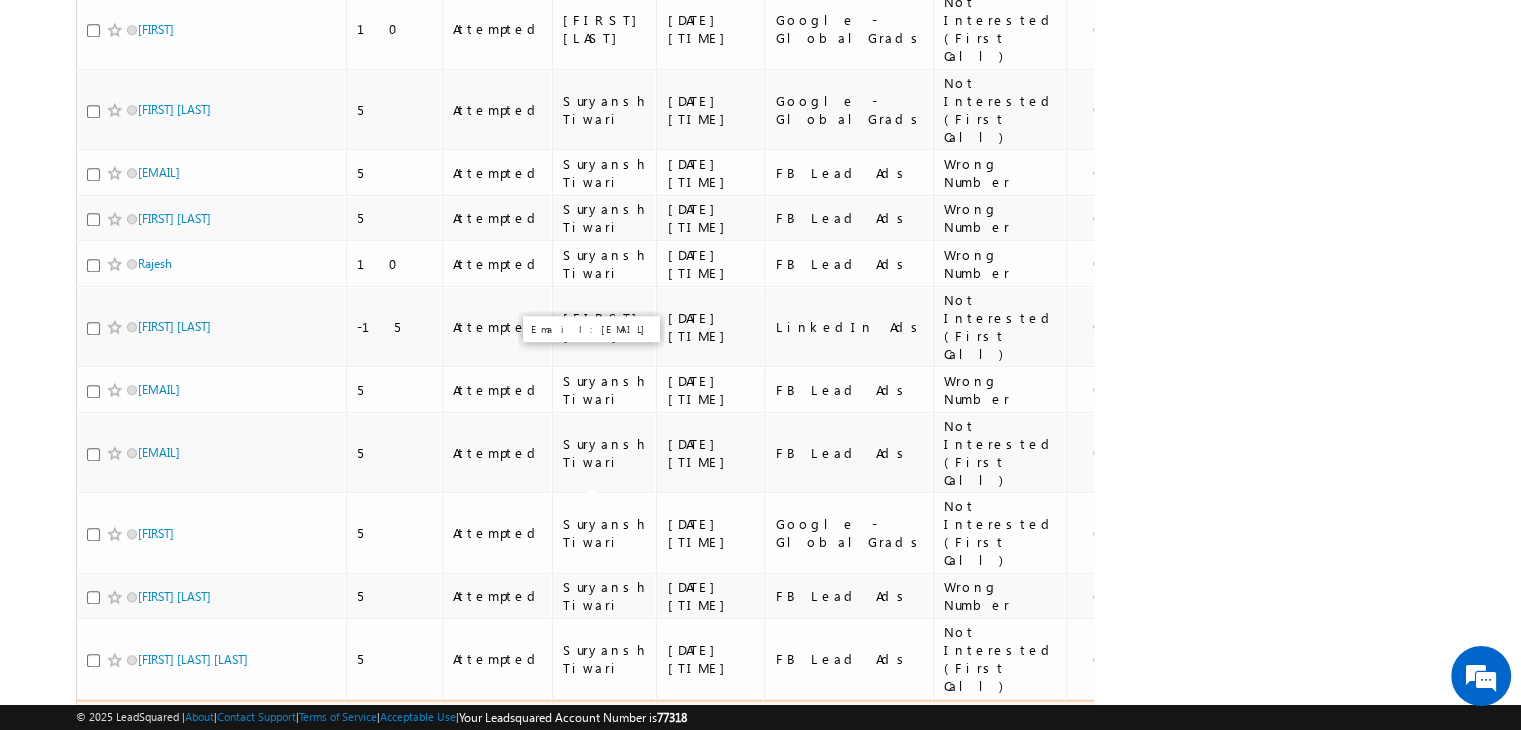 scroll, scrollTop: 1984, scrollLeft: 0, axis: vertical 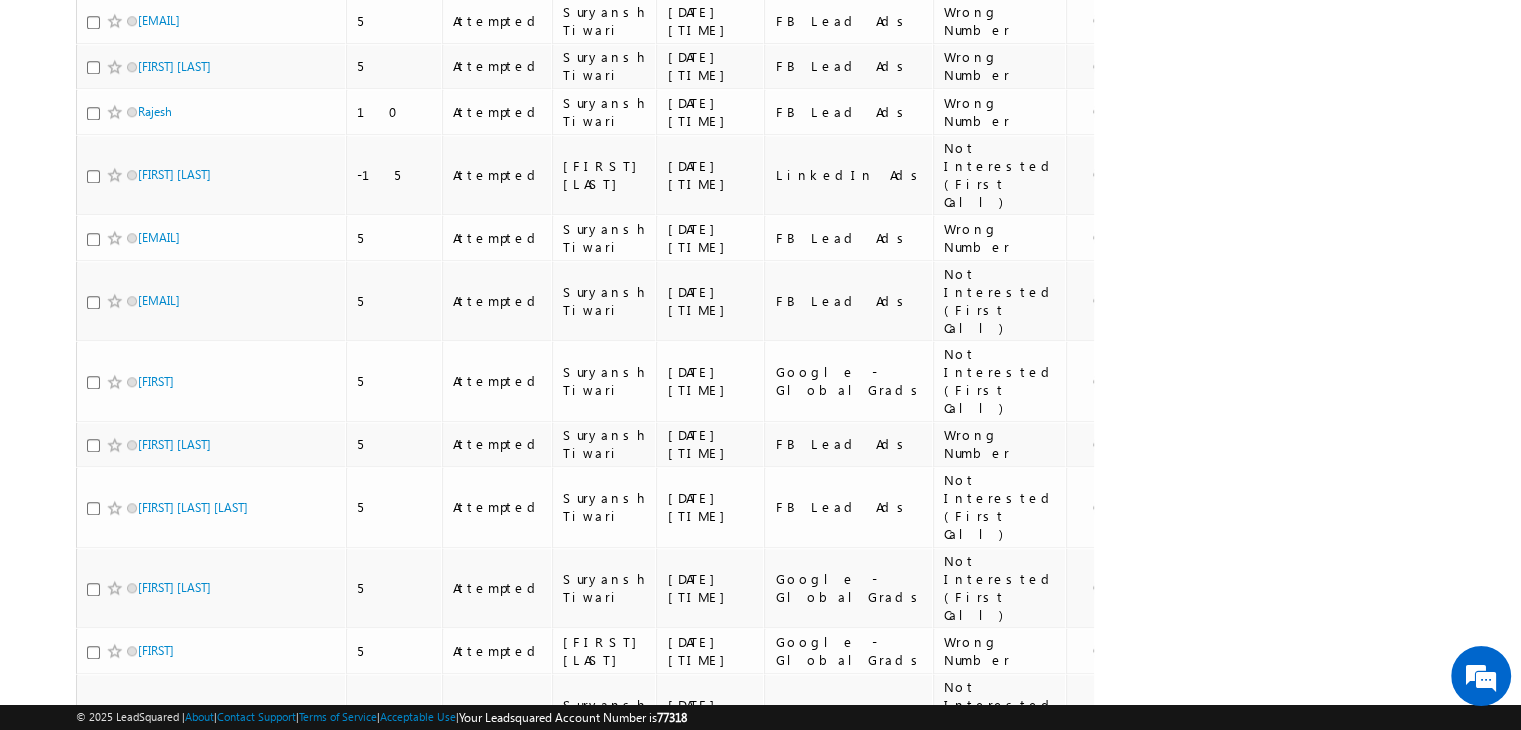 click on "9" at bounding box center (951, 918) 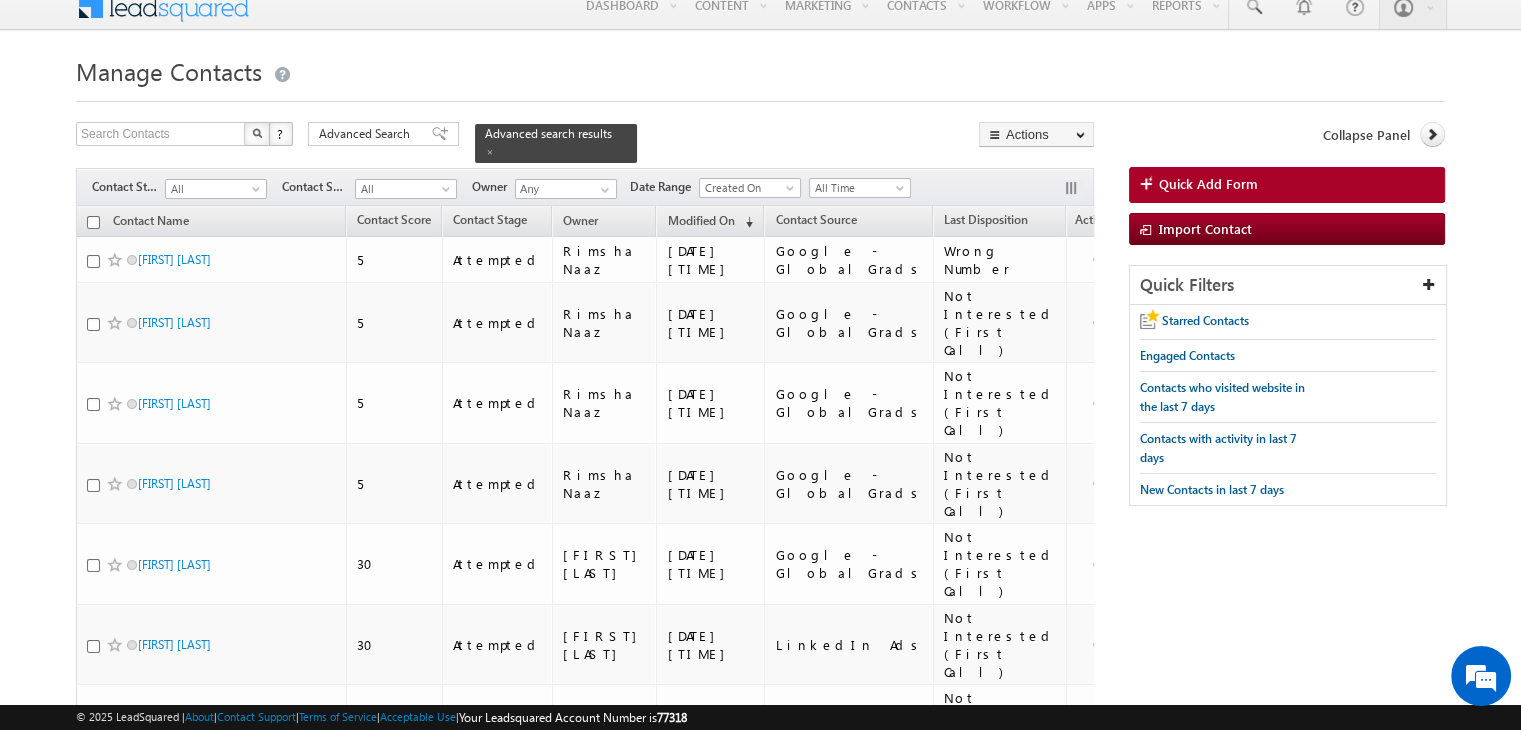 scroll, scrollTop: 0, scrollLeft: 0, axis: both 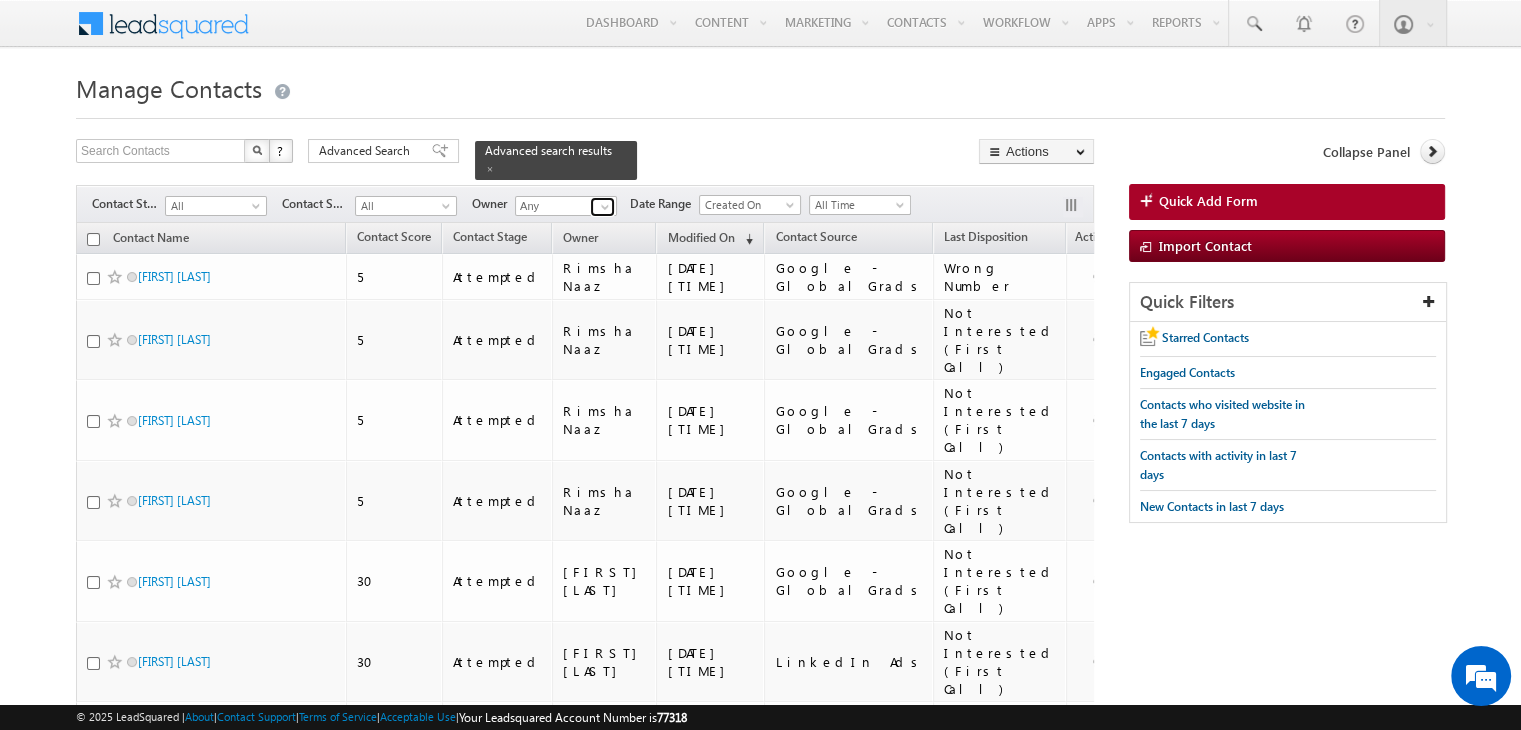 click at bounding box center [602, 207] 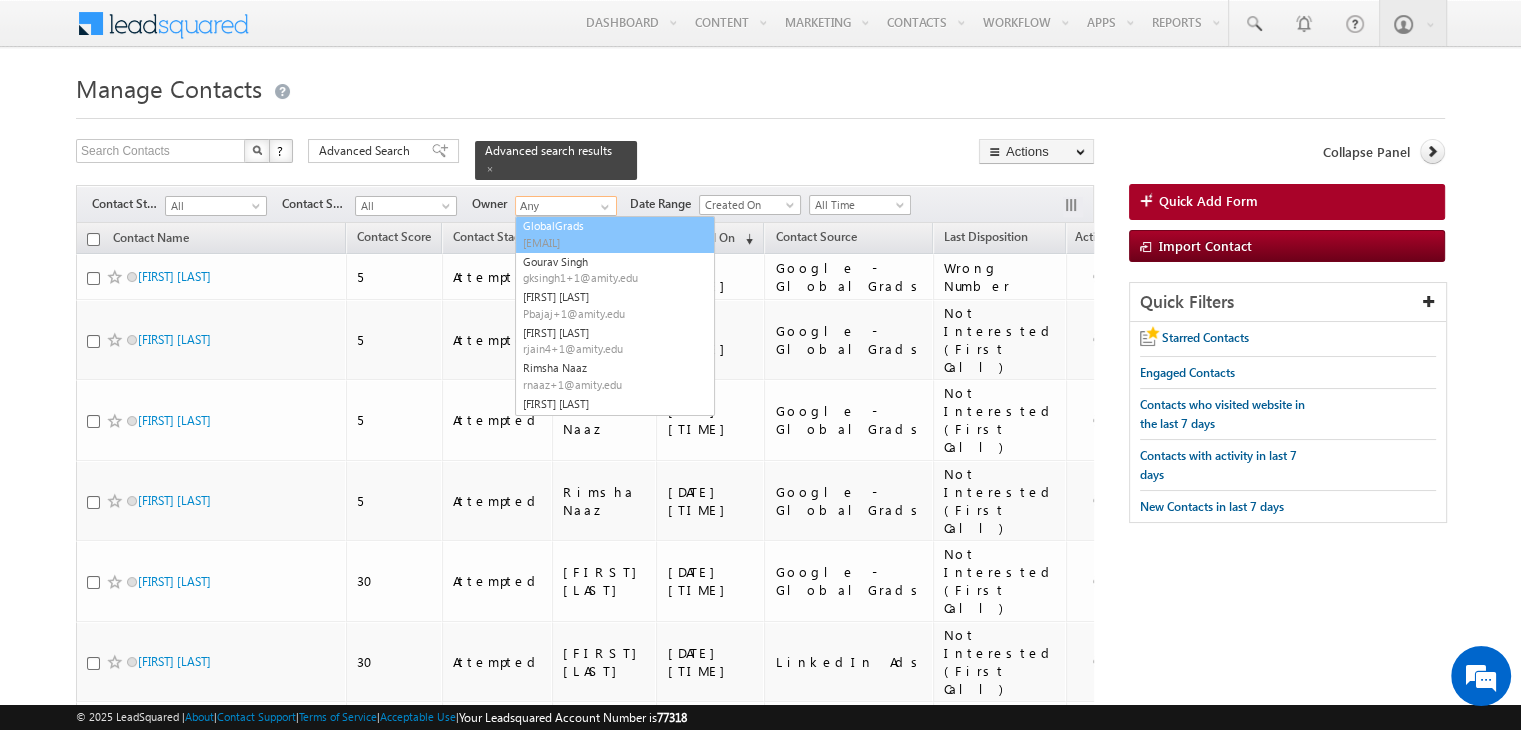 scroll, scrollTop: 183, scrollLeft: 0, axis: vertical 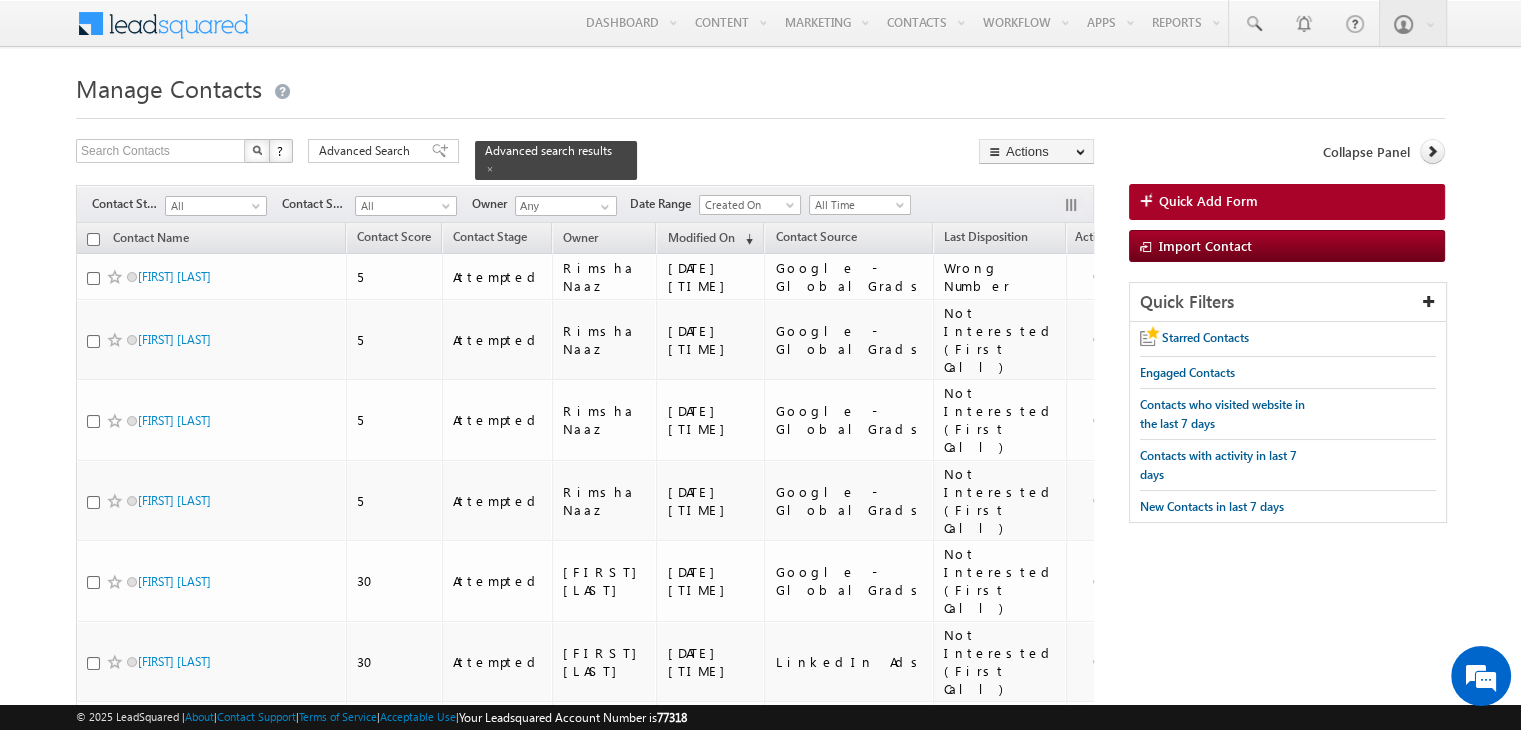 click on "Search Contacts X ?   7534 results found
Advanced Search
Advanced Search
Advanced search results
Actions Export Contacts Reset all Filters
Actions Export Contacts Bulk Update Send Email Add to List Add Activity Add Opportunity Change Owner" at bounding box center (585, 159) 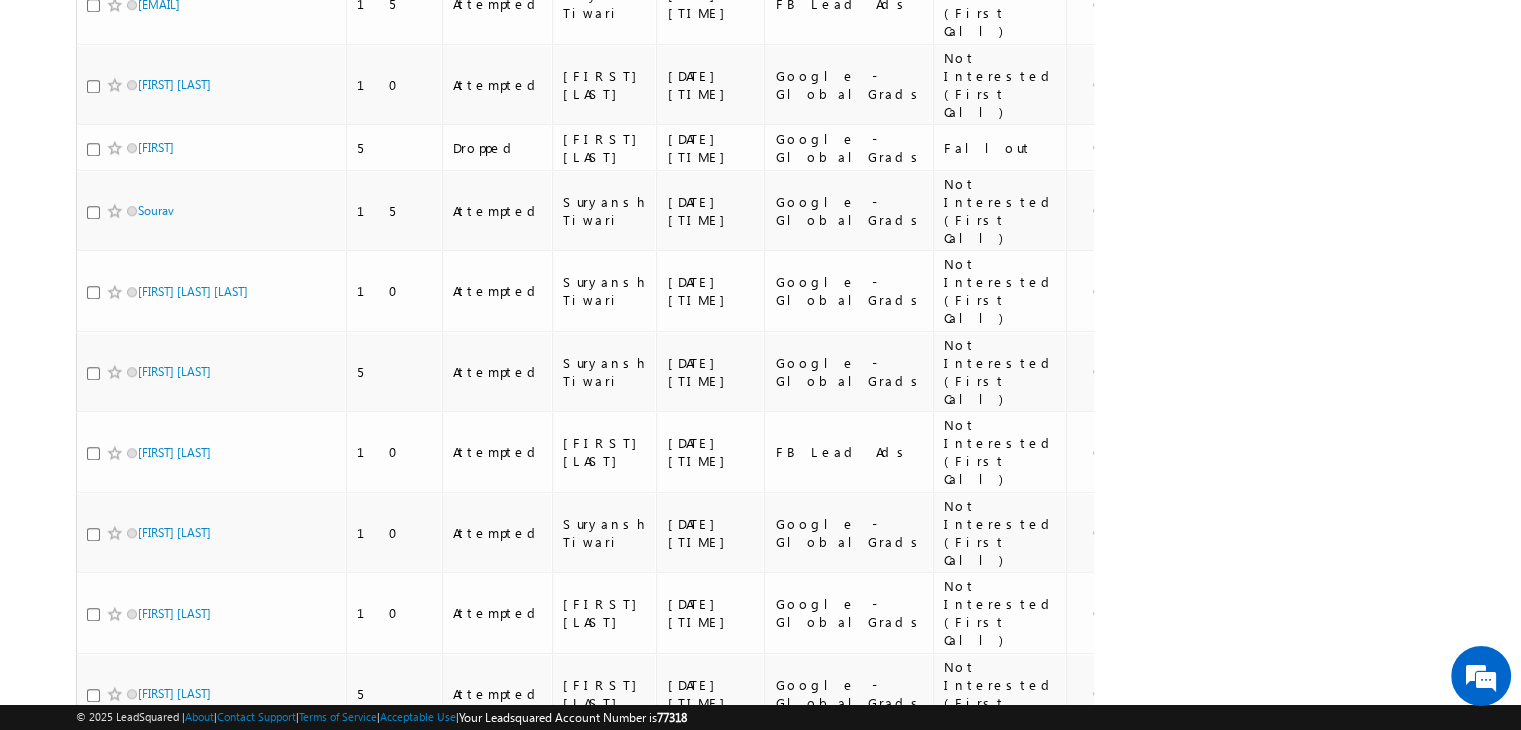 scroll, scrollTop: 1688, scrollLeft: 0, axis: vertical 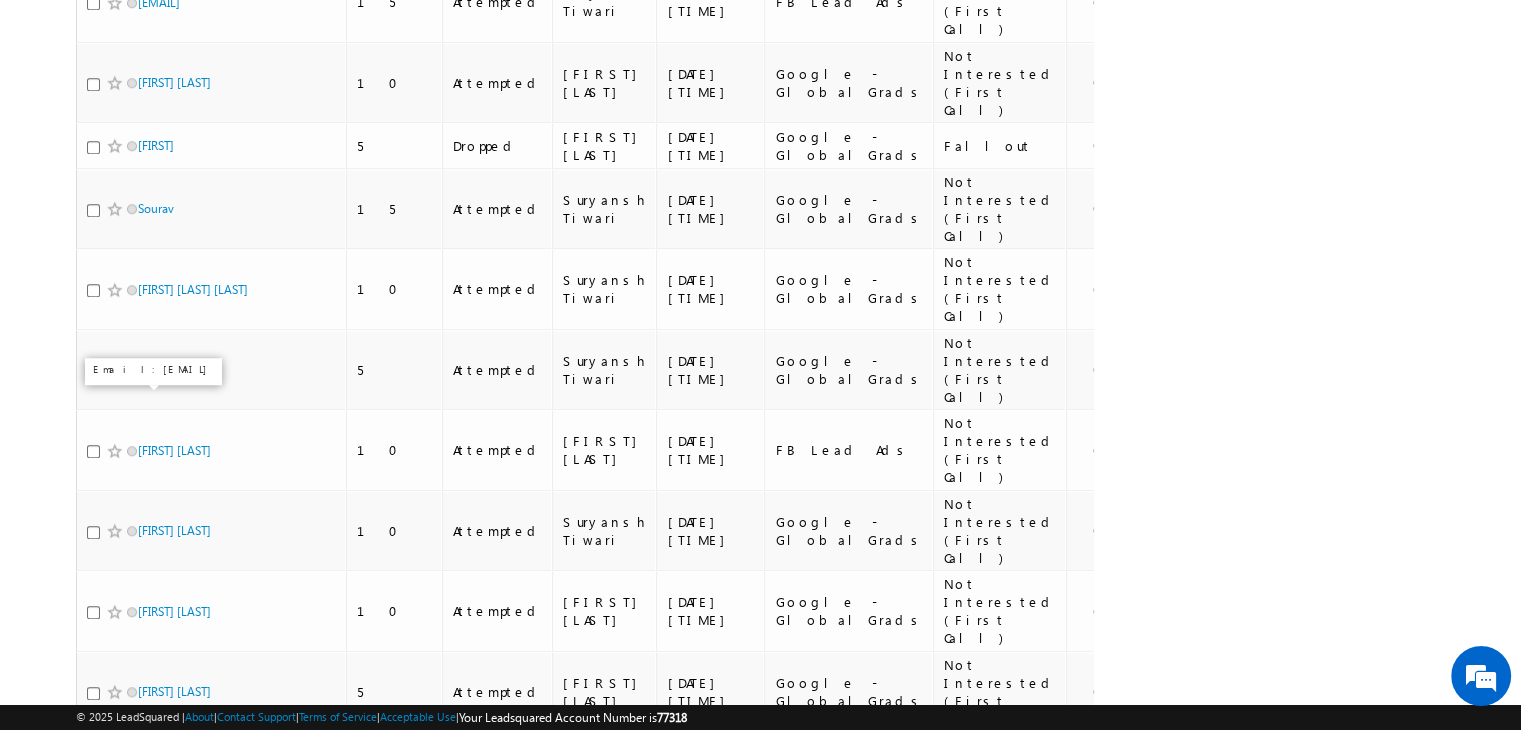click on "Vipin Prajapati" at bounding box center [174, 1614] 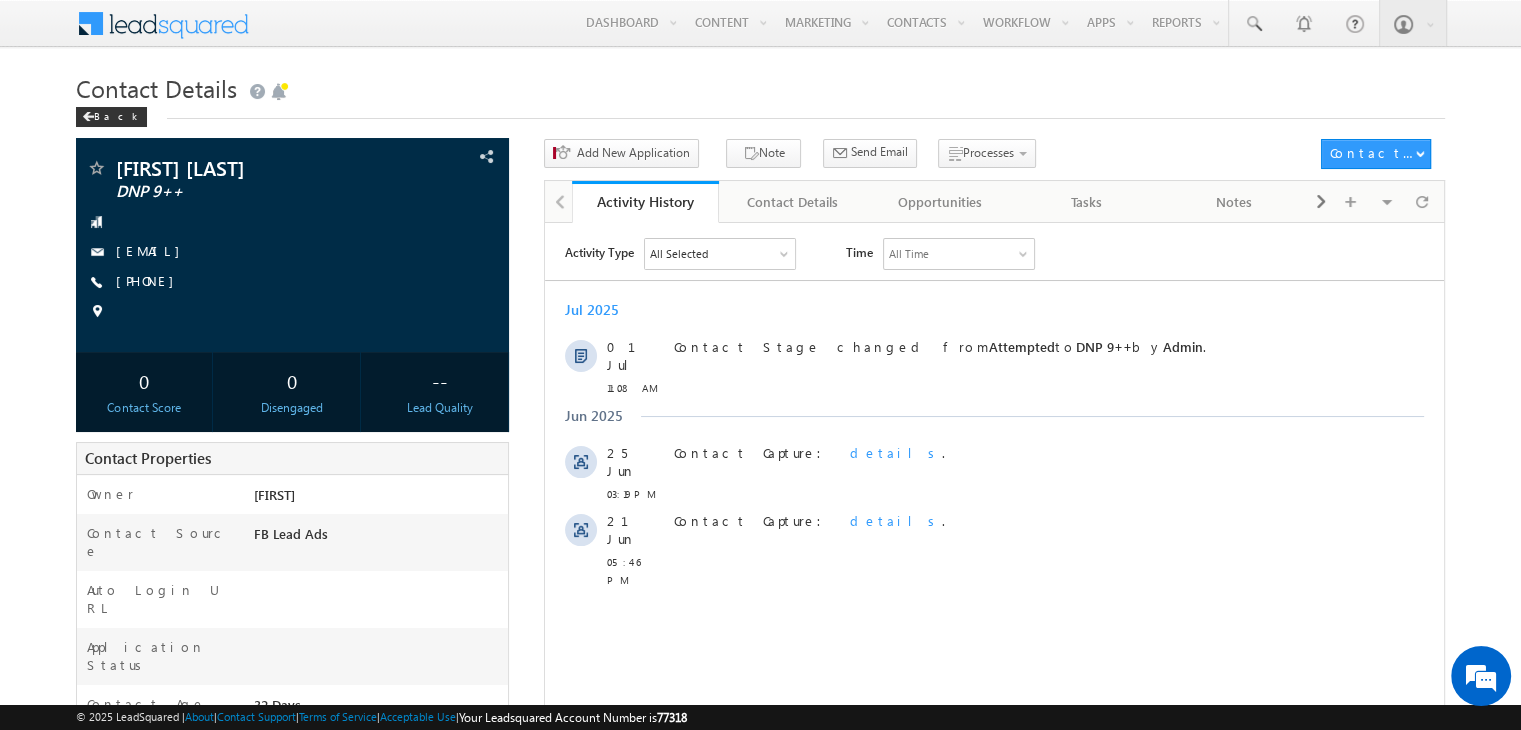 scroll, scrollTop: 0, scrollLeft: 0, axis: both 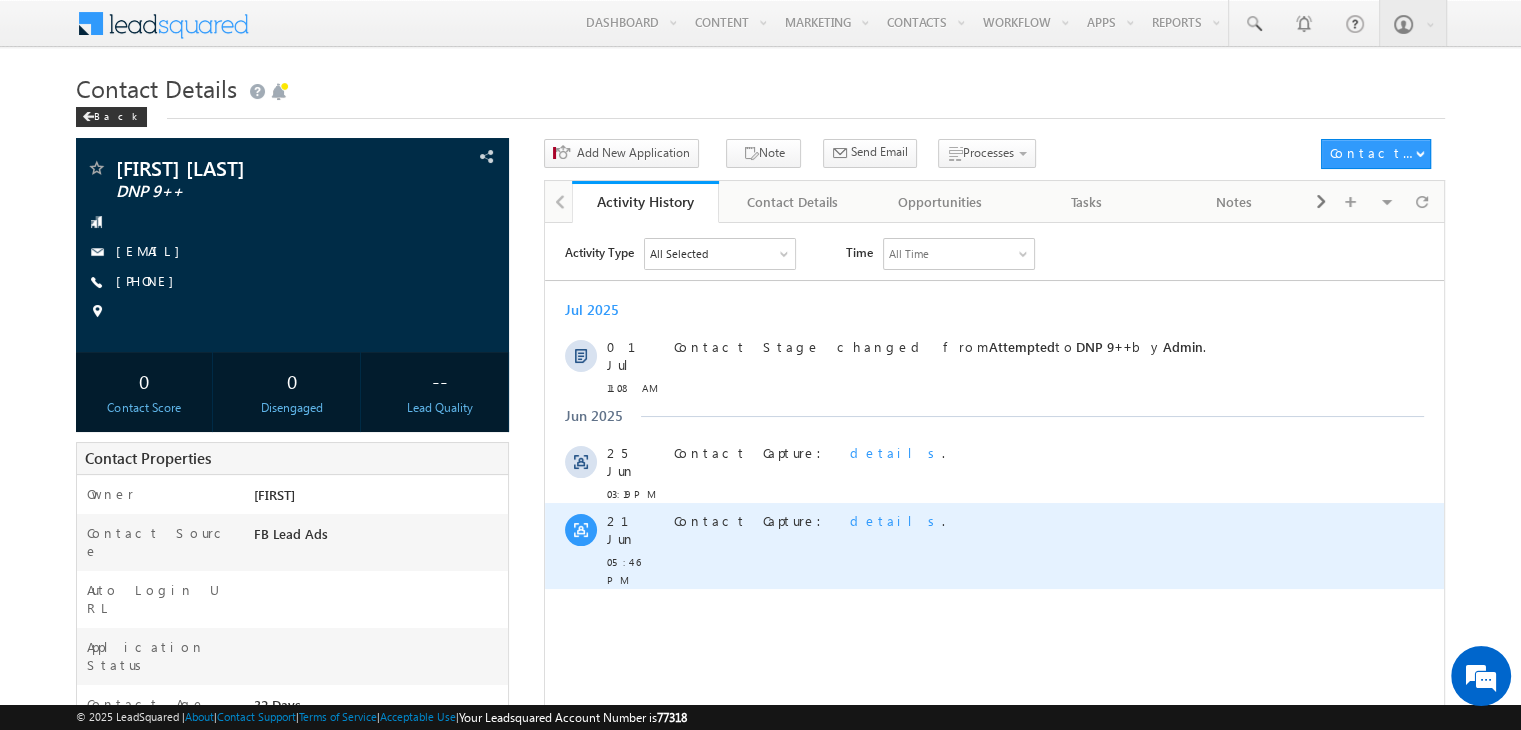 click on "details" at bounding box center [896, 519] 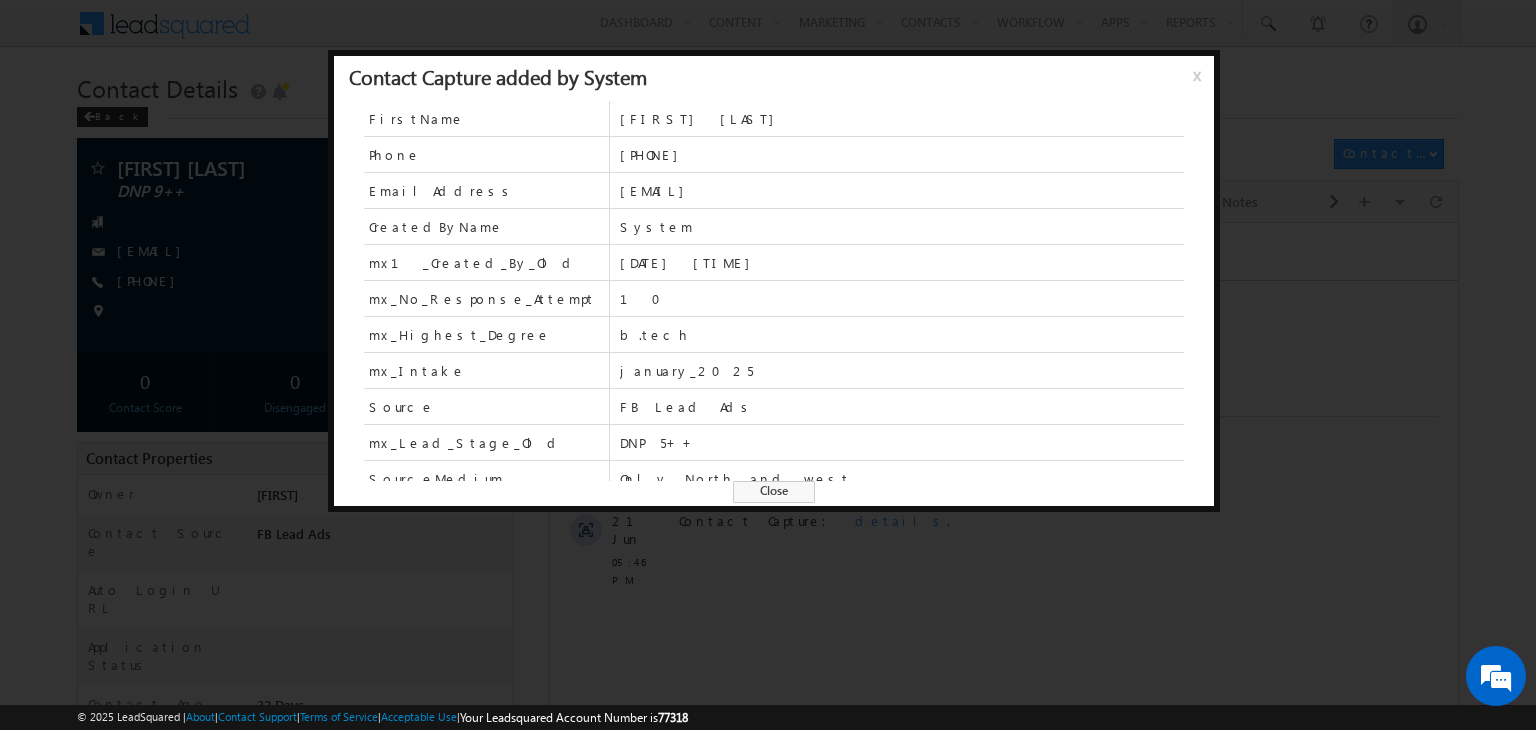 click on "Close" at bounding box center [774, 492] 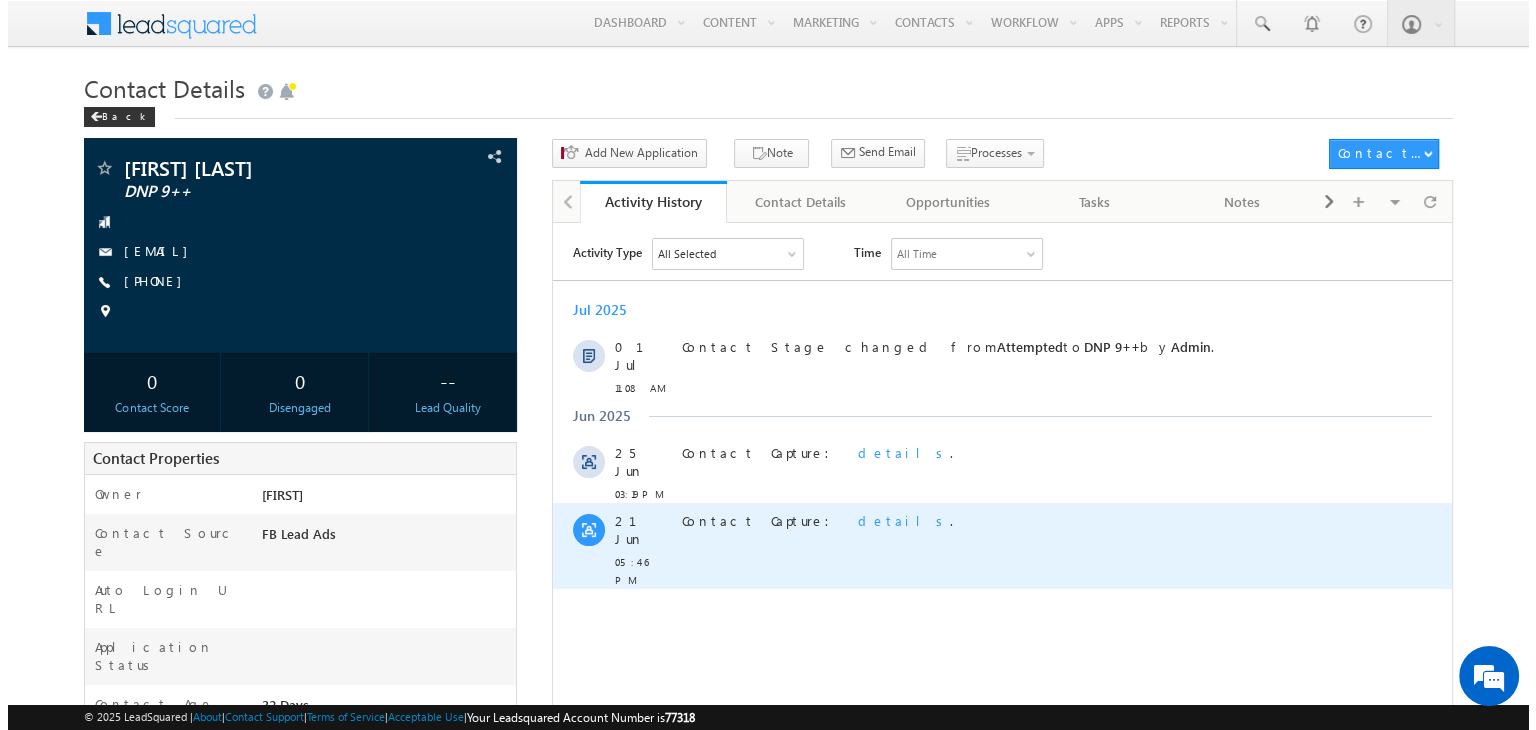 scroll, scrollTop: 0, scrollLeft: 0, axis: both 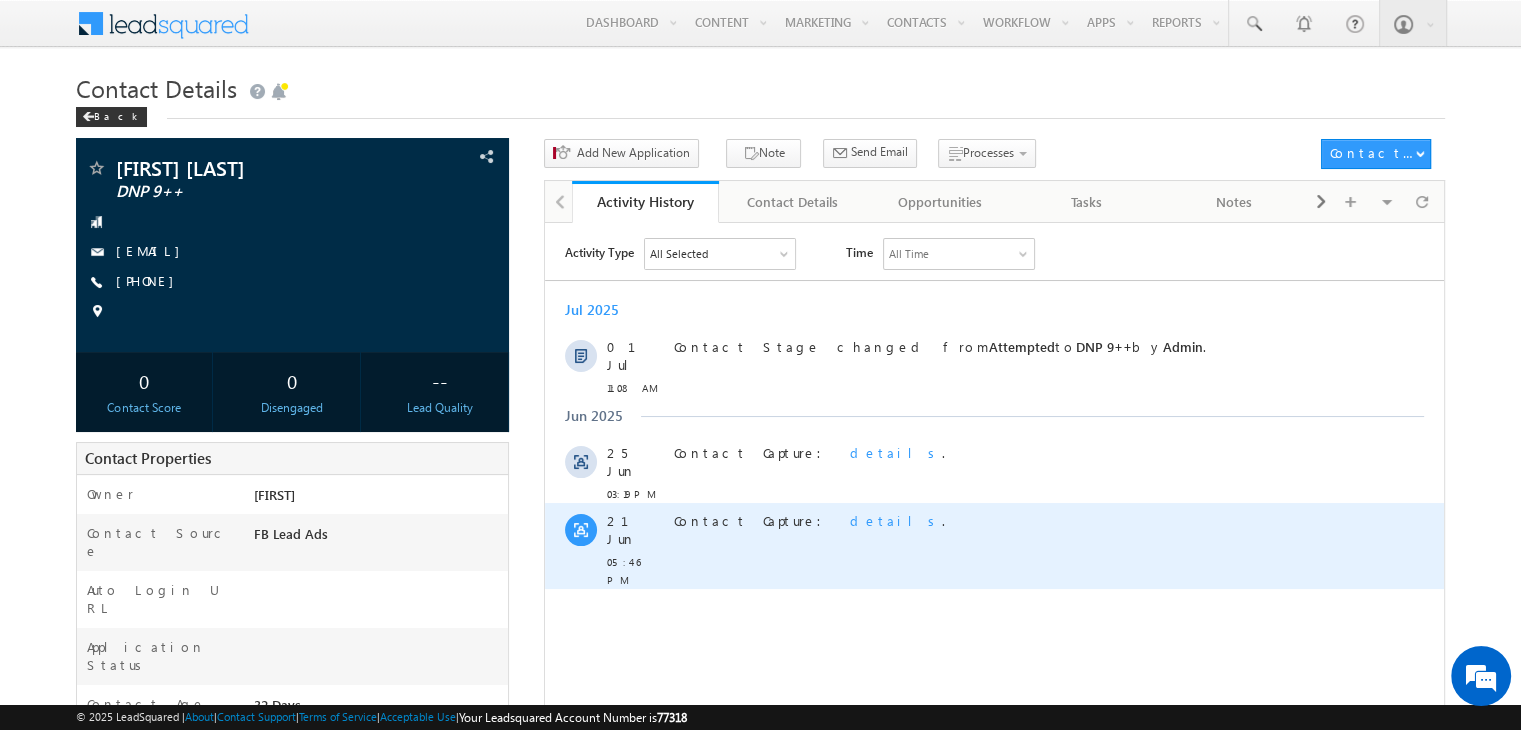 click on "Contact Capture:
details ." at bounding box center [1003, 545] 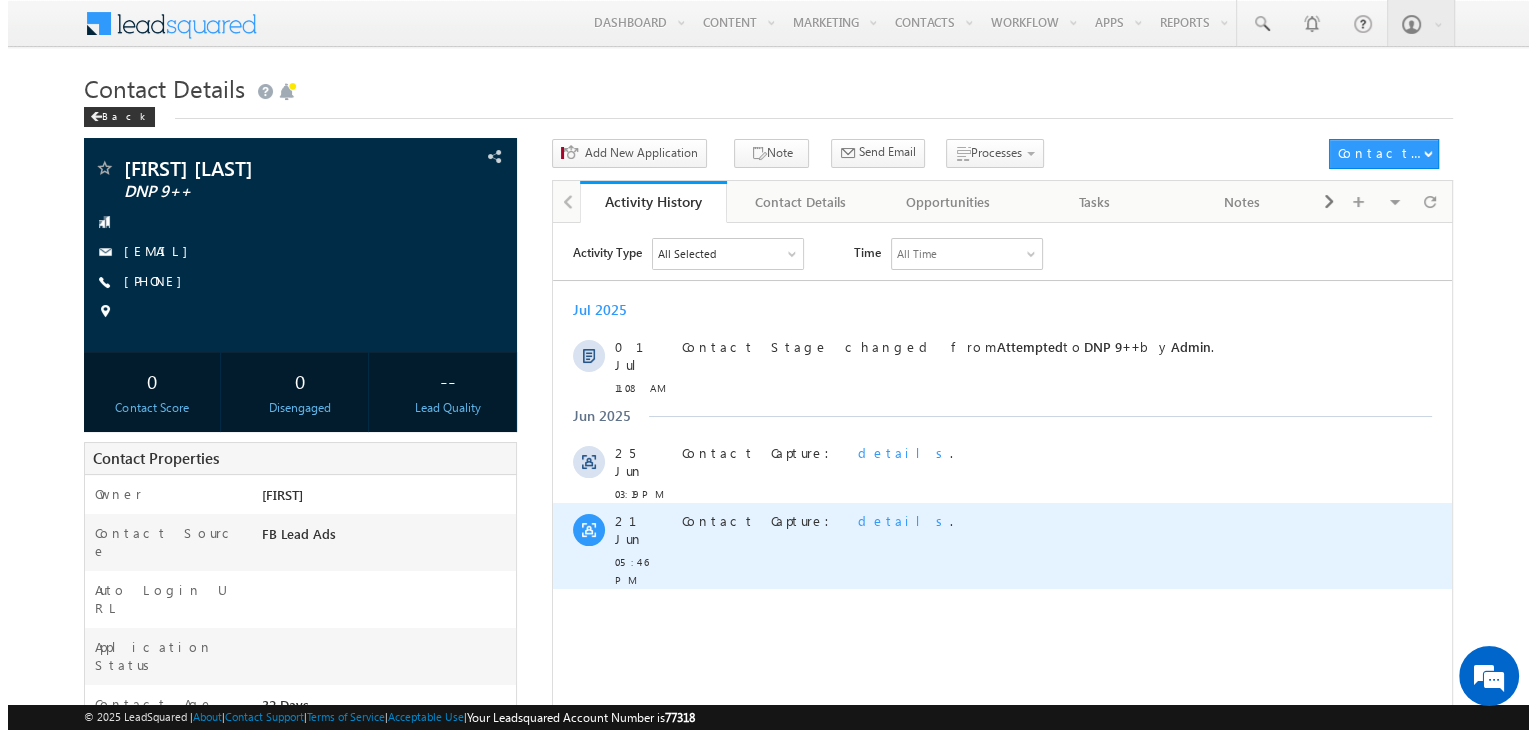 click on "details" at bounding box center [903, 519] 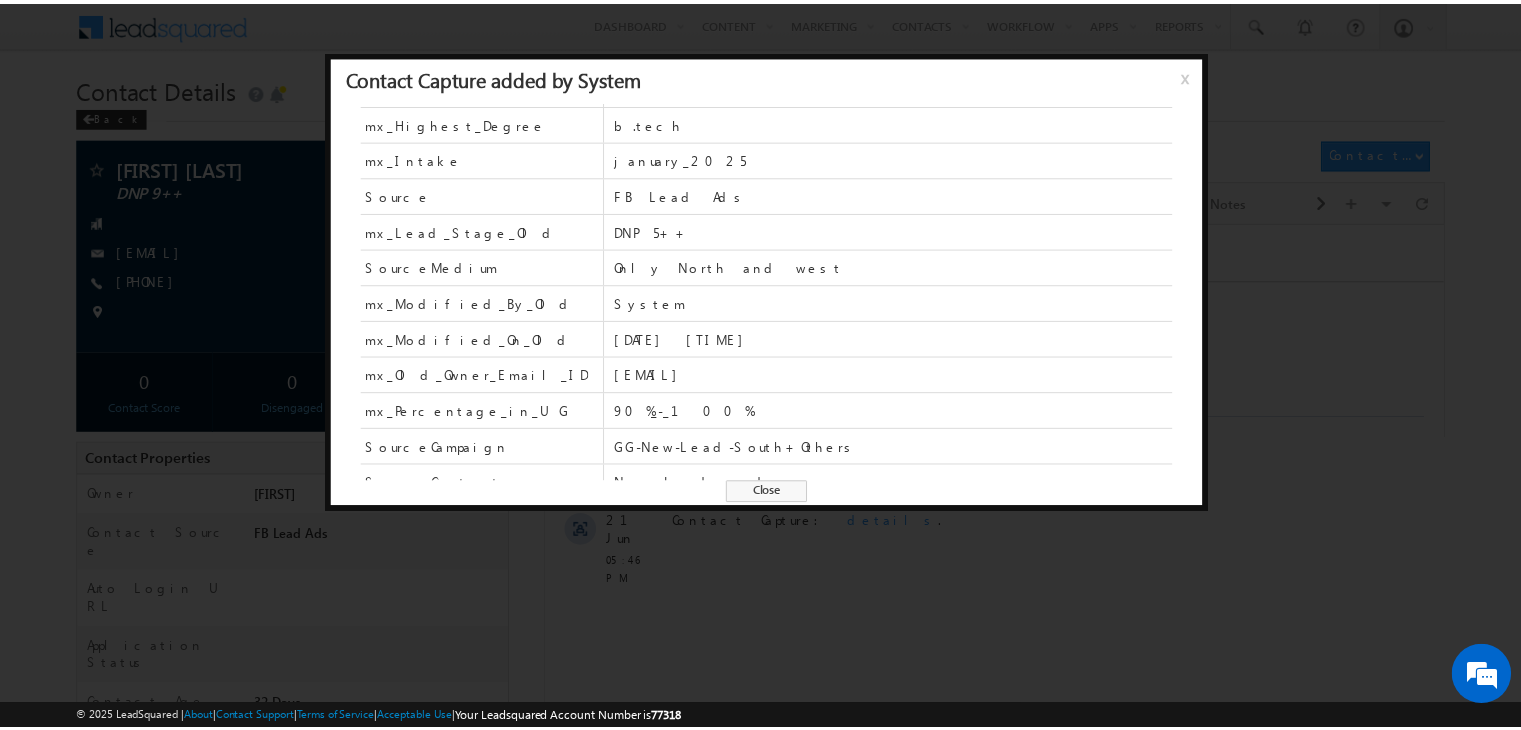 scroll, scrollTop: 299, scrollLeft: 0, axis: vertical 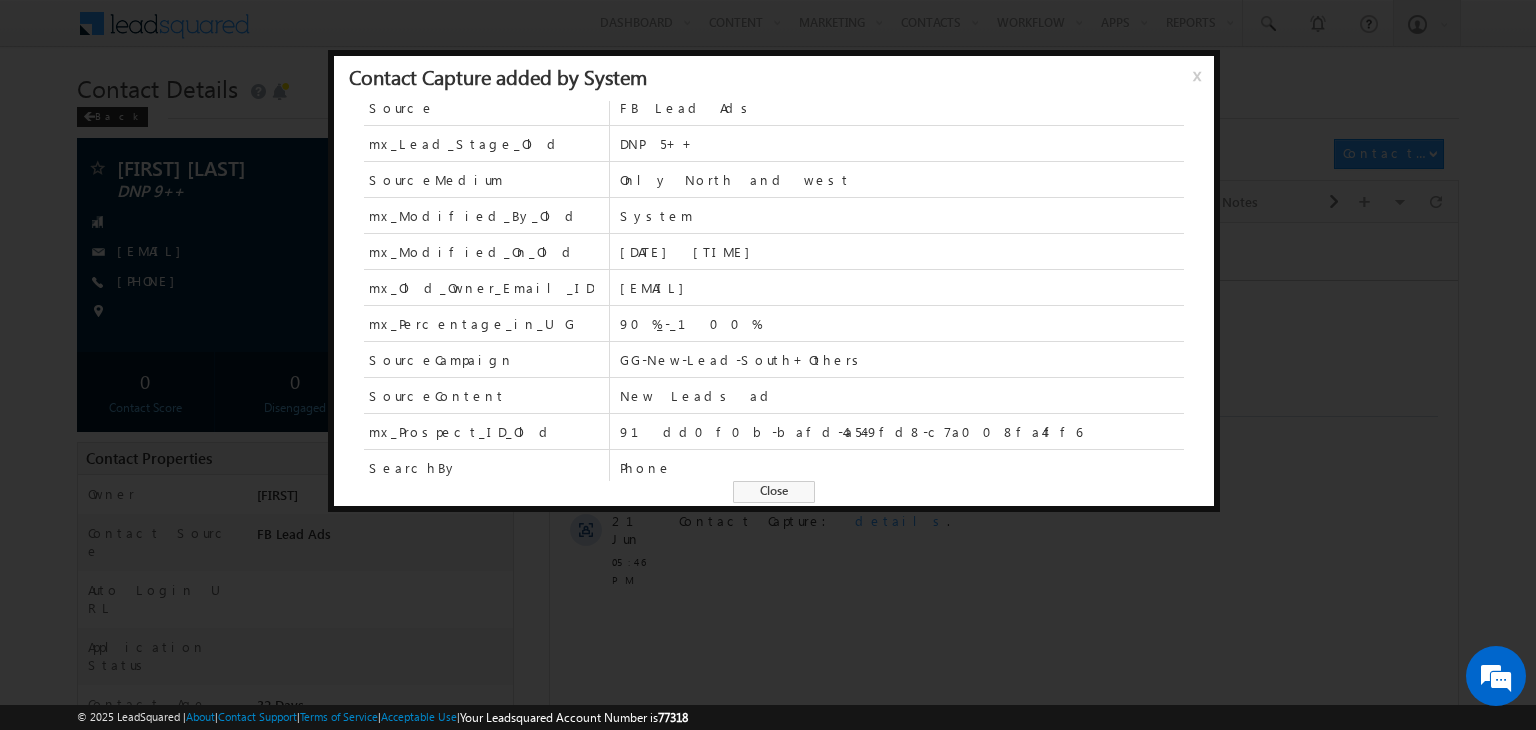 click on "FirstName Vipin Prajapati Phone +91-9170151549 EmailAddress suganeprajapathi6@gmail.com CreatedByName System mx1_Created_By_Old 2025-02-17 13:12:53 mx_No_Response_Attempt 10 mx_Highest_Degree b.tech mx_Intake january_2025 Source FB Lead Ads mx_Lead_Stage_Old DNP 5++ SourceMedium Only North and west mx_Modified_By_Old System mx_Modified_On_Old 2025-06-21 12:02:40 mx_Old_Owner_Email_ID mghimiray@amity.edu mx_Percentage_in_UG 90%_-_100% SourceCampaign GG-New-Lead-South+Others SourceContent New Leads ad mx_Prospect_ID_Old 91dd0f0b-bafd-4a54-9fd8-c7a008fa4ff6 SearchBy Phone Close" at bounding box center [774, 312] 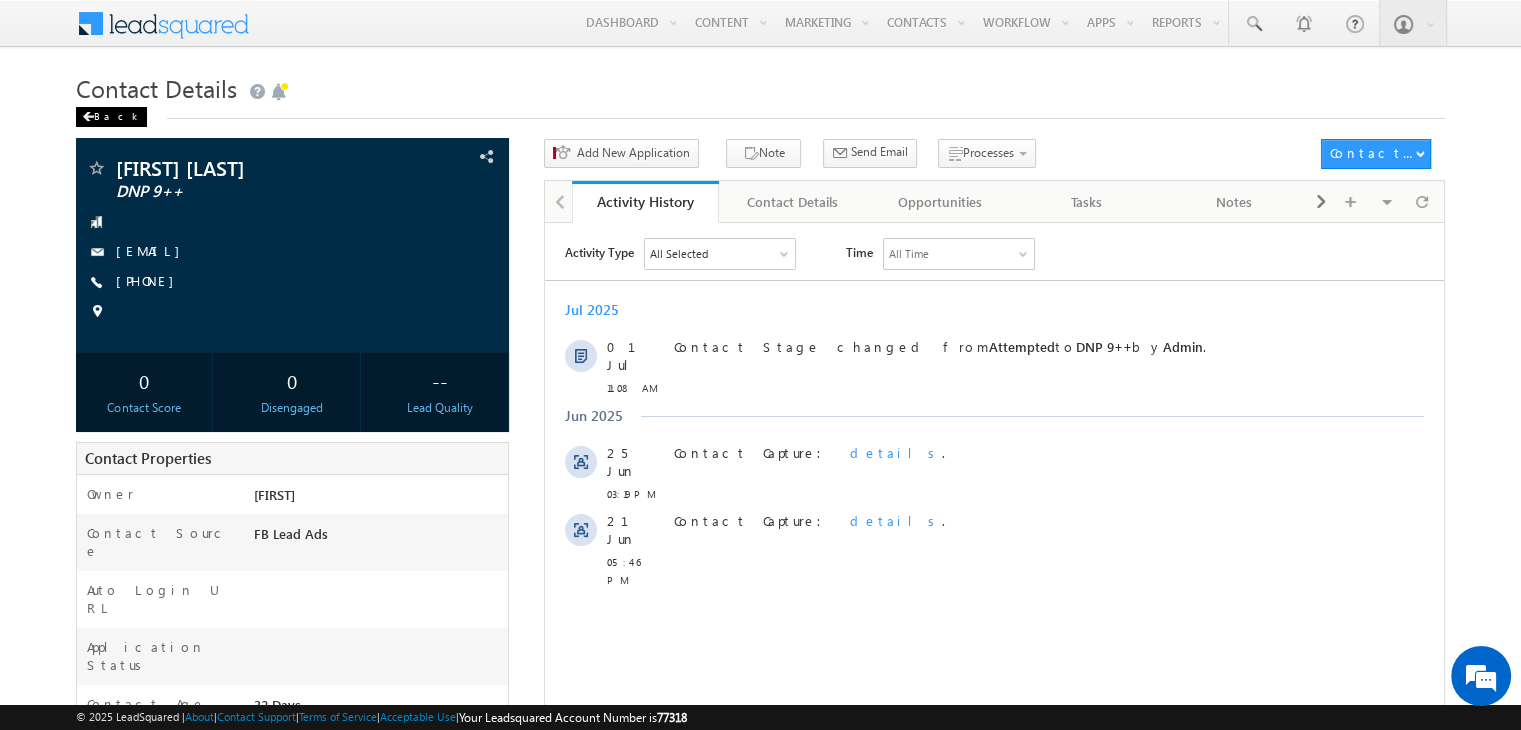 click on "Back" at bounding box center (111, 117) 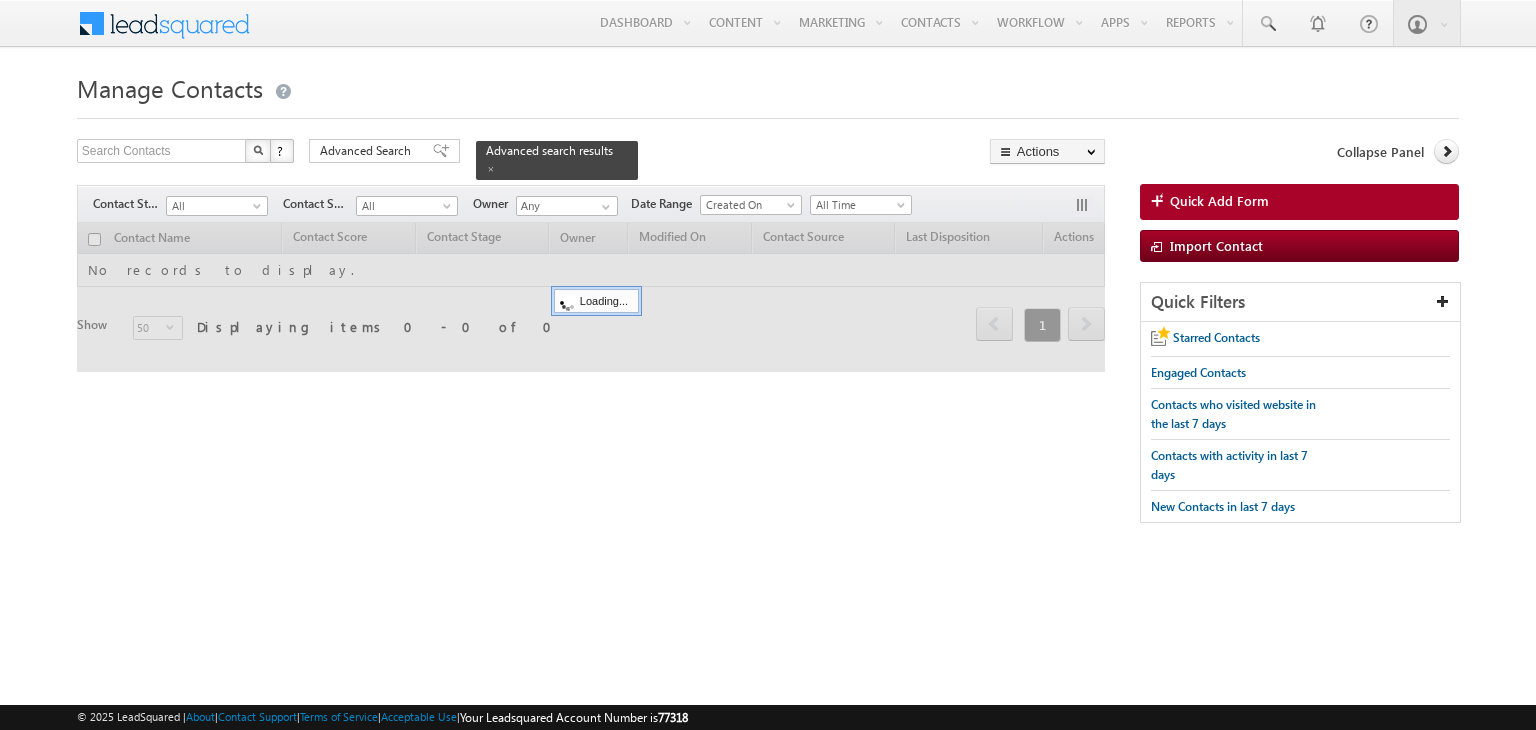 scroll, scrollTop: 0, scrollLeft: 0, axis: both 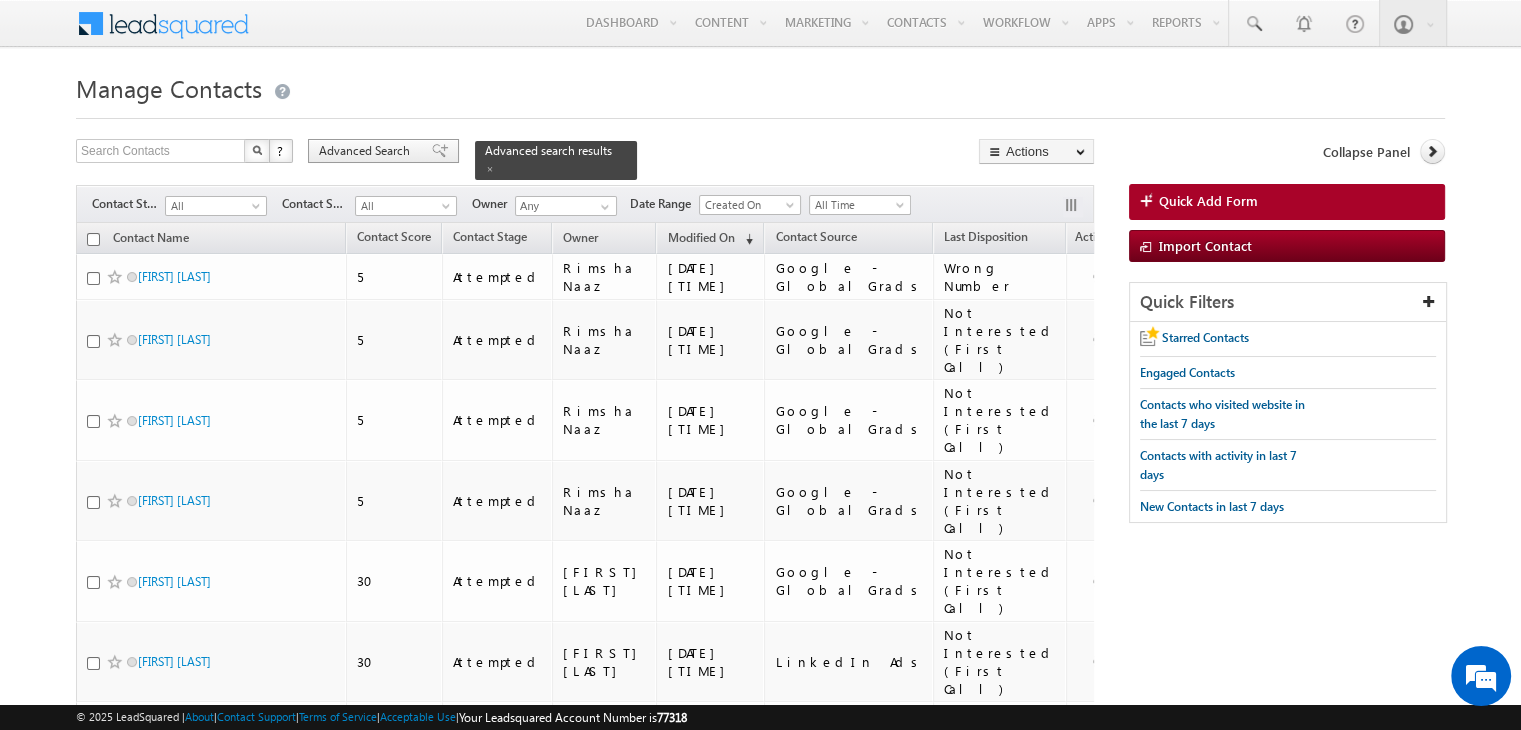 click on "Advanced Search" at bounding box center (367, 151) 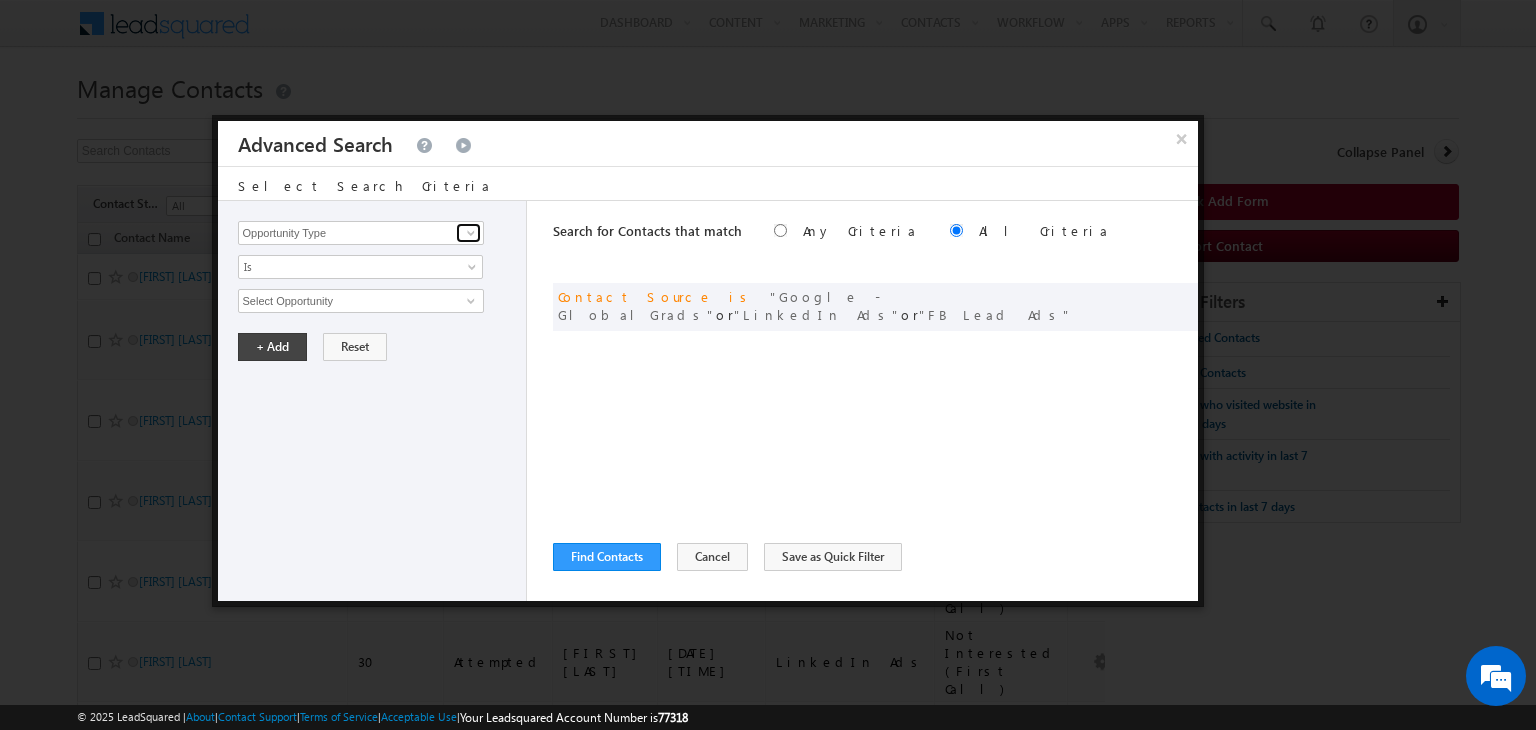 click at bounding box center (471, 233) 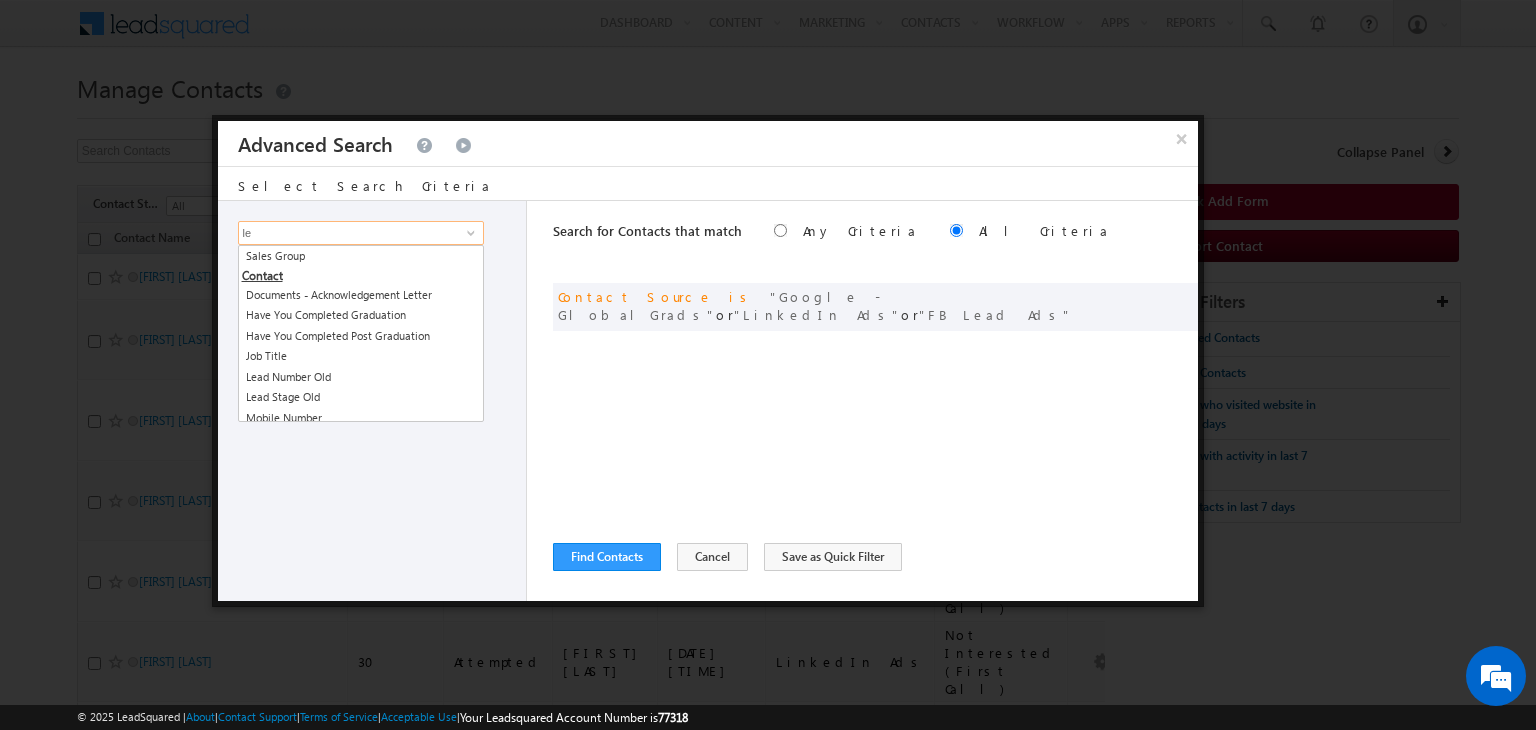 type on "l" 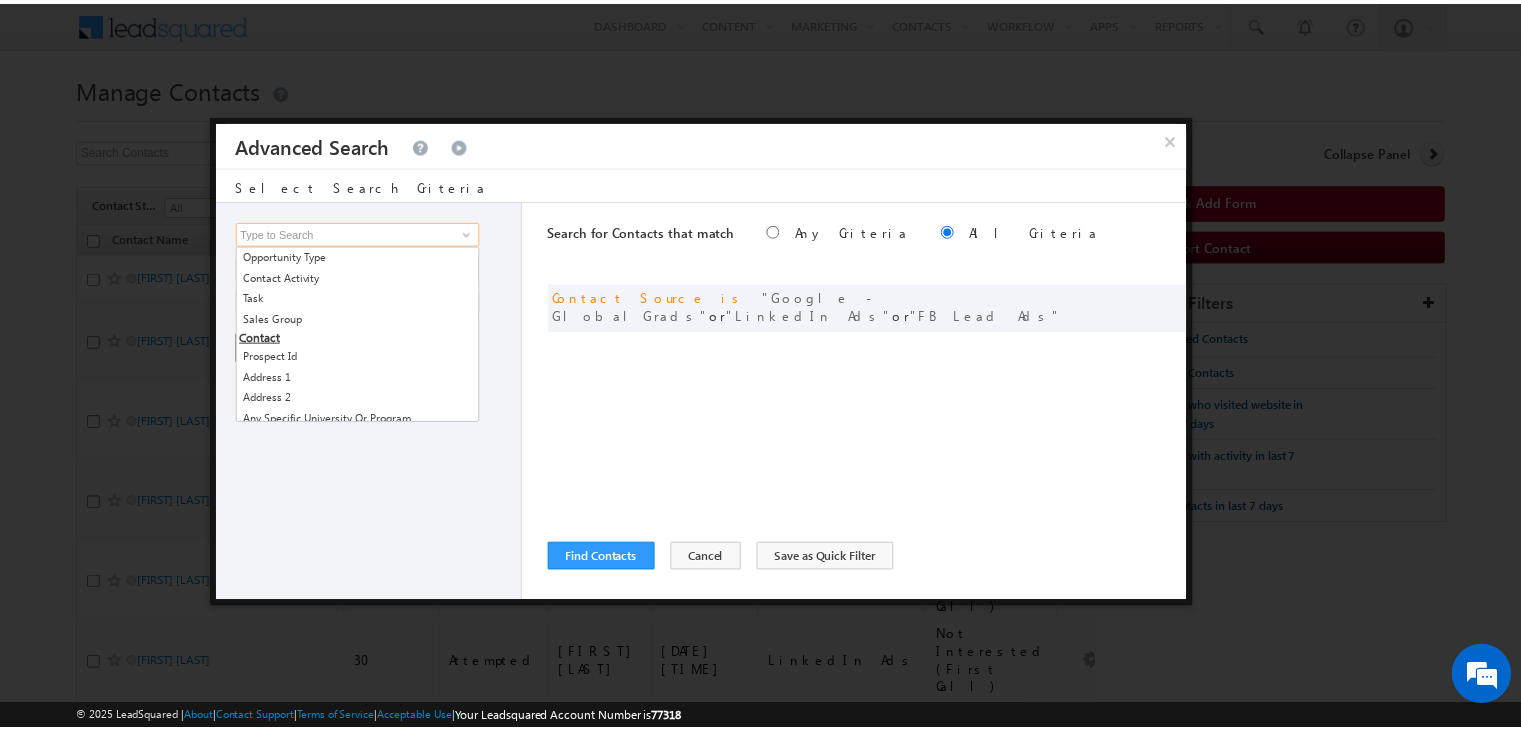scroll, scrollTop: 0, scrollLeft: 0, axis: both 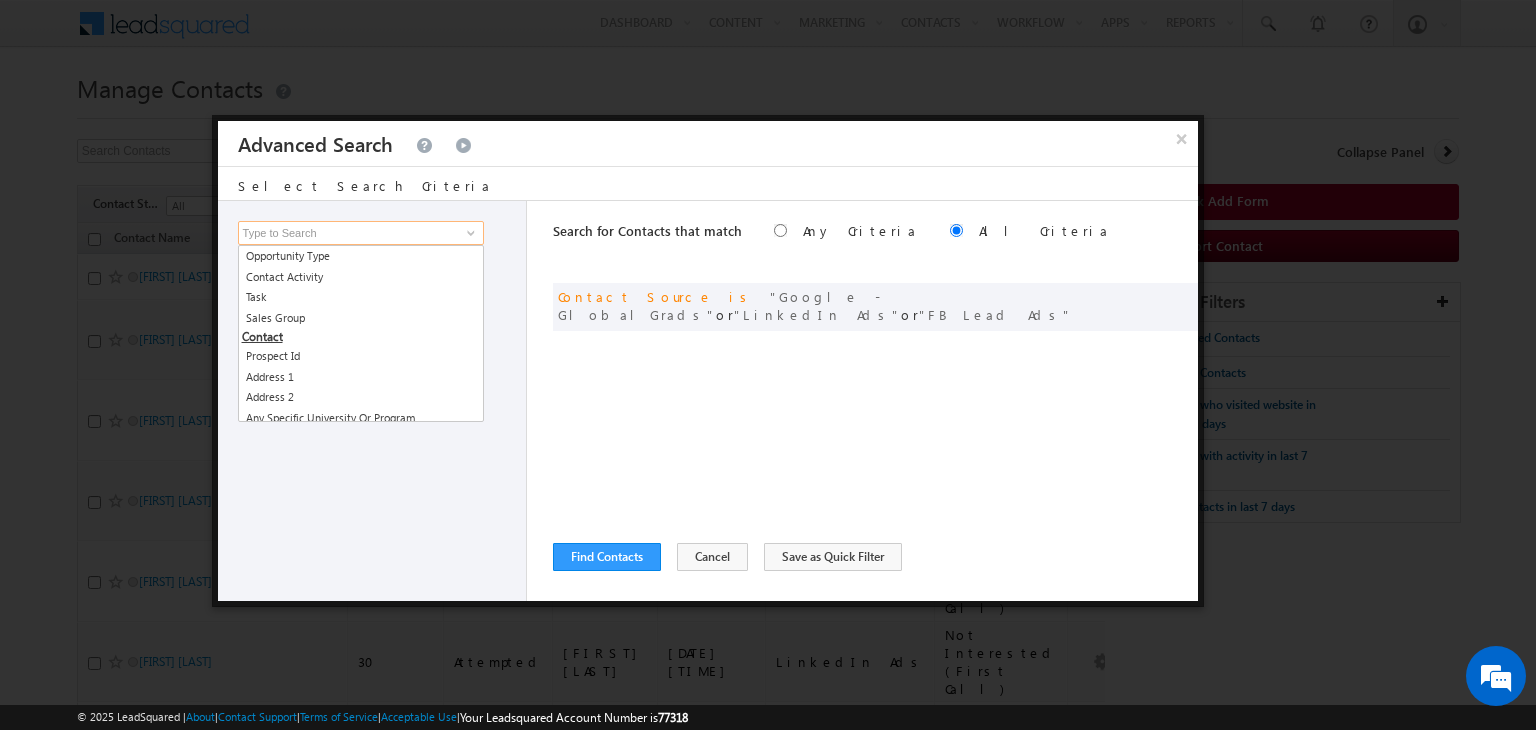 type on "w" 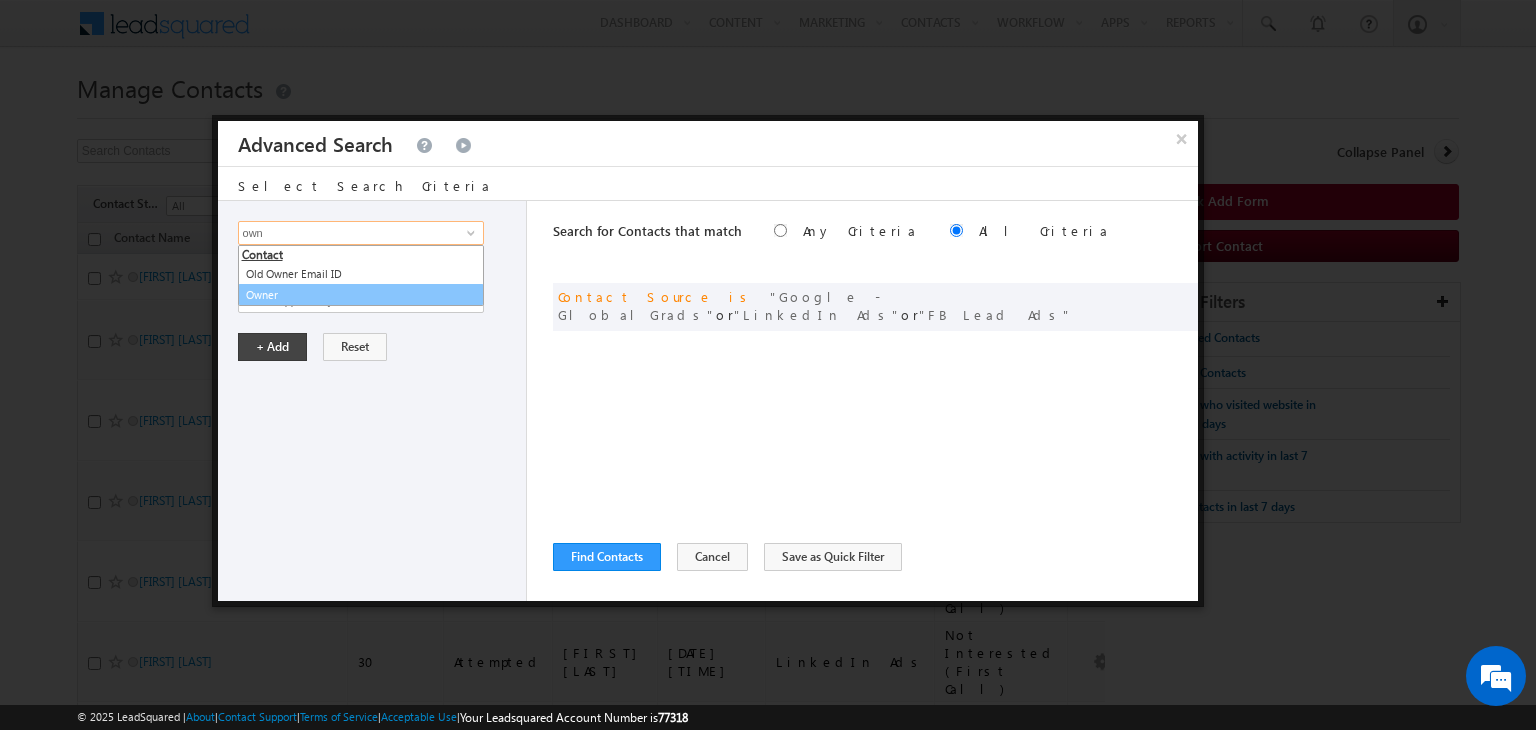click on "Owner" at bounding box center [361, 295] 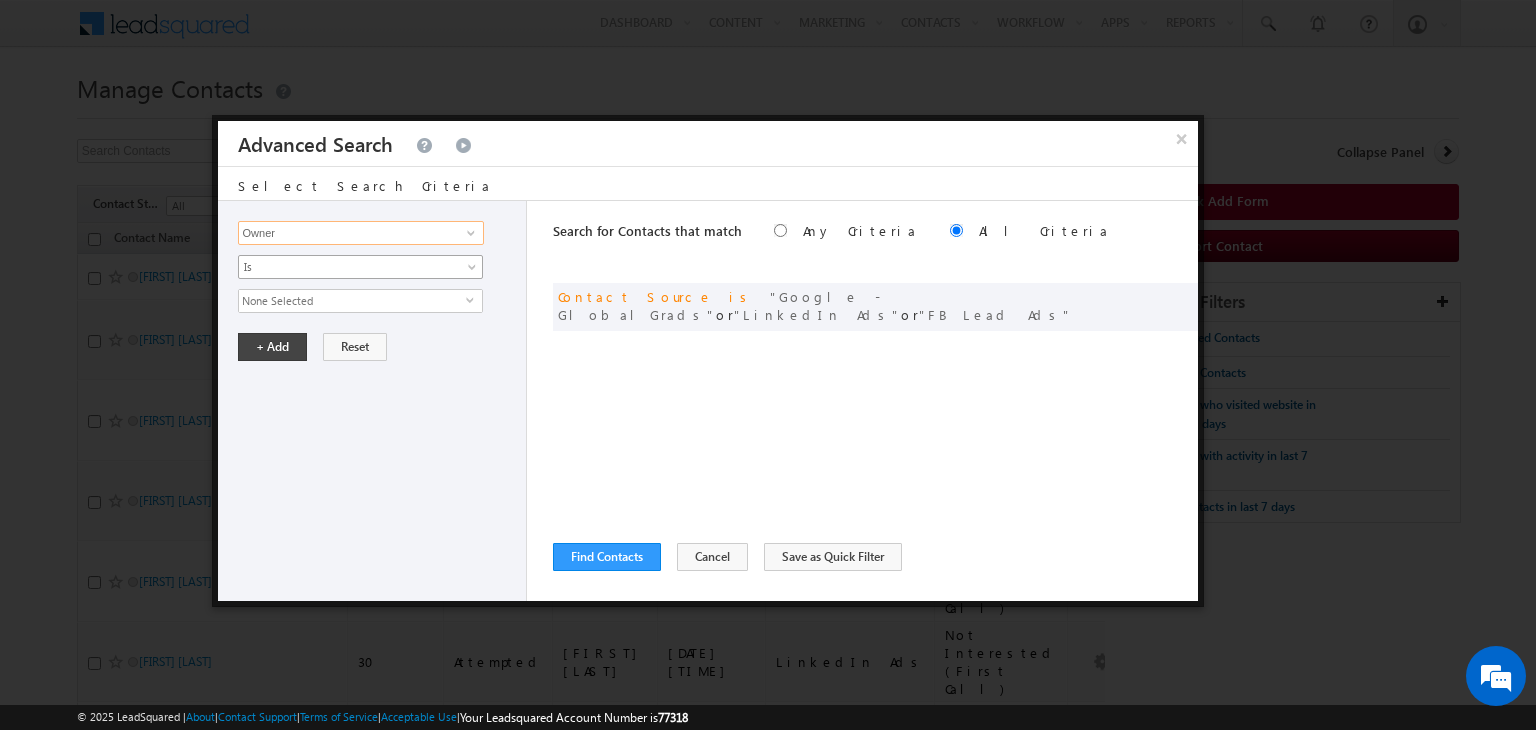 type on "Owner" 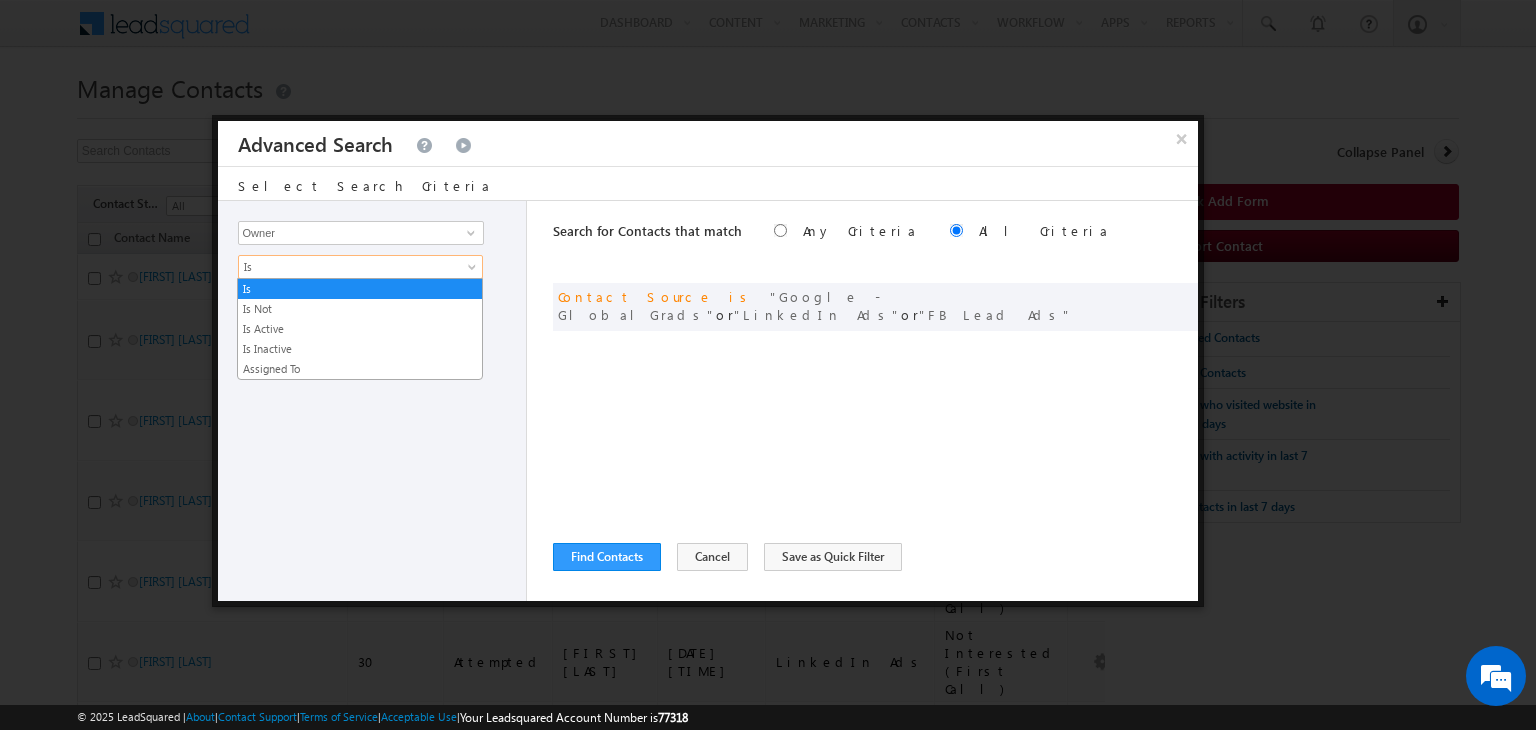 click on "Is" at bounding box center (347, 267) 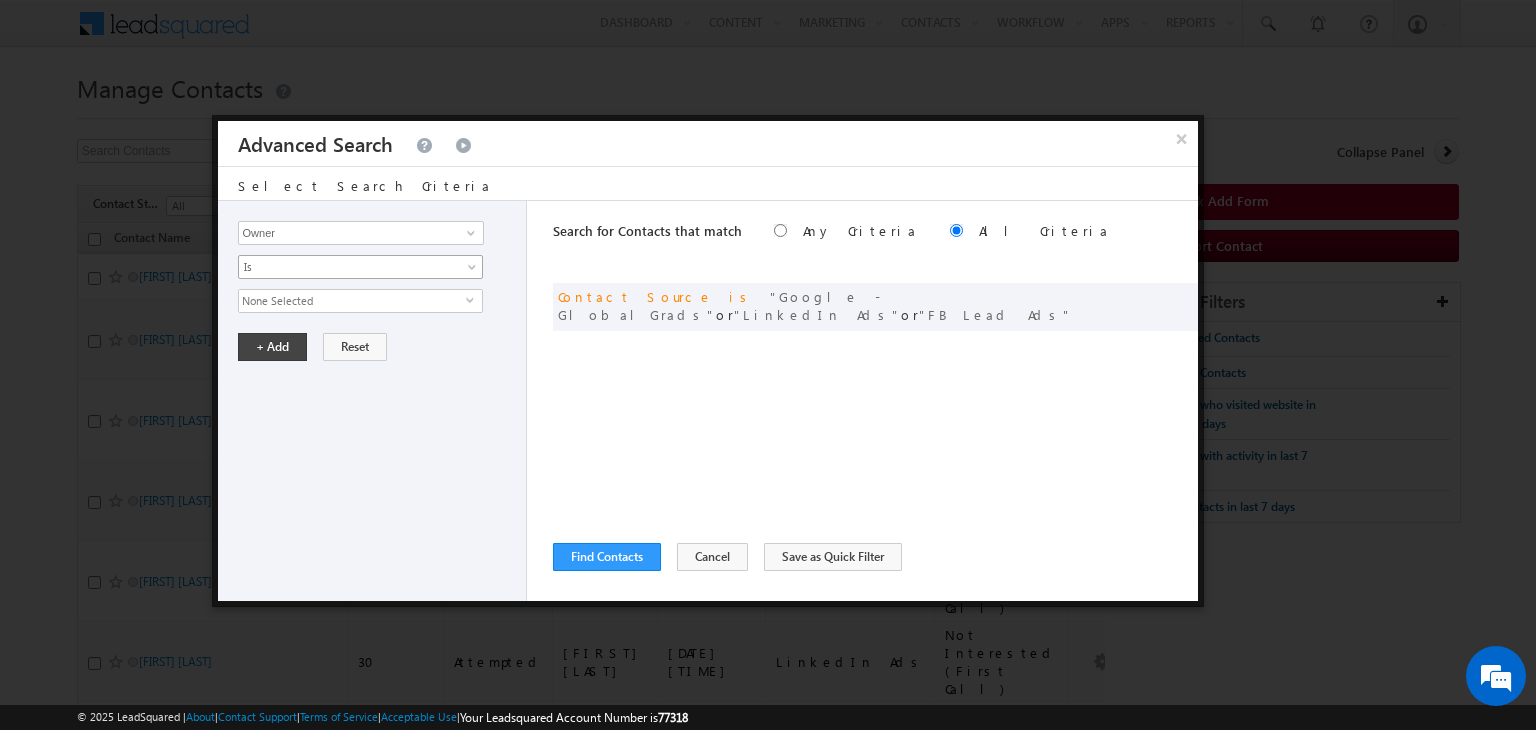 click on "Is" at bounding box center [347, 267] 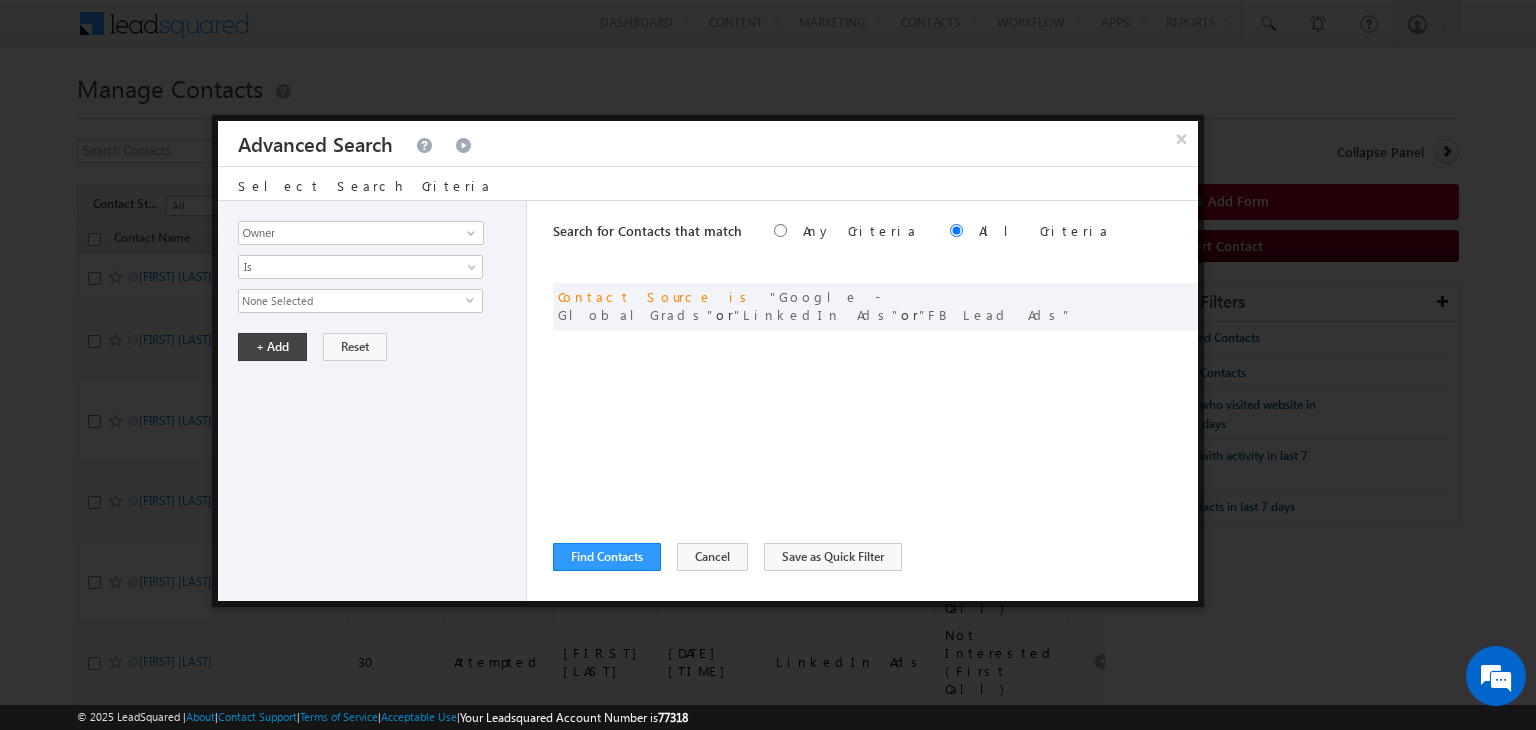 click on "None Selected" at bounding box center [352, 301] 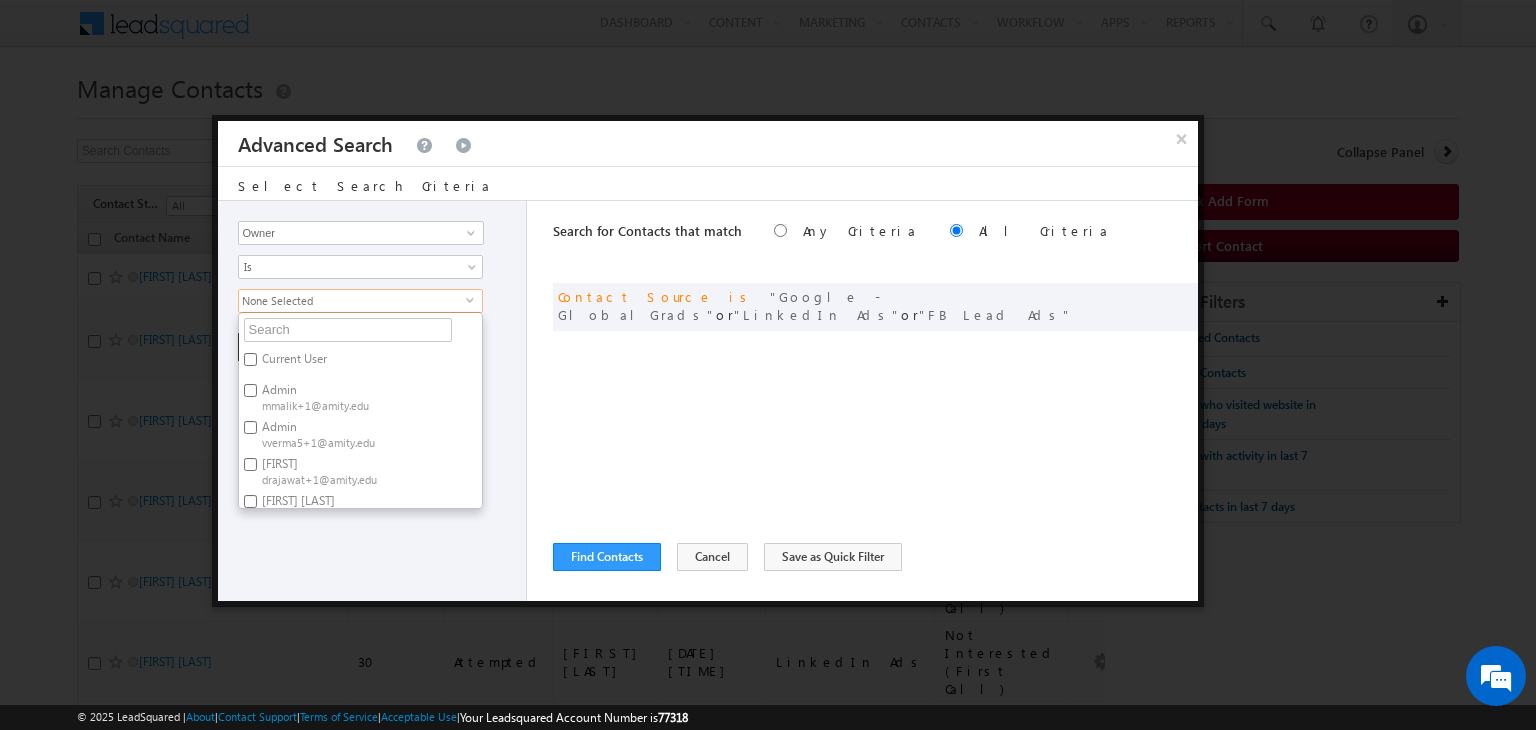 click on "Opportunity Type Contact Activity Task Sales Group  Prospect Id Address 1 Address 2 Any Specific University Or Program Application Status Auto Login URL City Class XII Marks Company Concentration Contact Number Contact Origin Contact Score Contact Source Contact Stage Conversion Referrer URL Country Country Interested In New Country Interested In Old Course Course Priority Created By Id Created On Created On Old Current Opt In Status Do Not Call Do Not Email Do Not SMS Do Not Track Do You Have Scholarships Do You Have Valid Passport Documents - Status Documents - University Proof Doc Documents - 10th Marksheet Documents - 12th Marksheet Documents - UG Degree Documents - UG Marksheets Documents - PG Degree Documents - PG Marksheets Documents - Resume/CV Documents - LOR Documents - SOP Documents - Passport Documents - ELT Documents - Amity Pathway Certificate Documents - COL Documents - Deposit fee Documents - UCOL Documents - I20 Documents - SEVIS Fee doc Documents - Loan Docs" at bounding box center (373, 401) 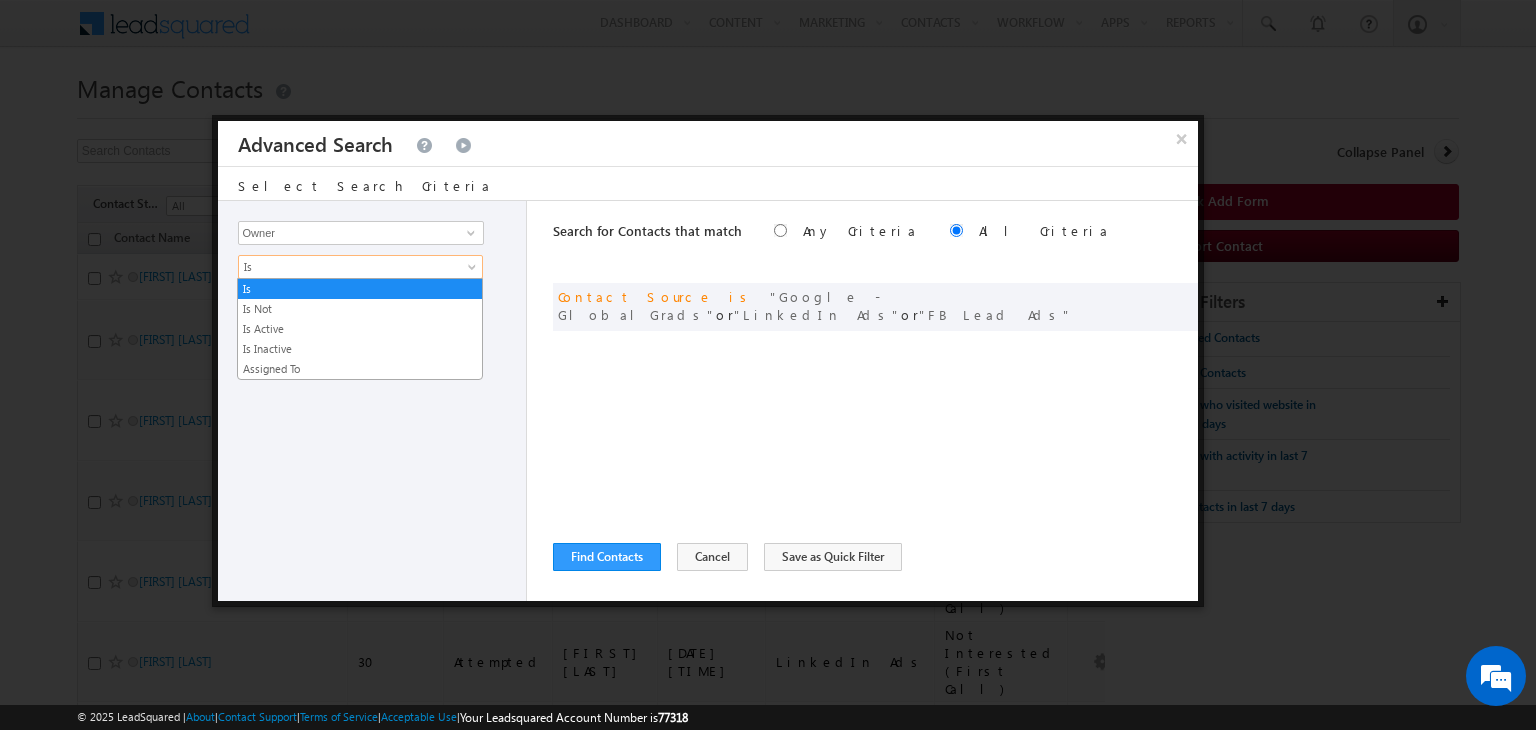 click on "Is" at bounding box center (347, 267) 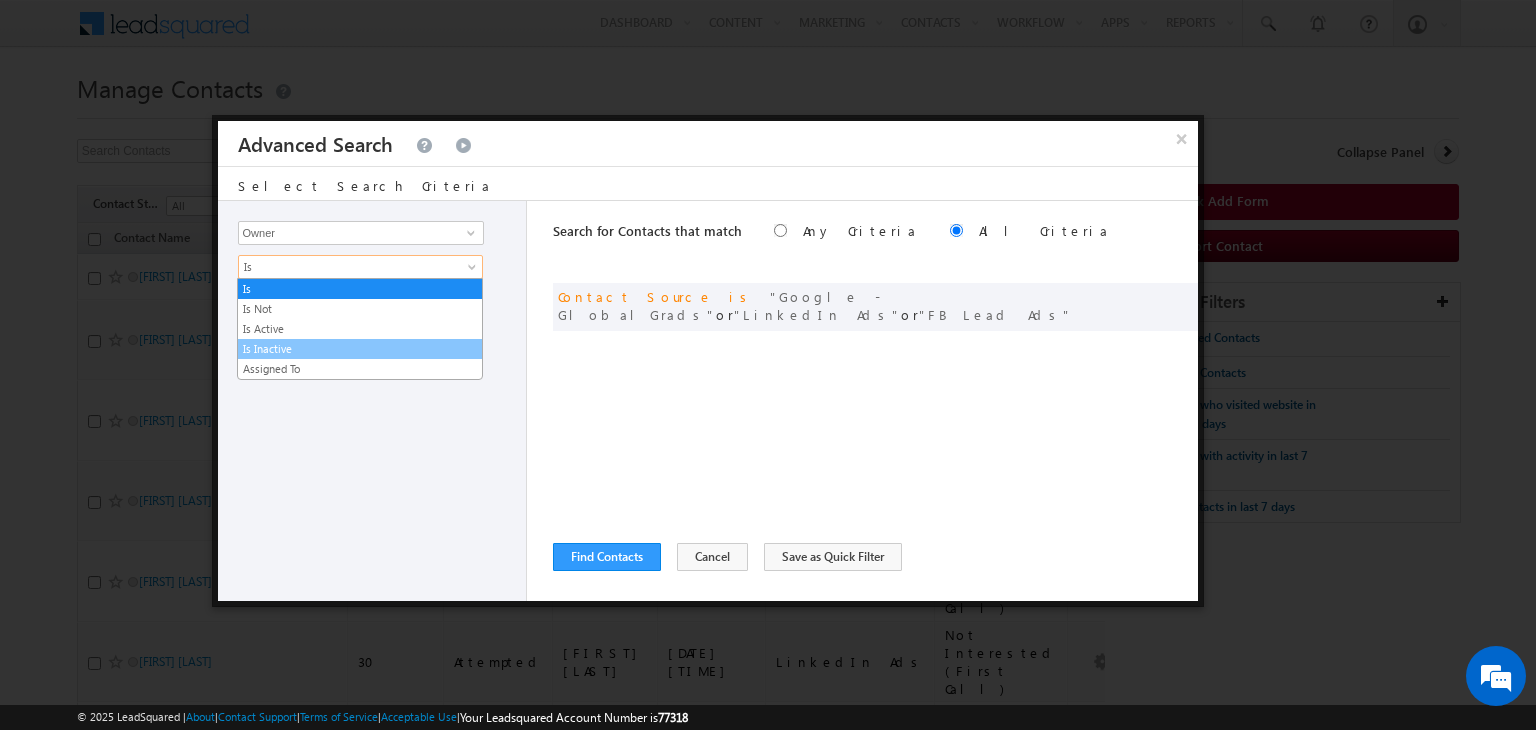 click on "Is Inactive" at bounding box center (360, 349) 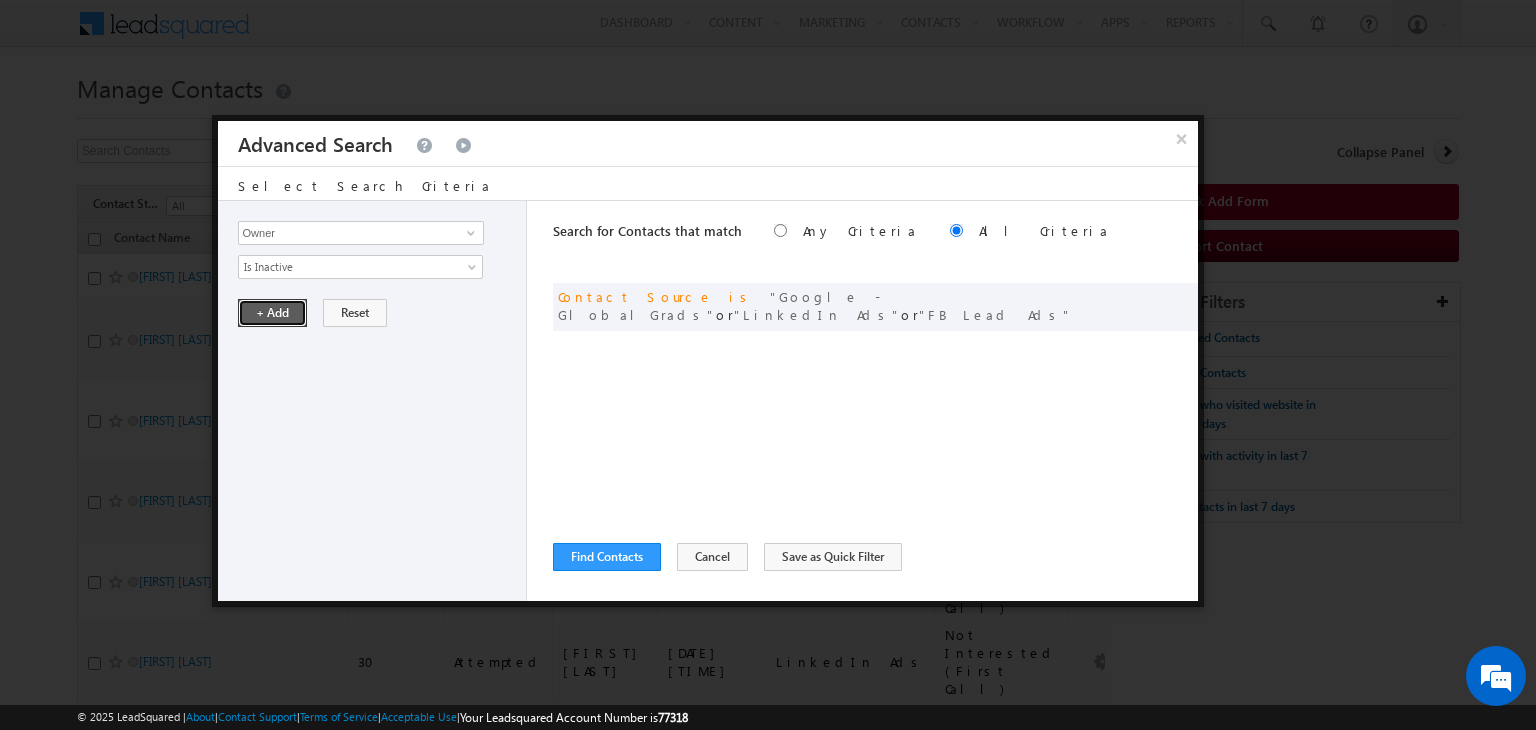 click on "+ Add" at bounding box center (272, 313) 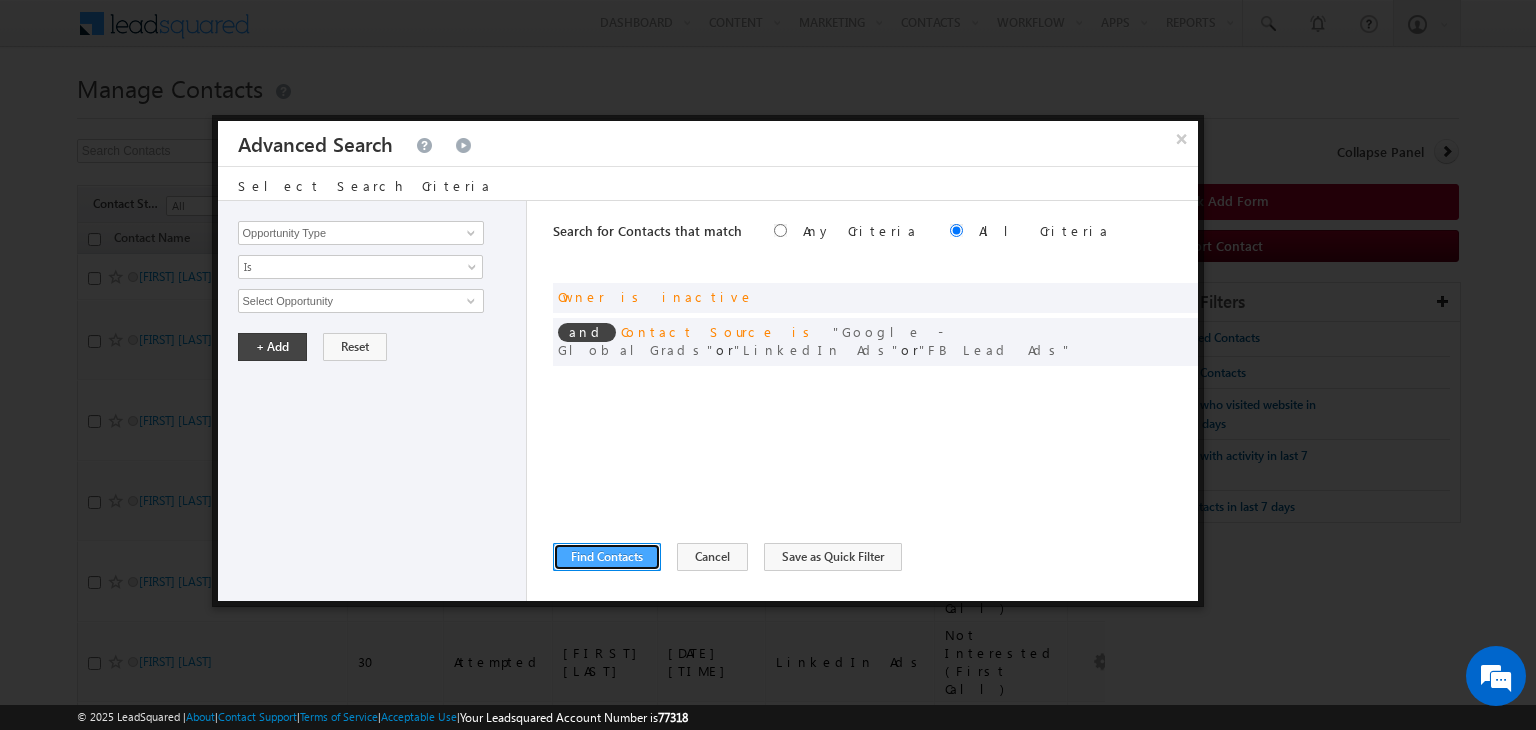 click on "Find Contacts" at bounding box center (607, 557) 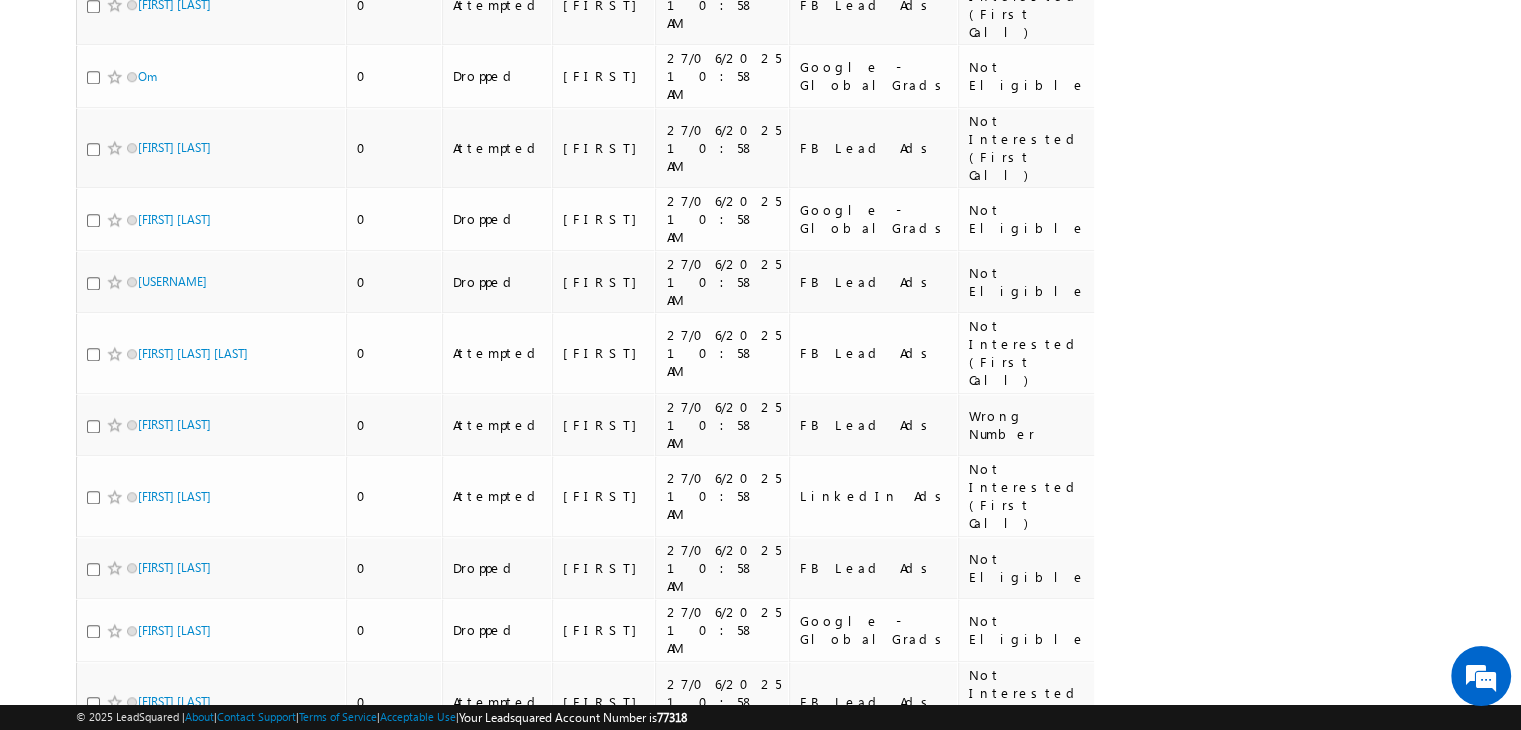 scroll, scrollTop: 1964, scrollLeft: 0, axis: vertical 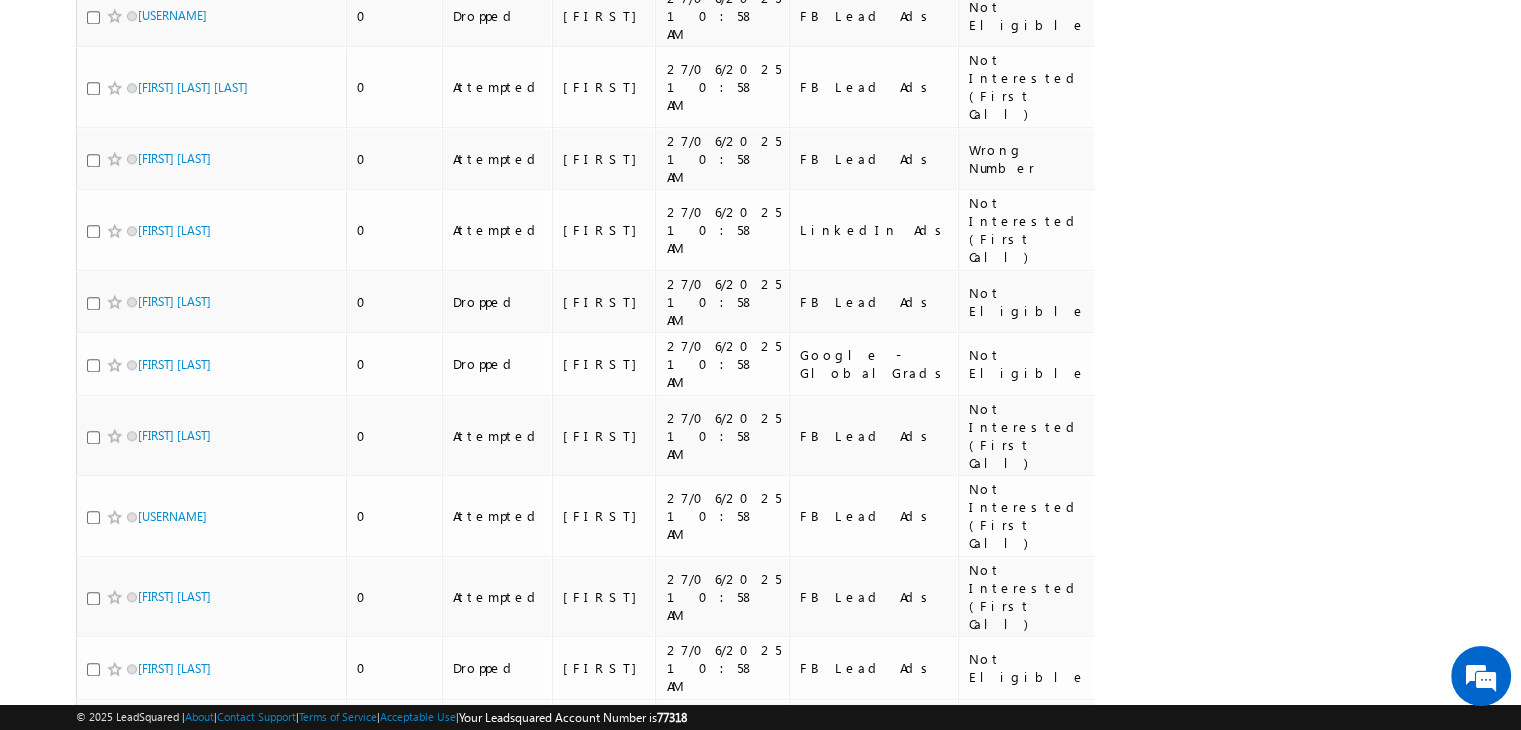 click on "5" at bounding box center [792, 1283] 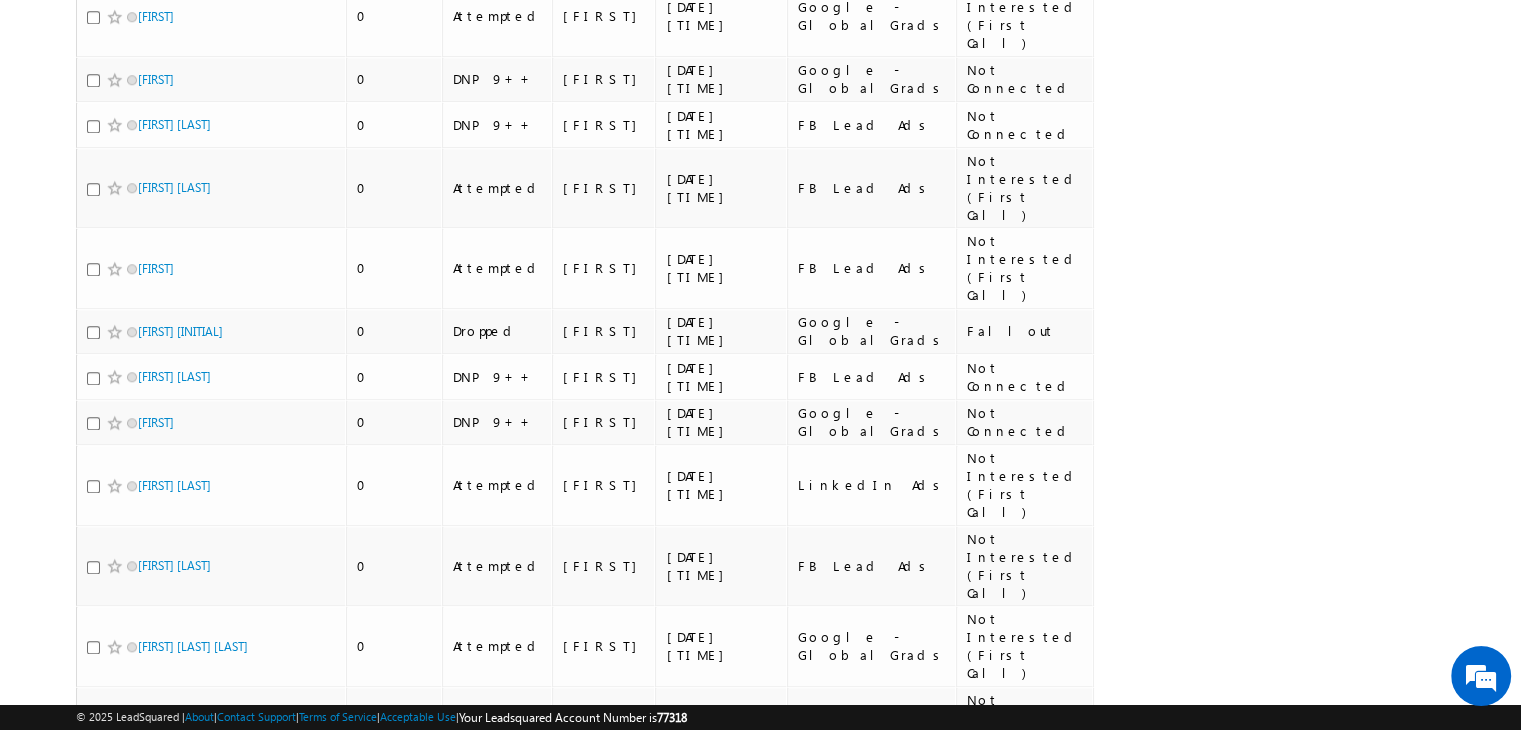scroll, scrollTop: 1945, scrollLeft: 0, axis: vertical 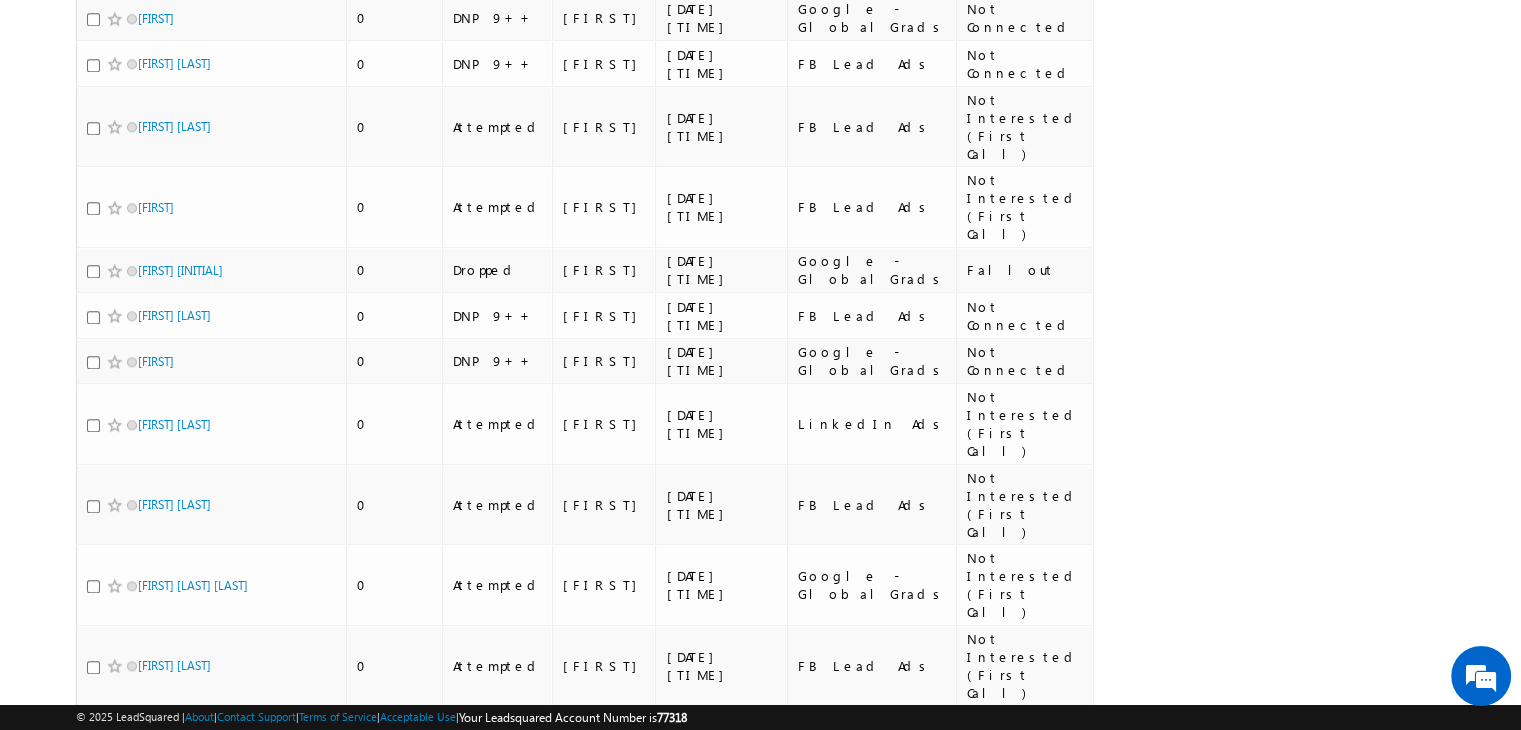 click on "7" at bounding box center [872, 1892] 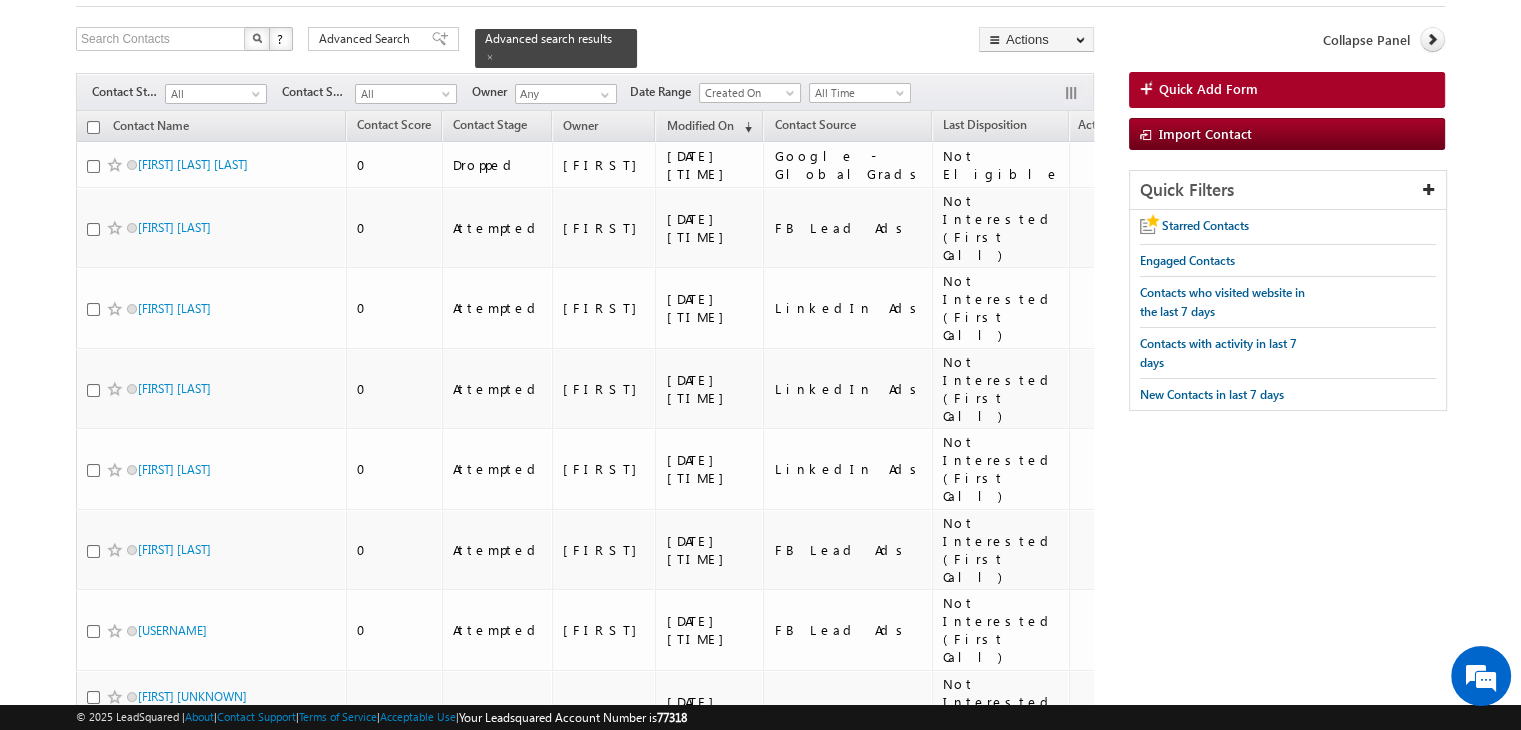 scroll, scrollTop: 110, scrollLeft: 0, axis: vertical 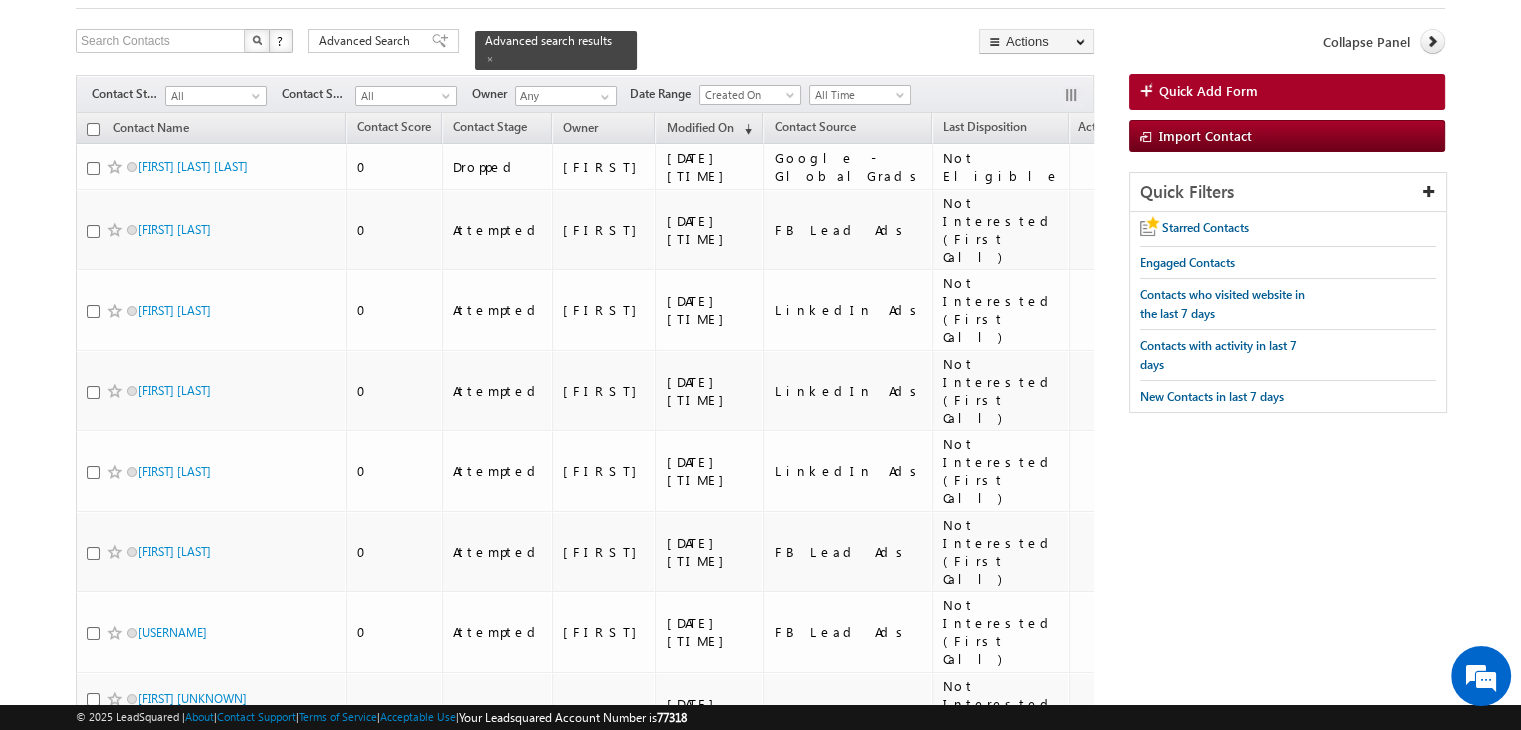 click at bounding box center [93, 129] 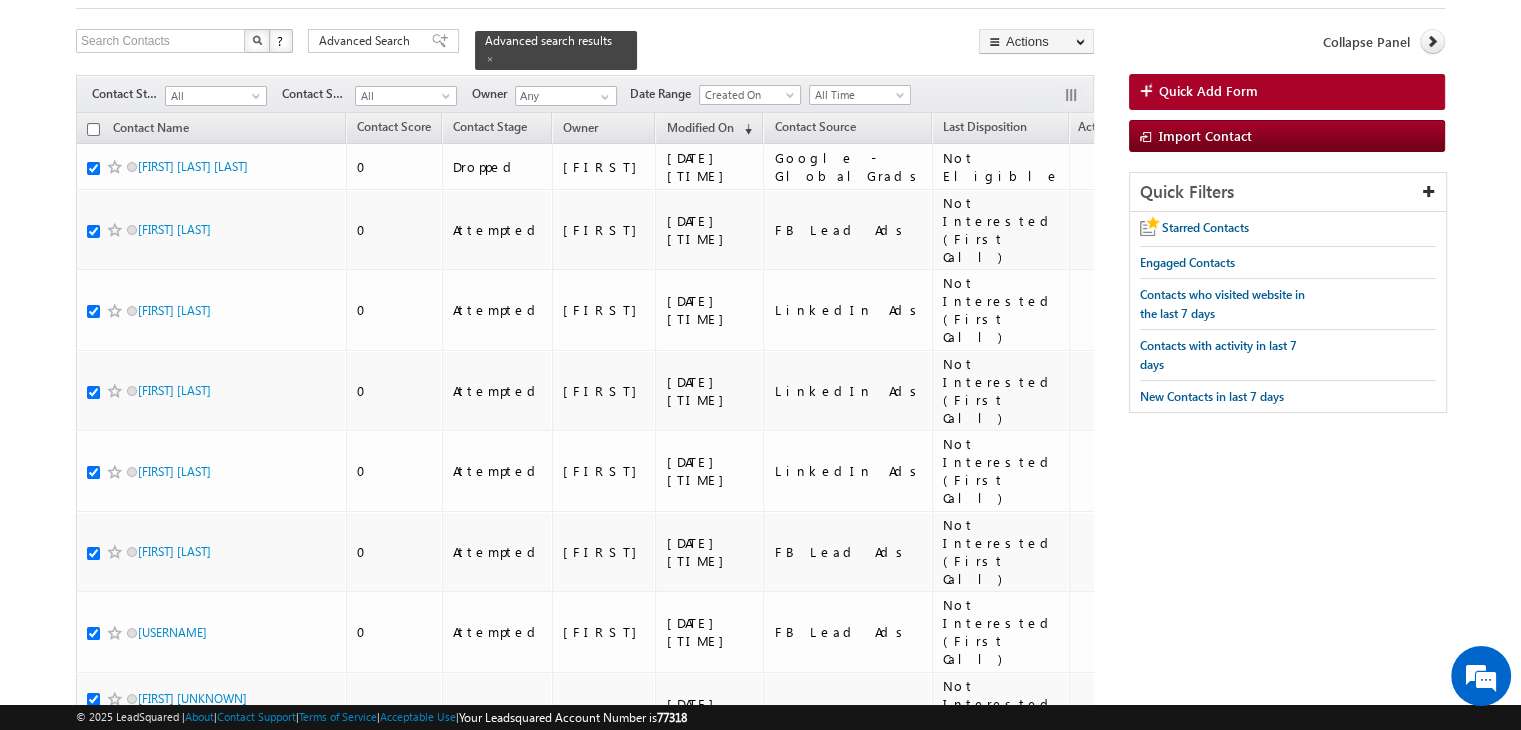 checkbox on "true" 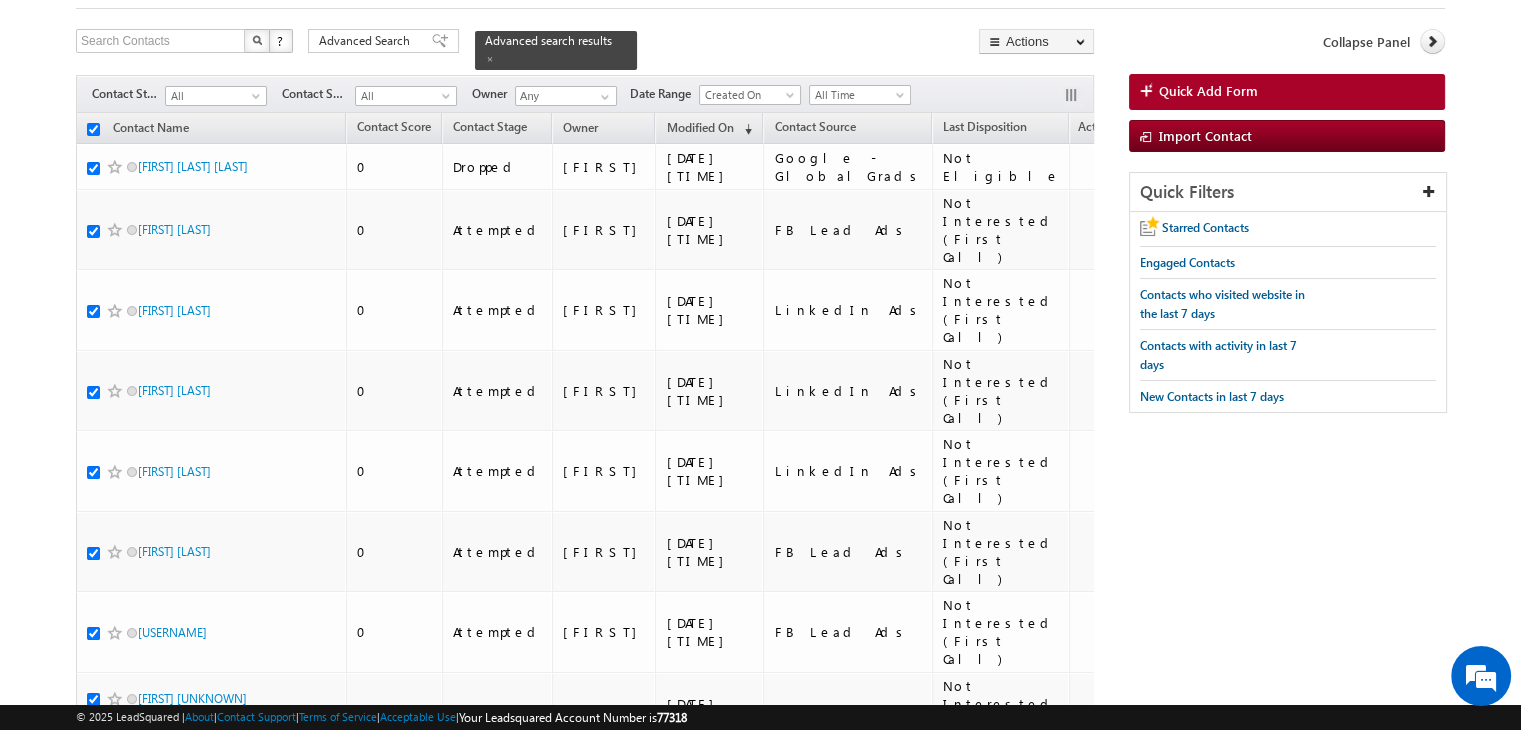 checkbox on "true" 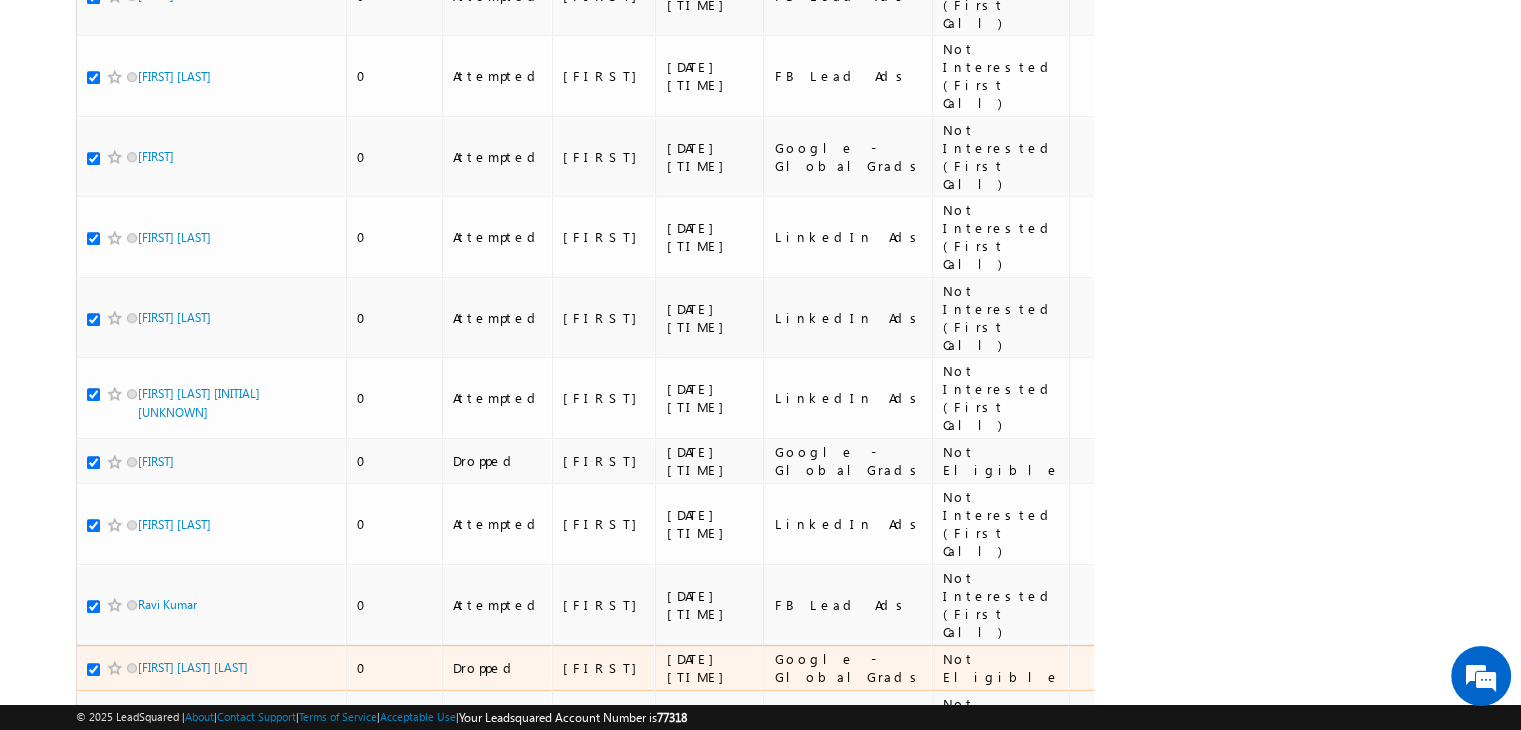 scroll, scrollTop: 1276, scrollLeft: 0, axis: vertical 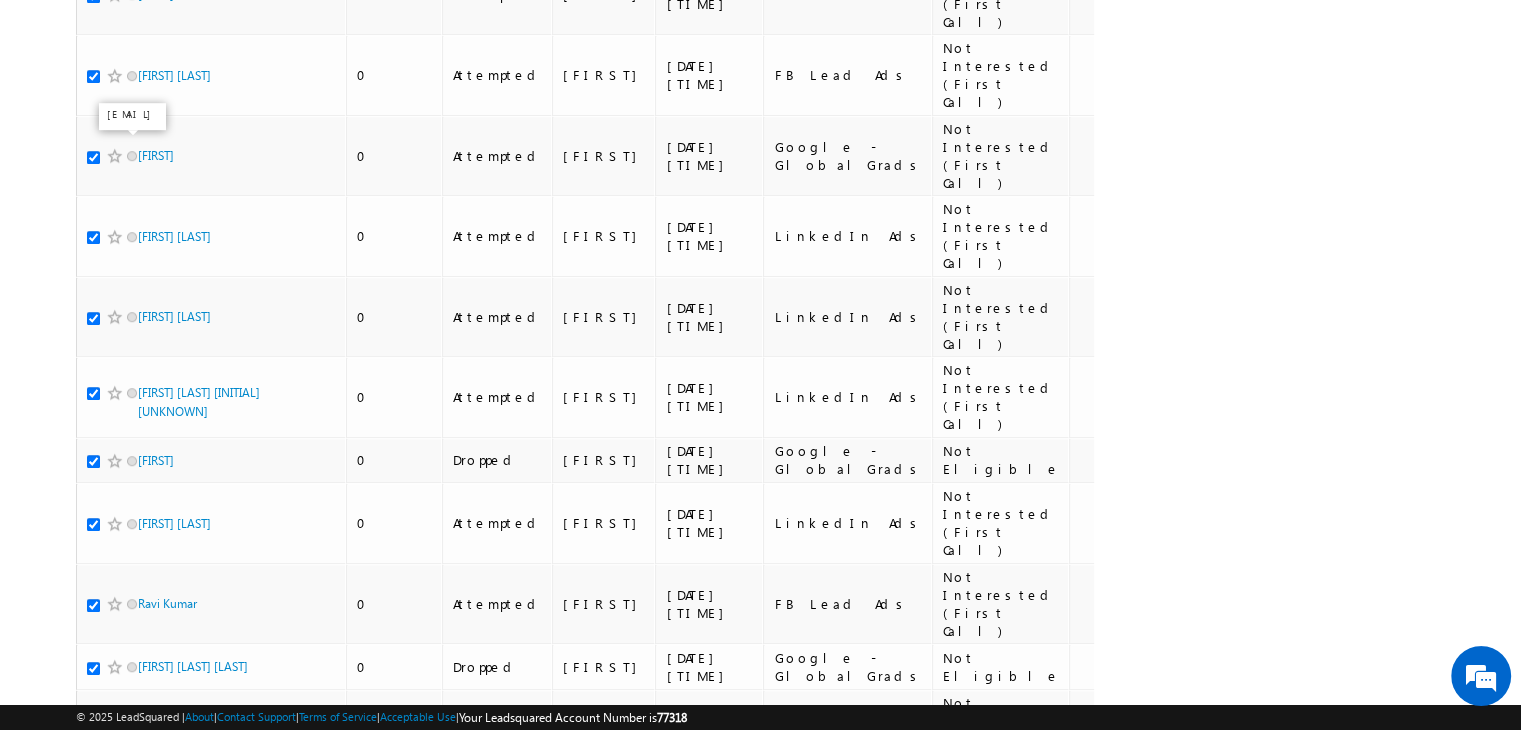 click on "[EMAIL]" at bounding box center [172, 855] 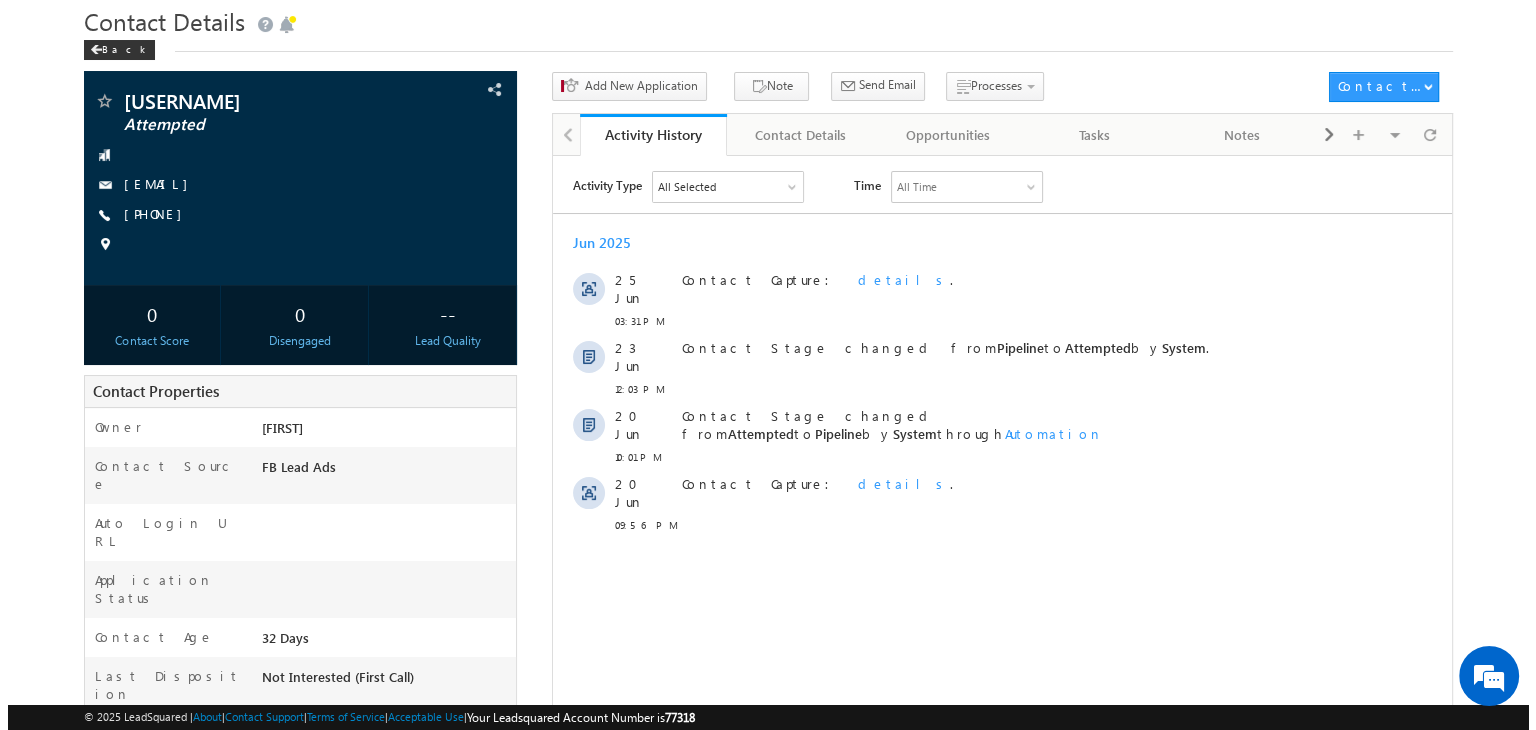 scroll, scrollTop: 56, scrollLeft: 0, axis: vertical 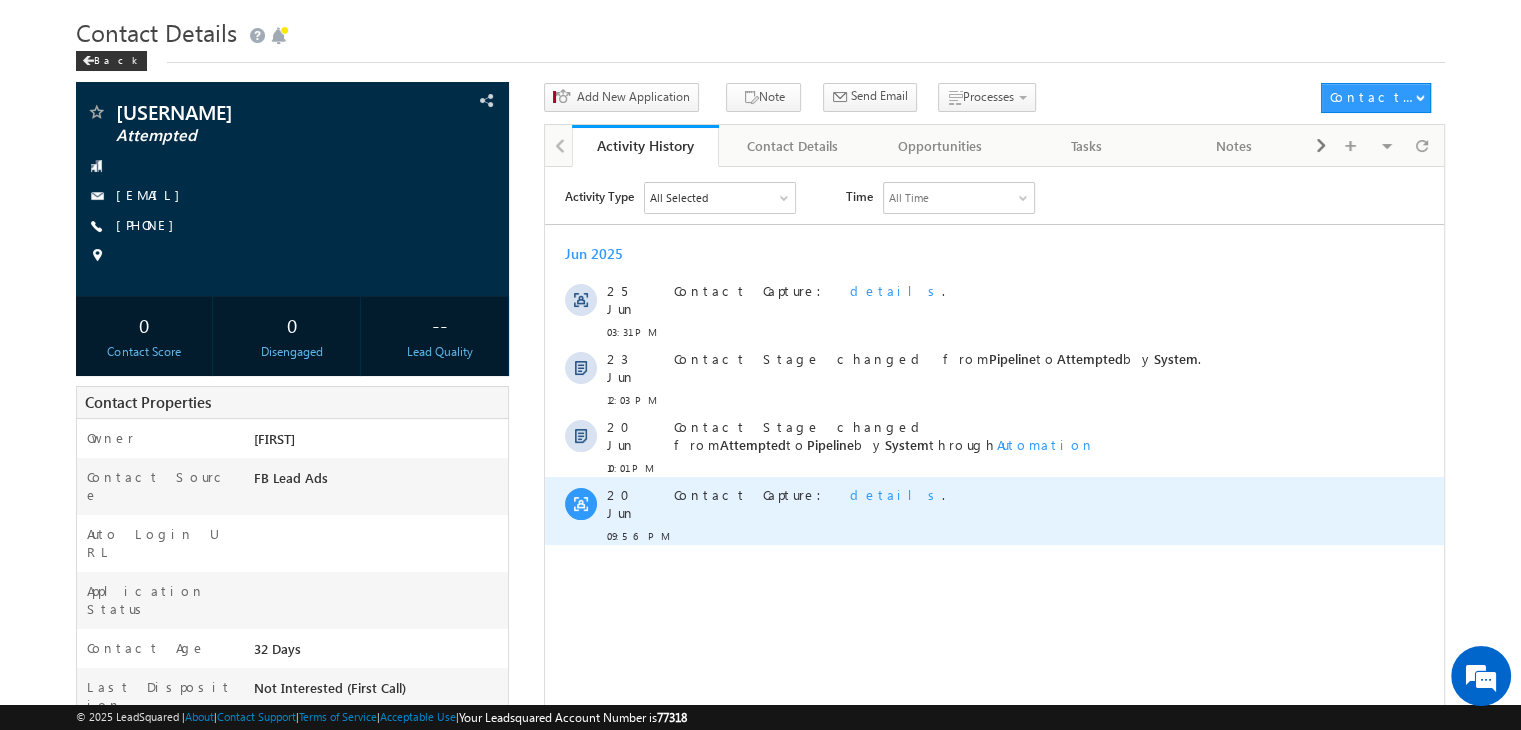 click on "details" at bounding box center (896, 493) 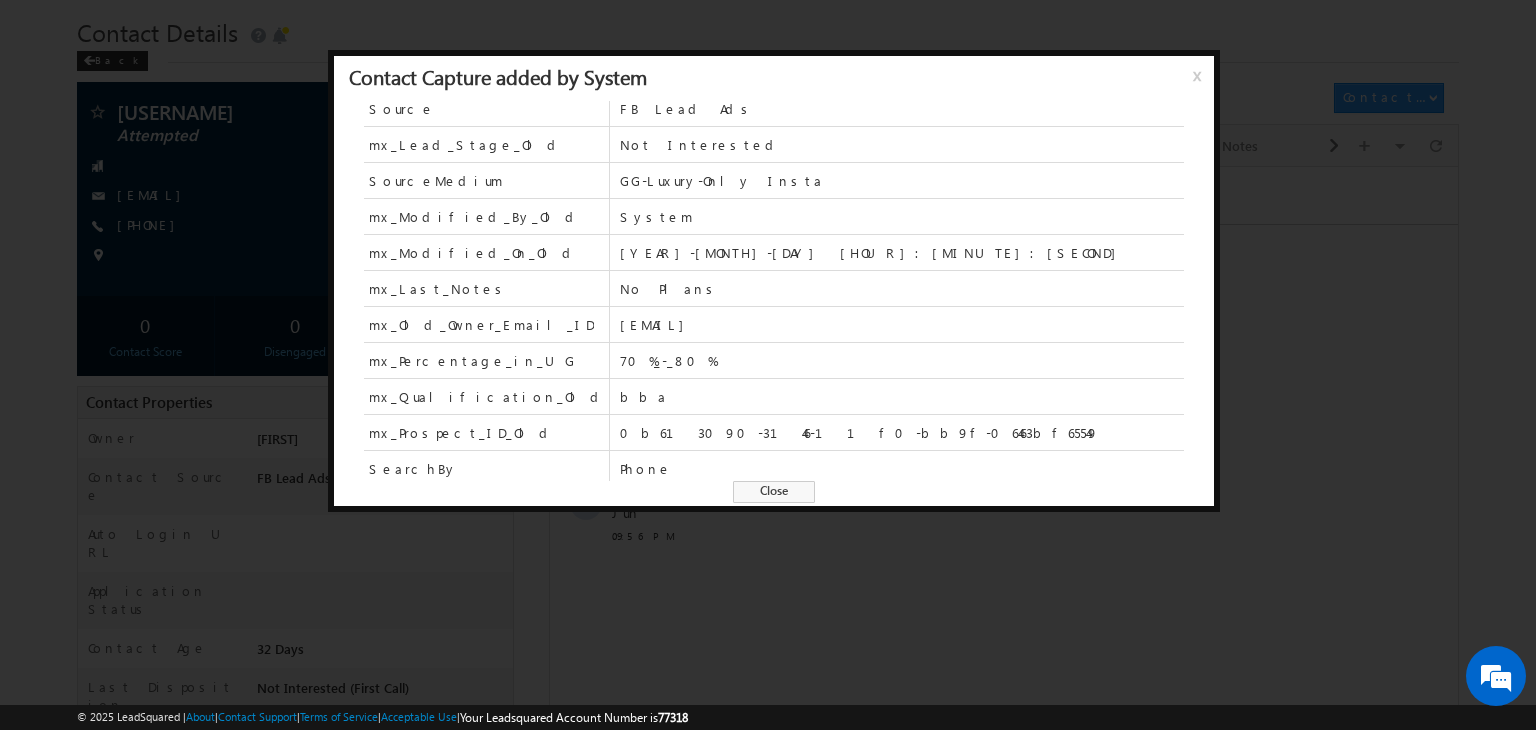 scroll, scrollTop: 0, scrollLeft: 0, axis: both 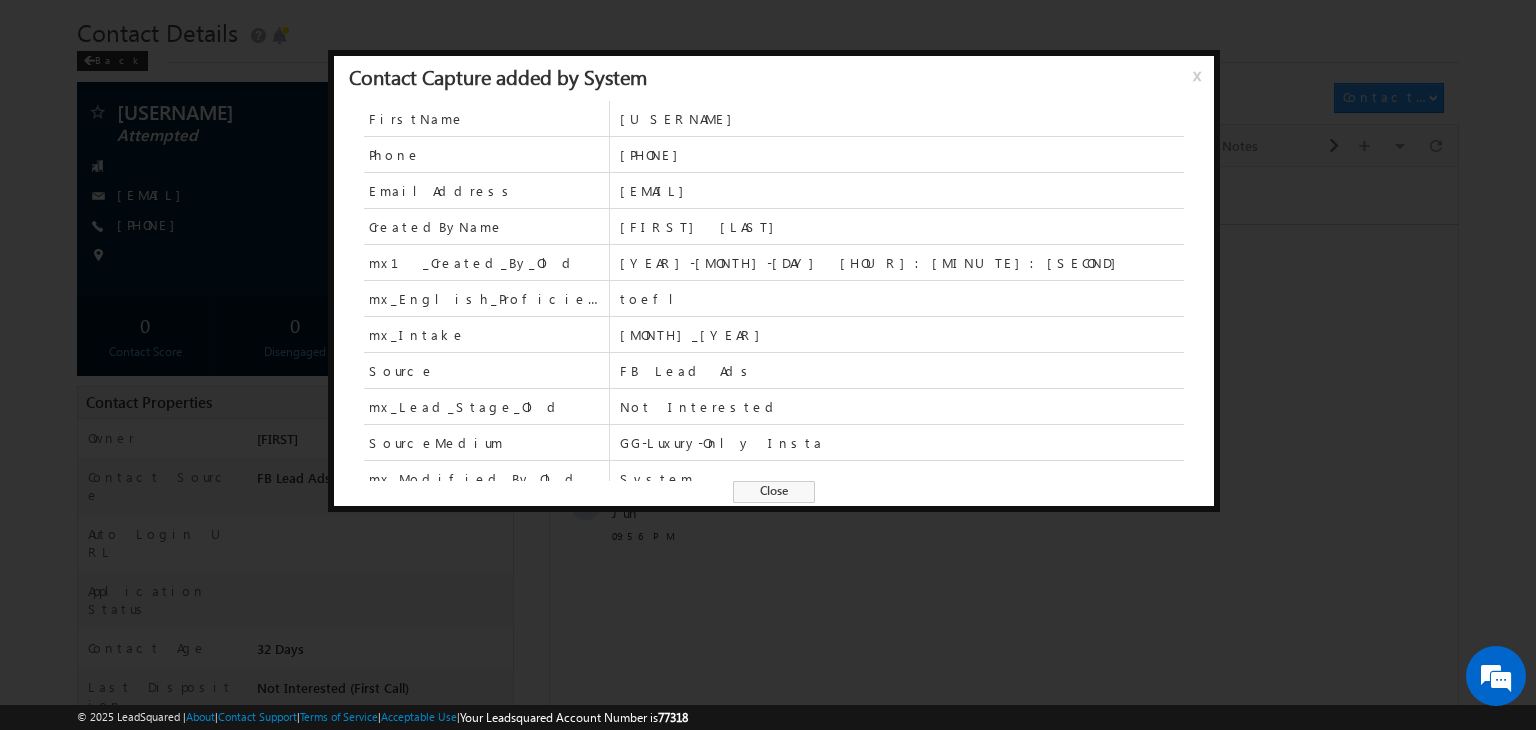 click on "Close" at bounding box center [774, 492] 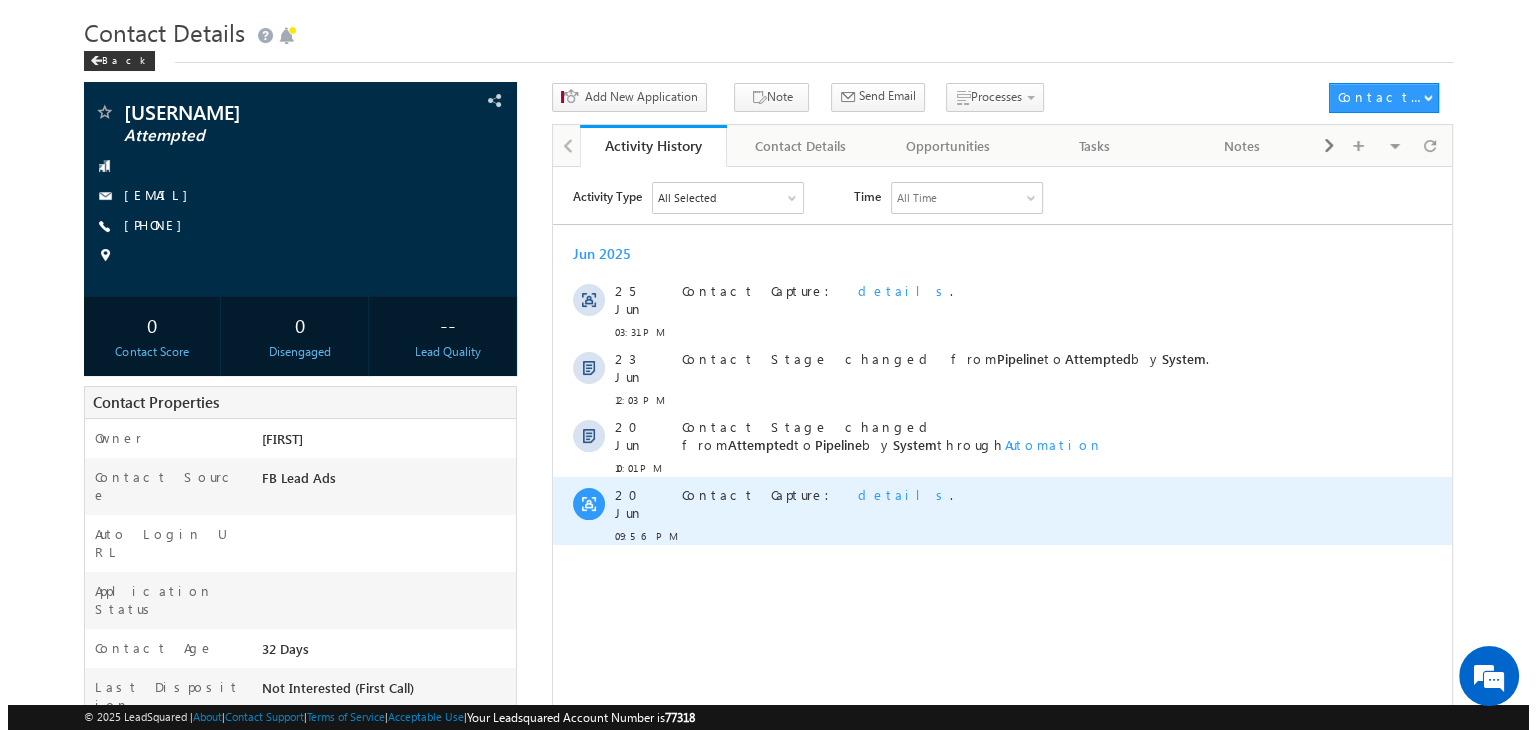 click on "details" at bounding box center [903, 493] 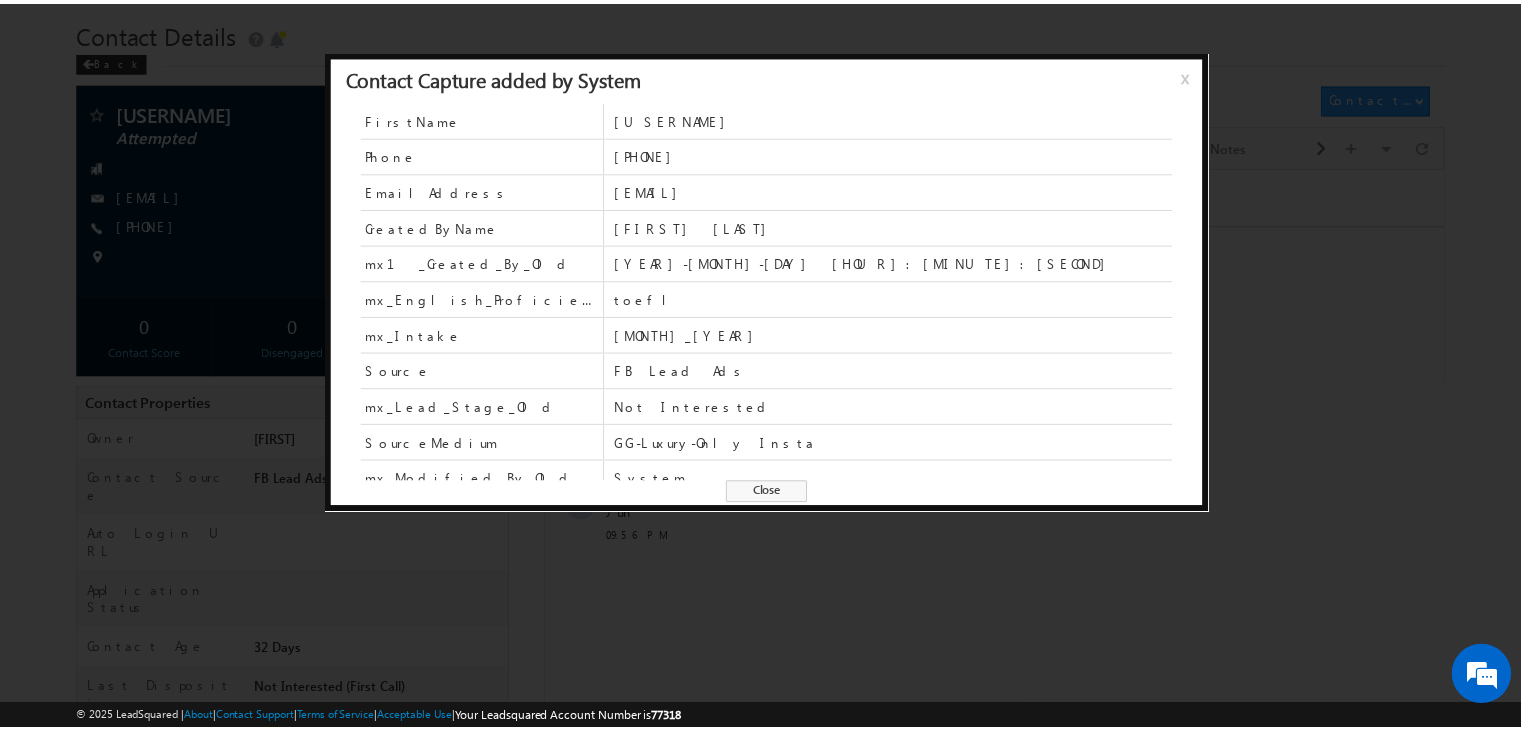 scroll, scrollTop: 0, scrollLeft: 0, axis: both 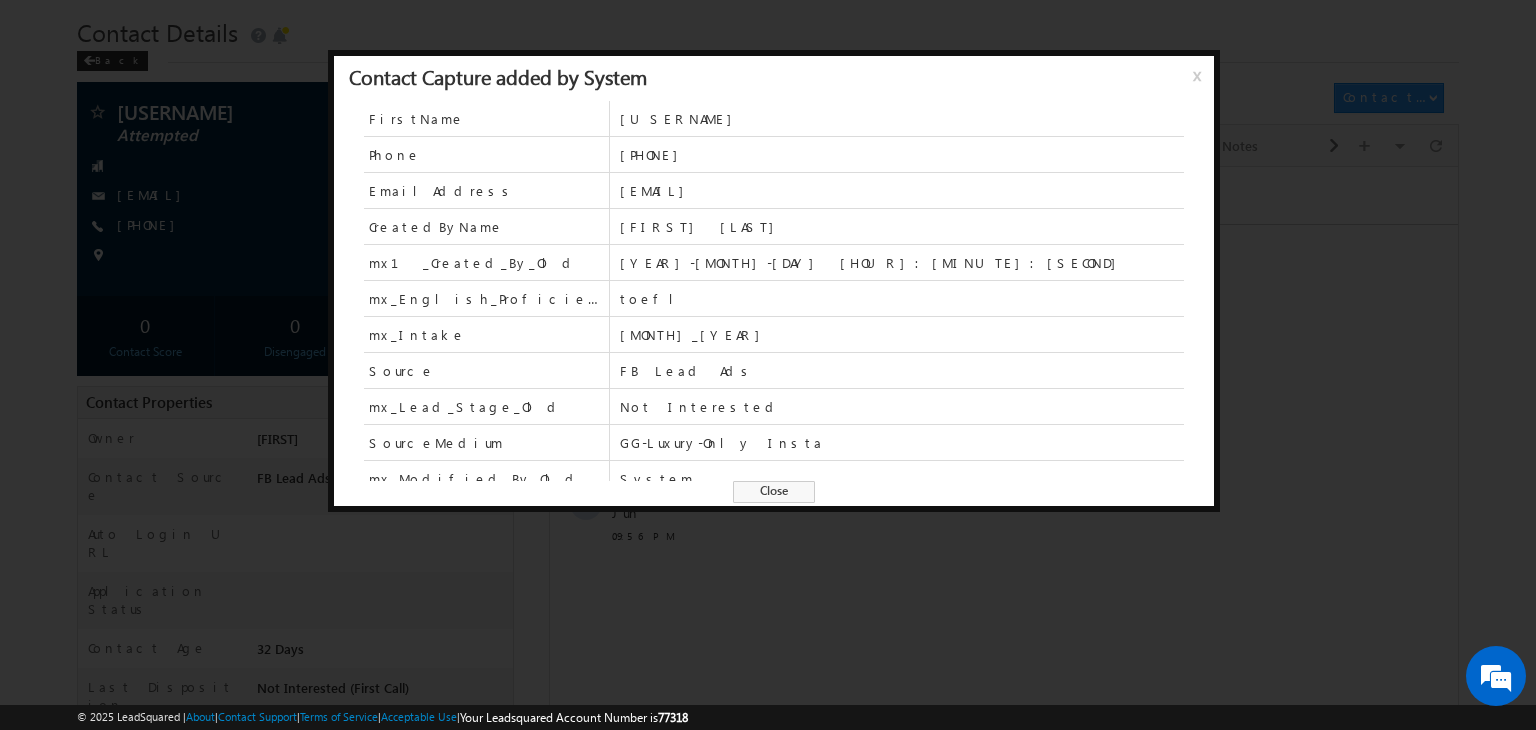 click on "Close" at bounding box center (774, 492) 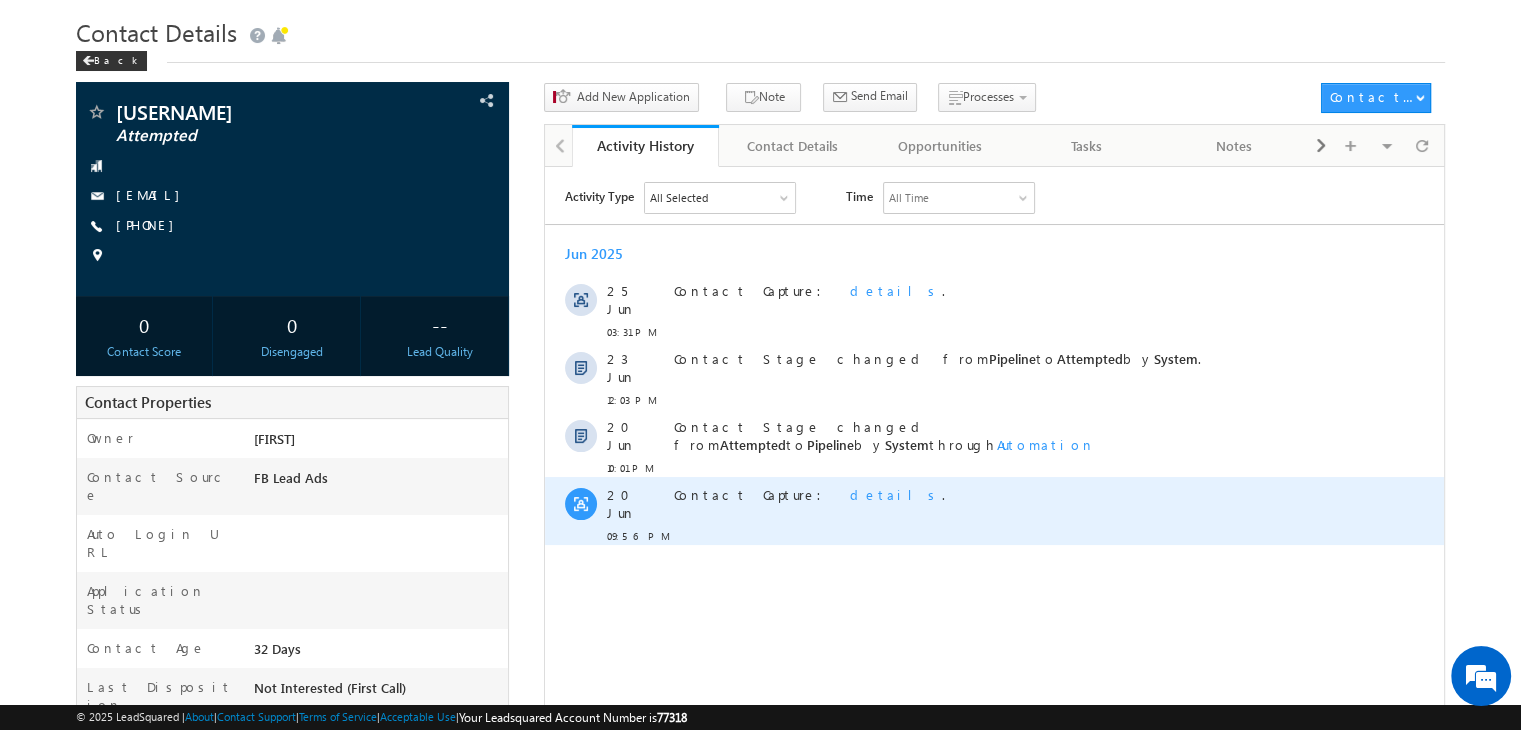 scroll, scrollTop: 0, scrollLeft: 0, axis: both 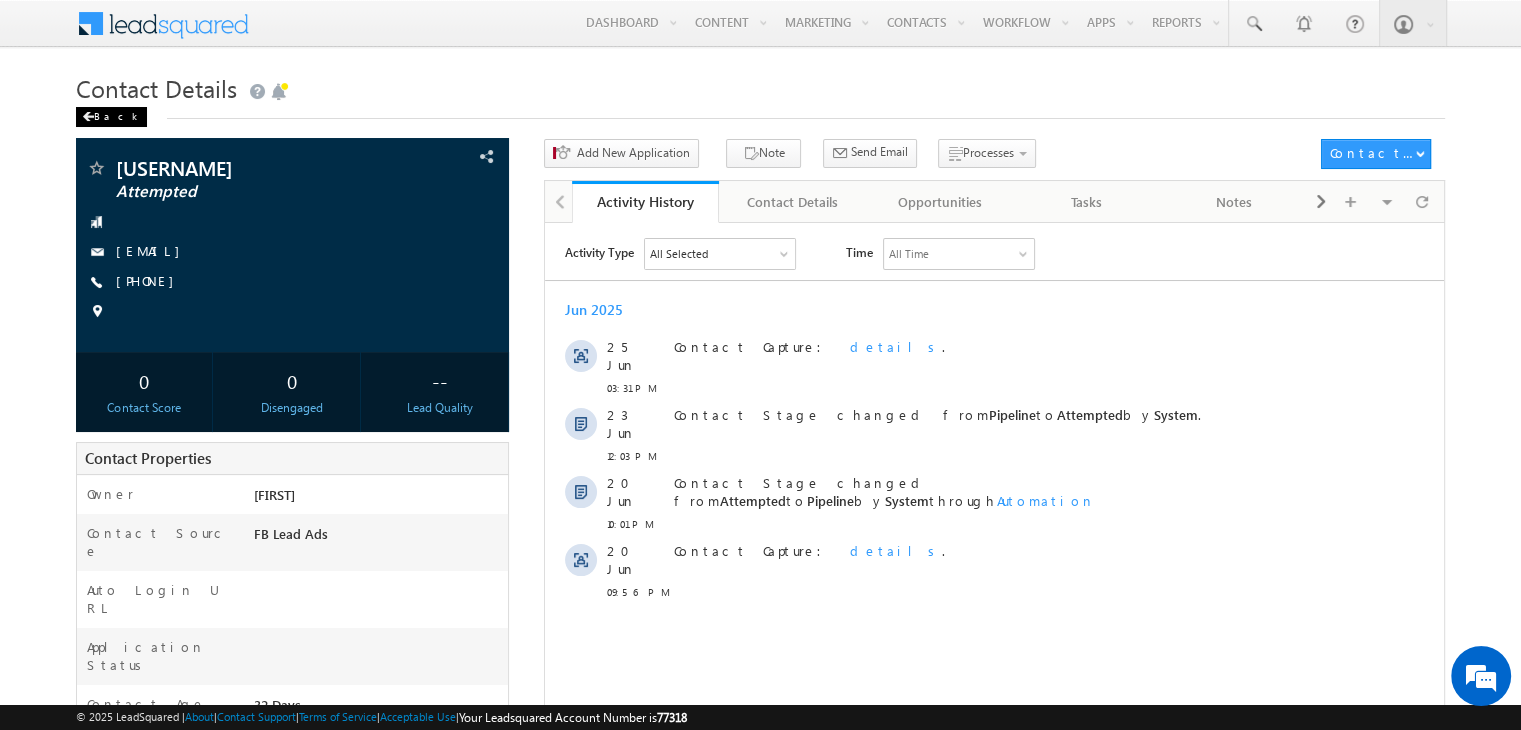 click on "Back" at bounding box center [111, 117] 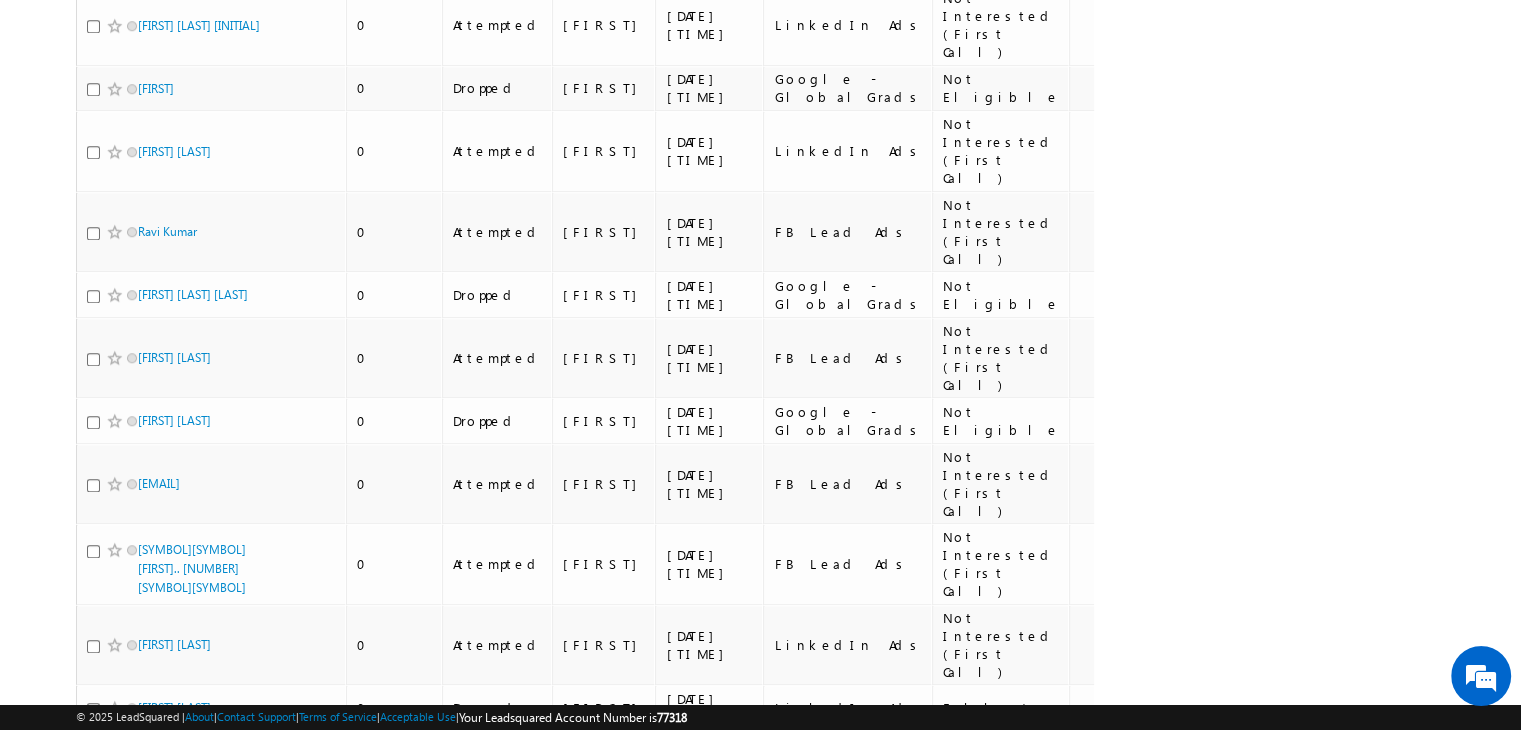 scroll, scrollTop: 1955, scrollLeft: 0, axis: vertical 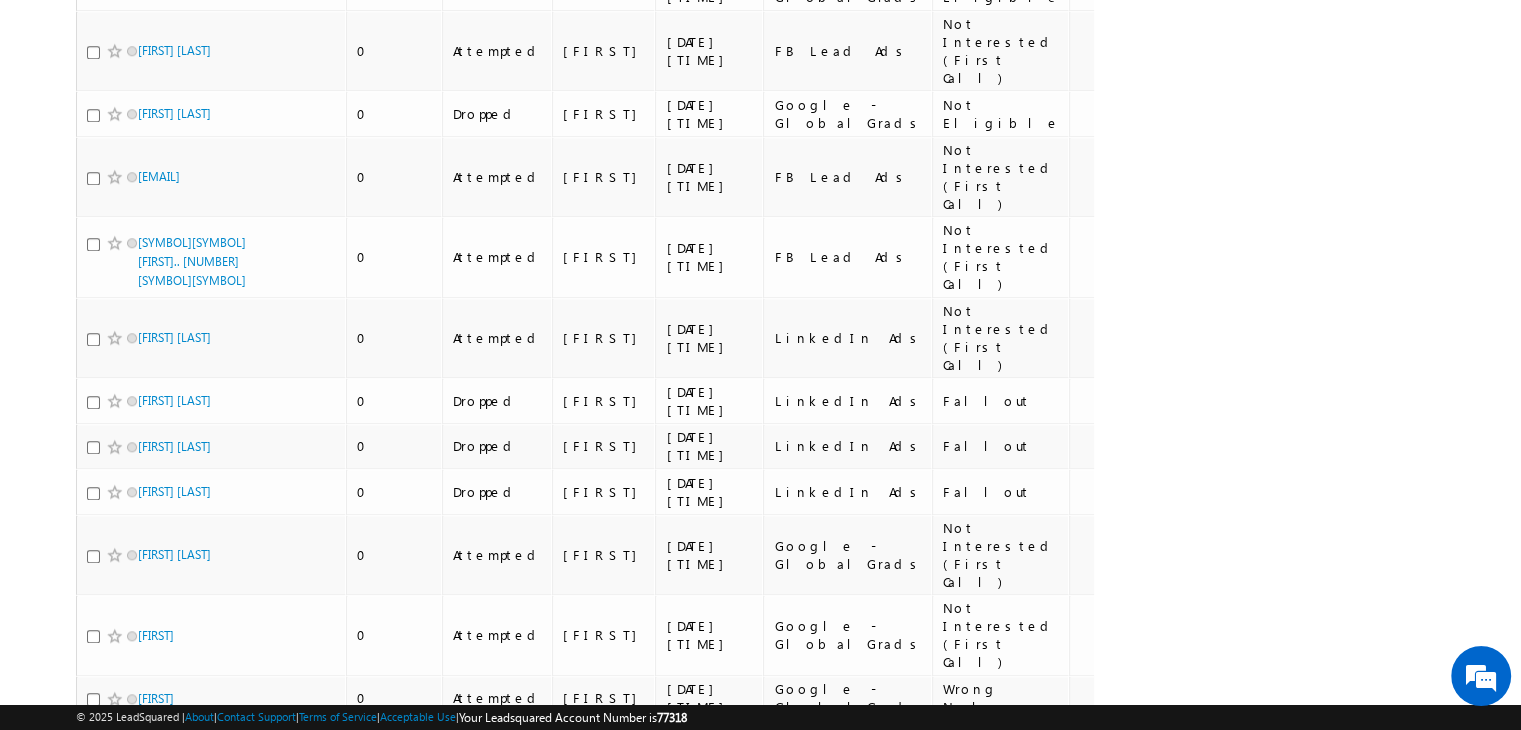 click on "8" at bounding box center (912, 1907) 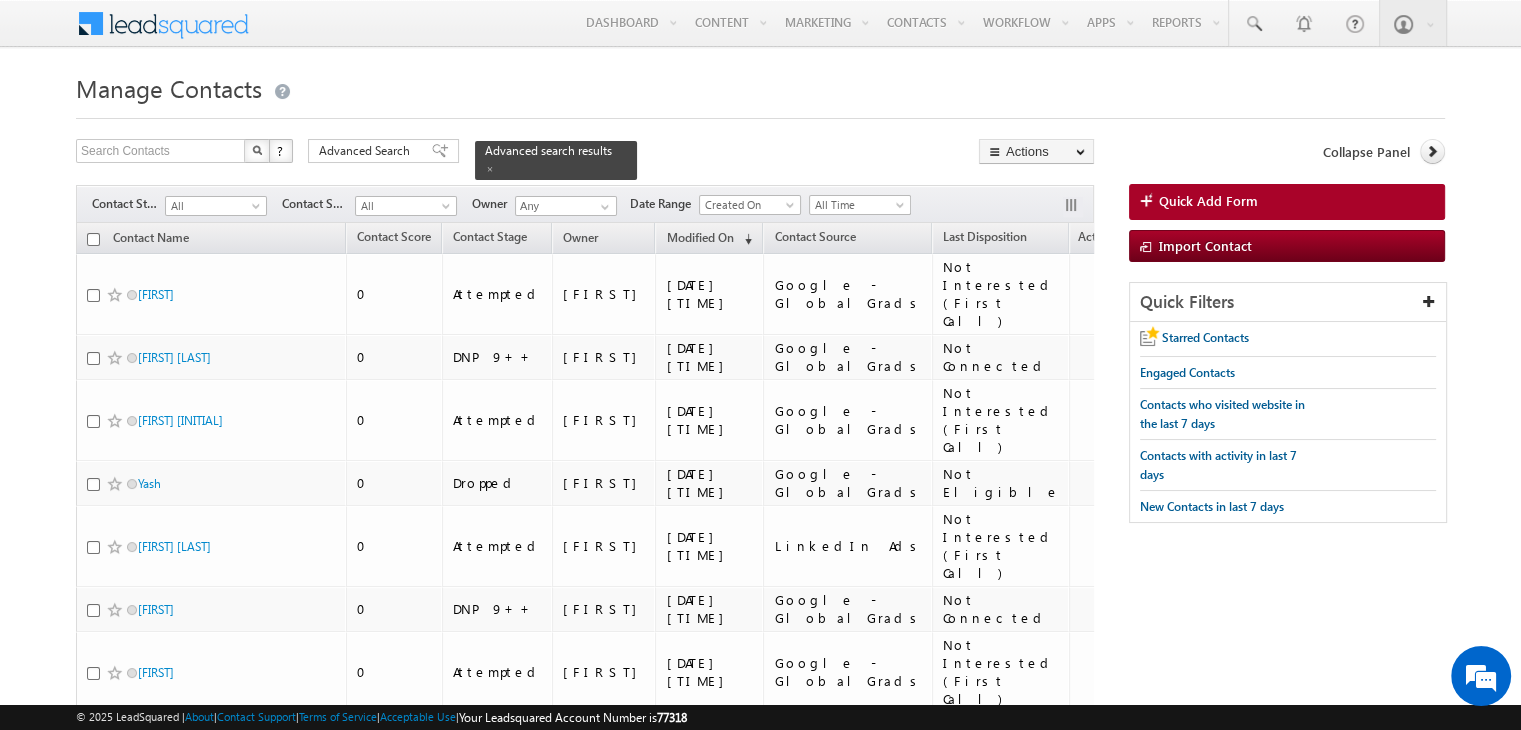 scroll, scrollTop: 1783, scrollLeft: 0, axis: vertical 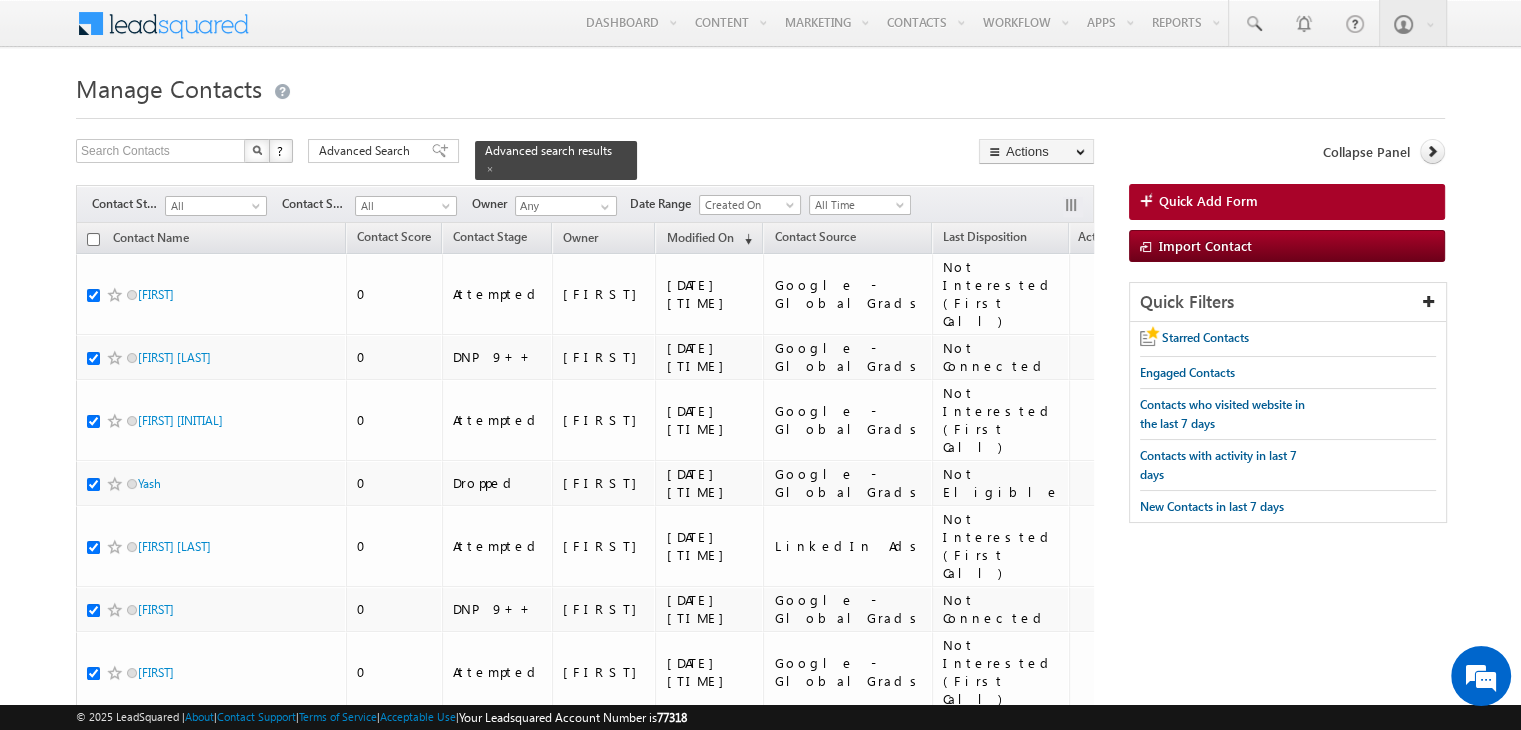 checkbox on "true" 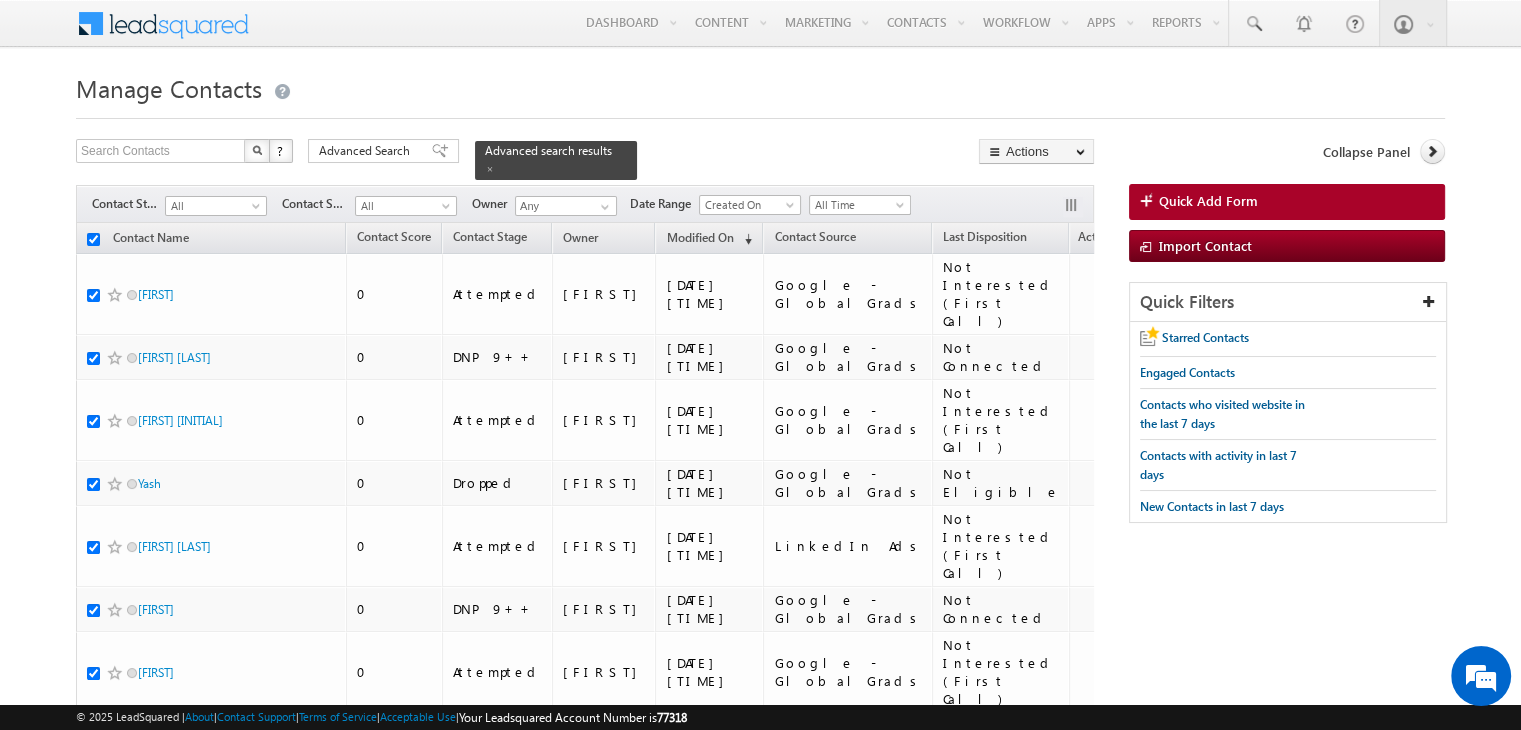 checkbox on "true" 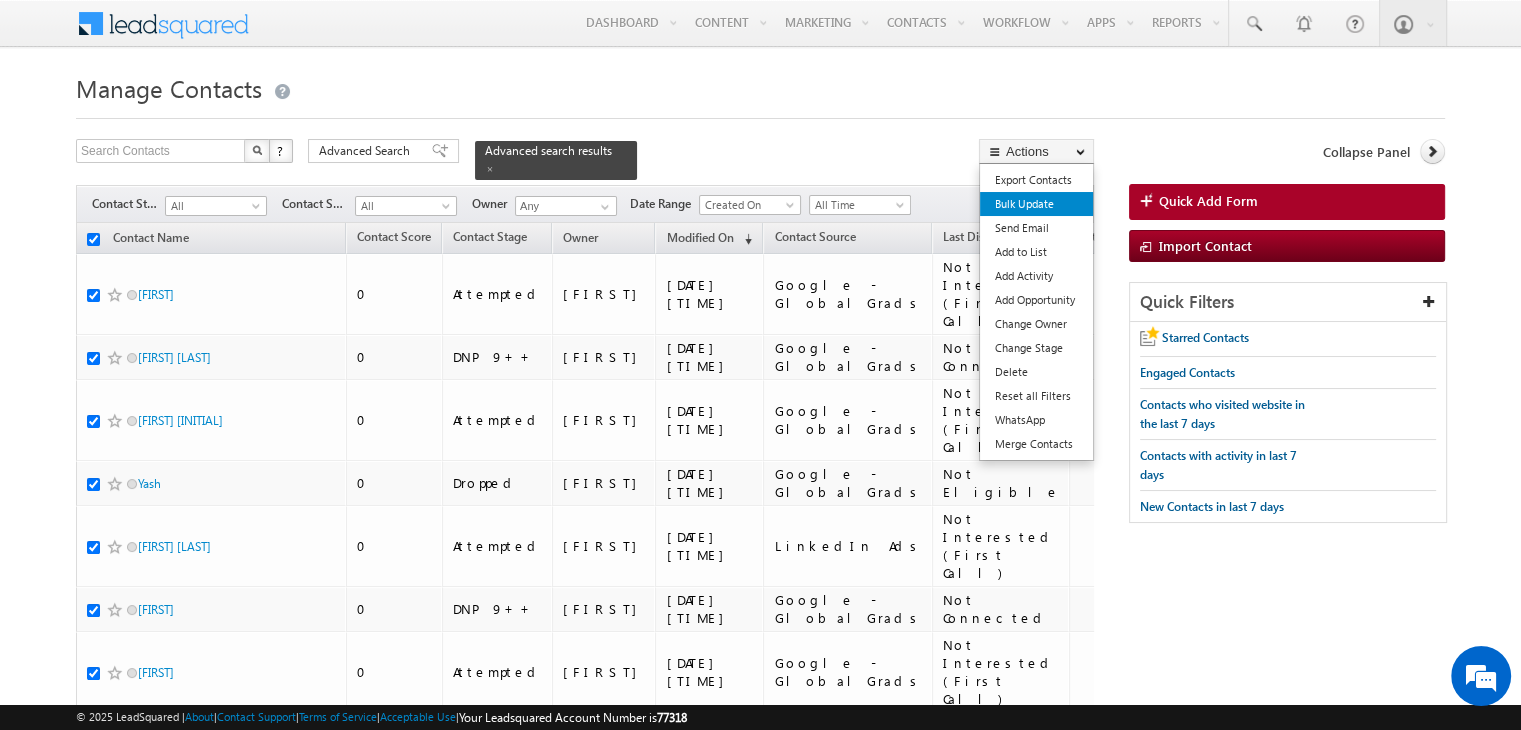 click on "Bulk Update" at bounding box center [1036, 204] 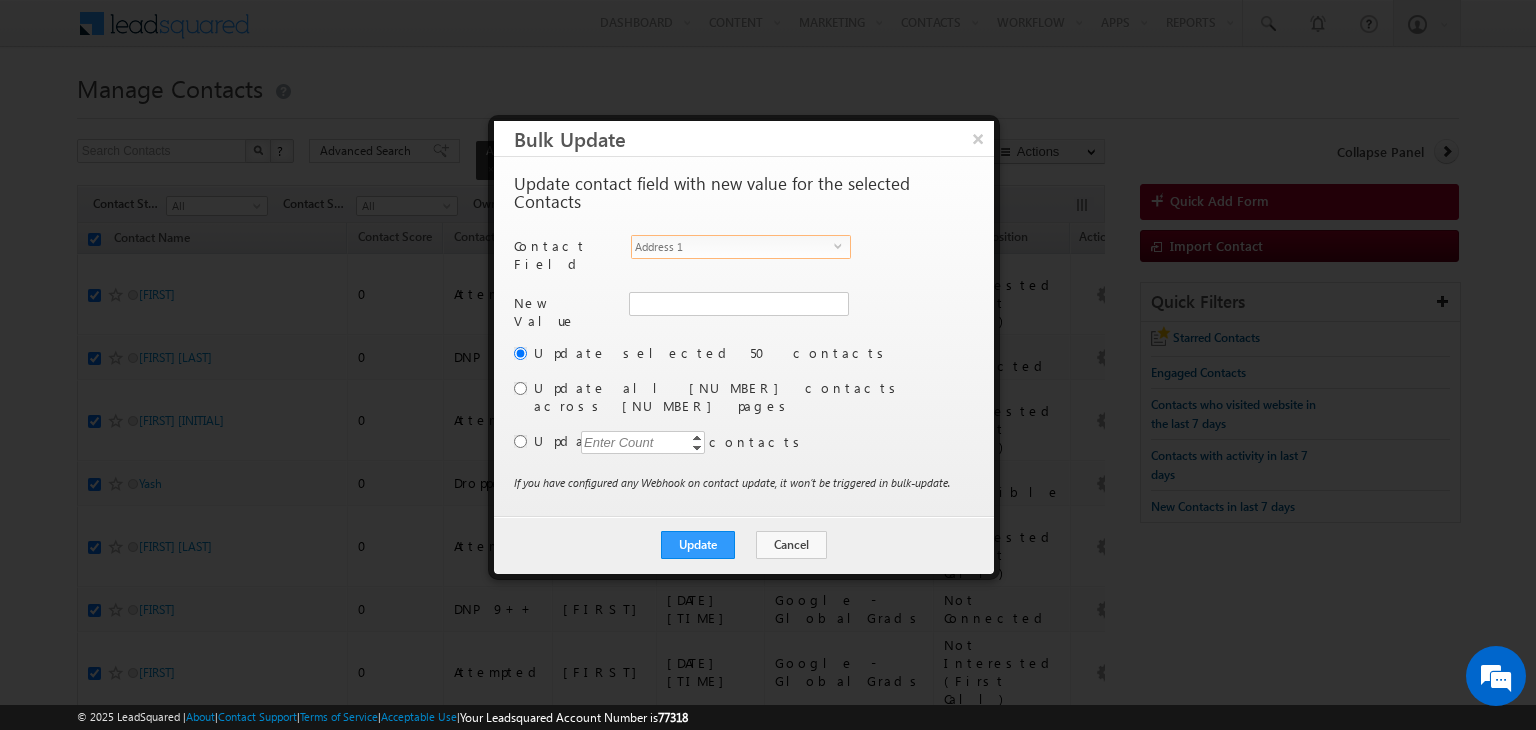 click on "Address 1" at bounding box center [733, 247] 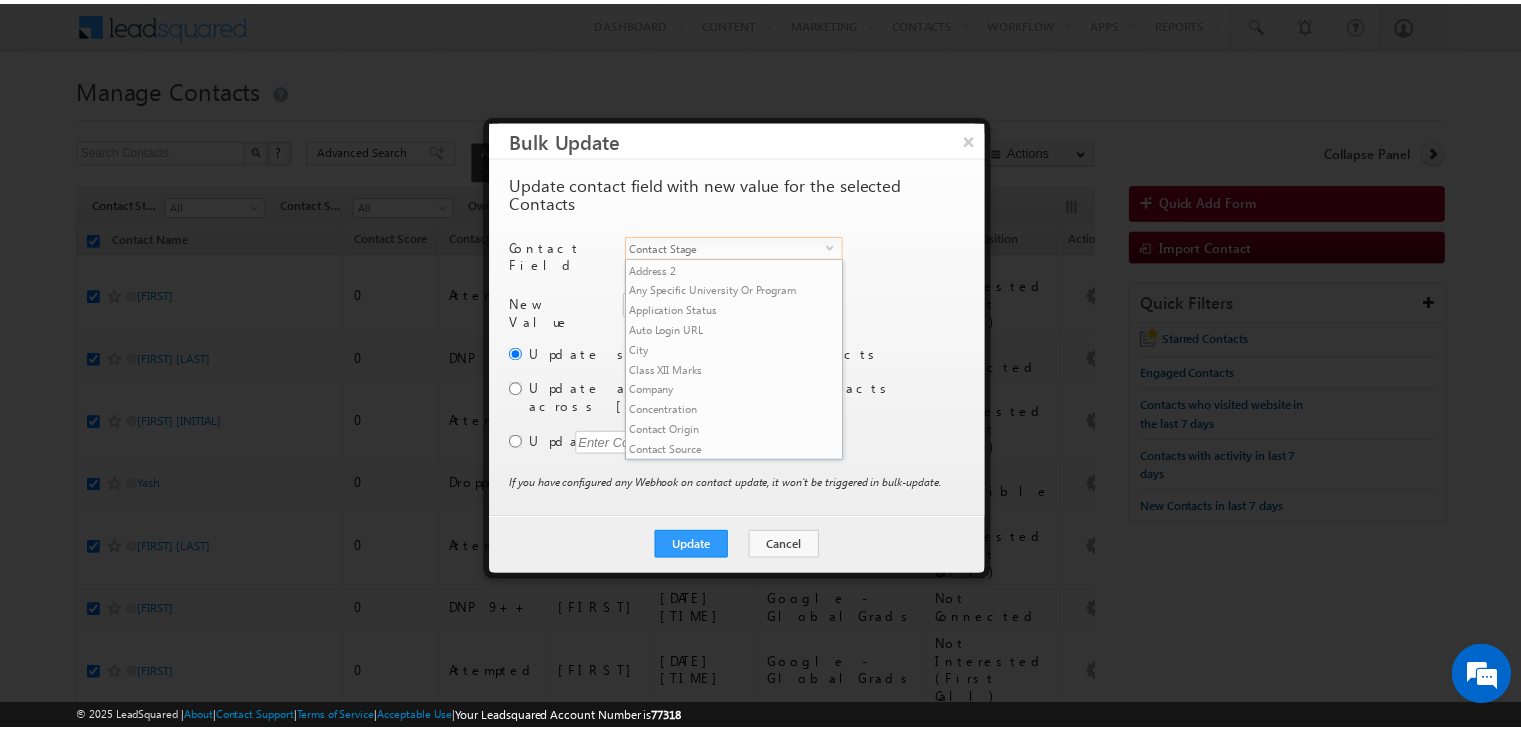 scroll, scrollTop: 40, scrollLeft: 0, axis: vertical 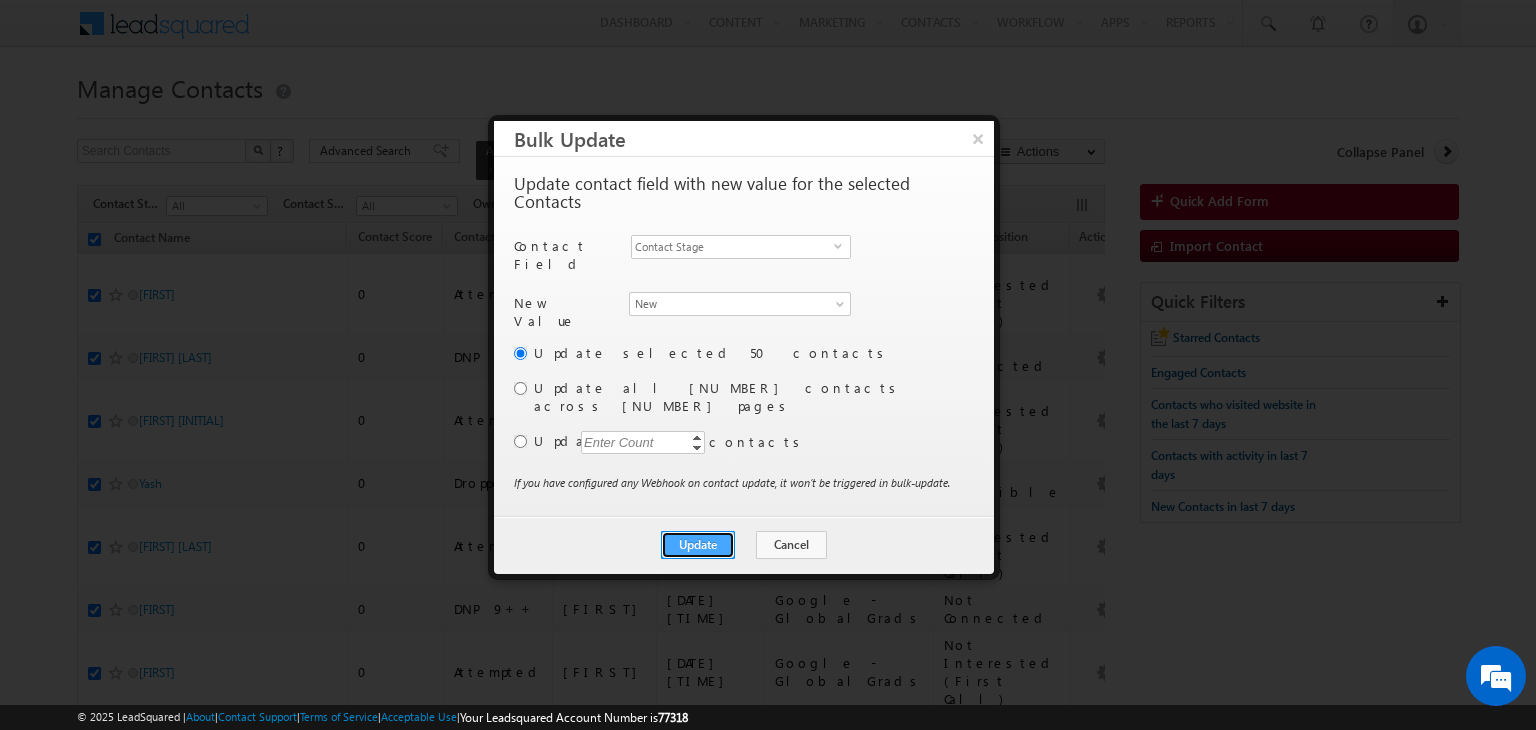 click on "Update" at bounding box center [698, 545] 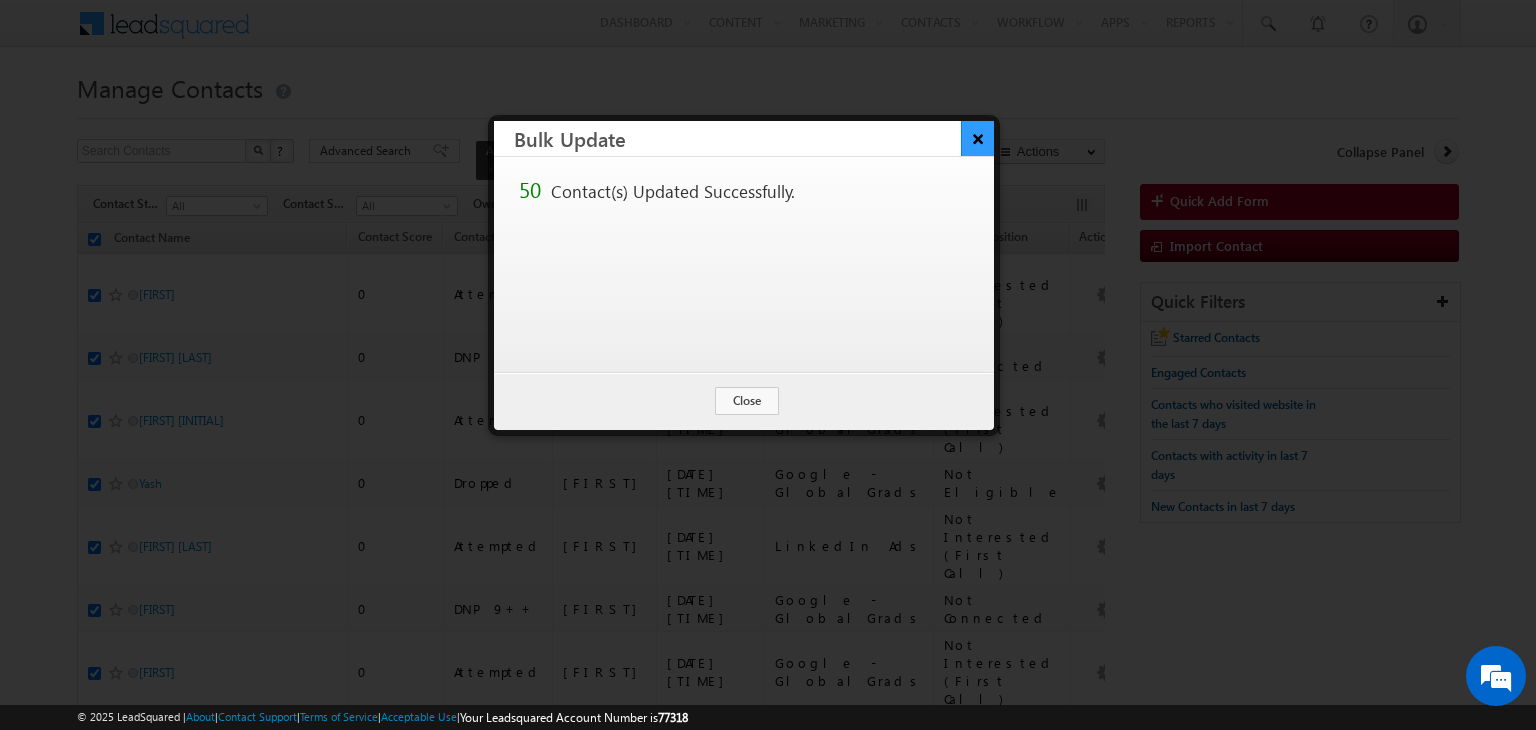 click on "×" at bounding box center [977, 138] 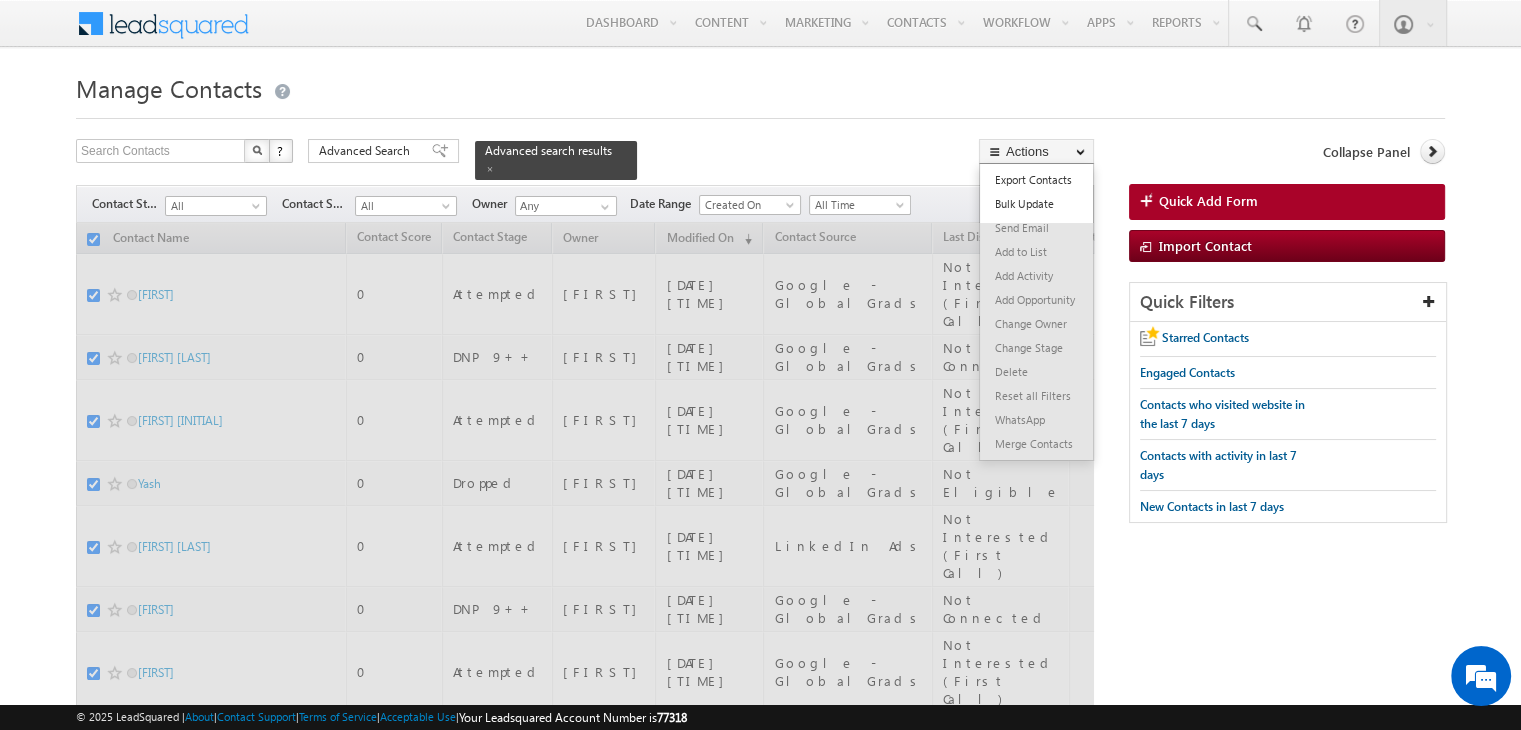 checkbox on "false" 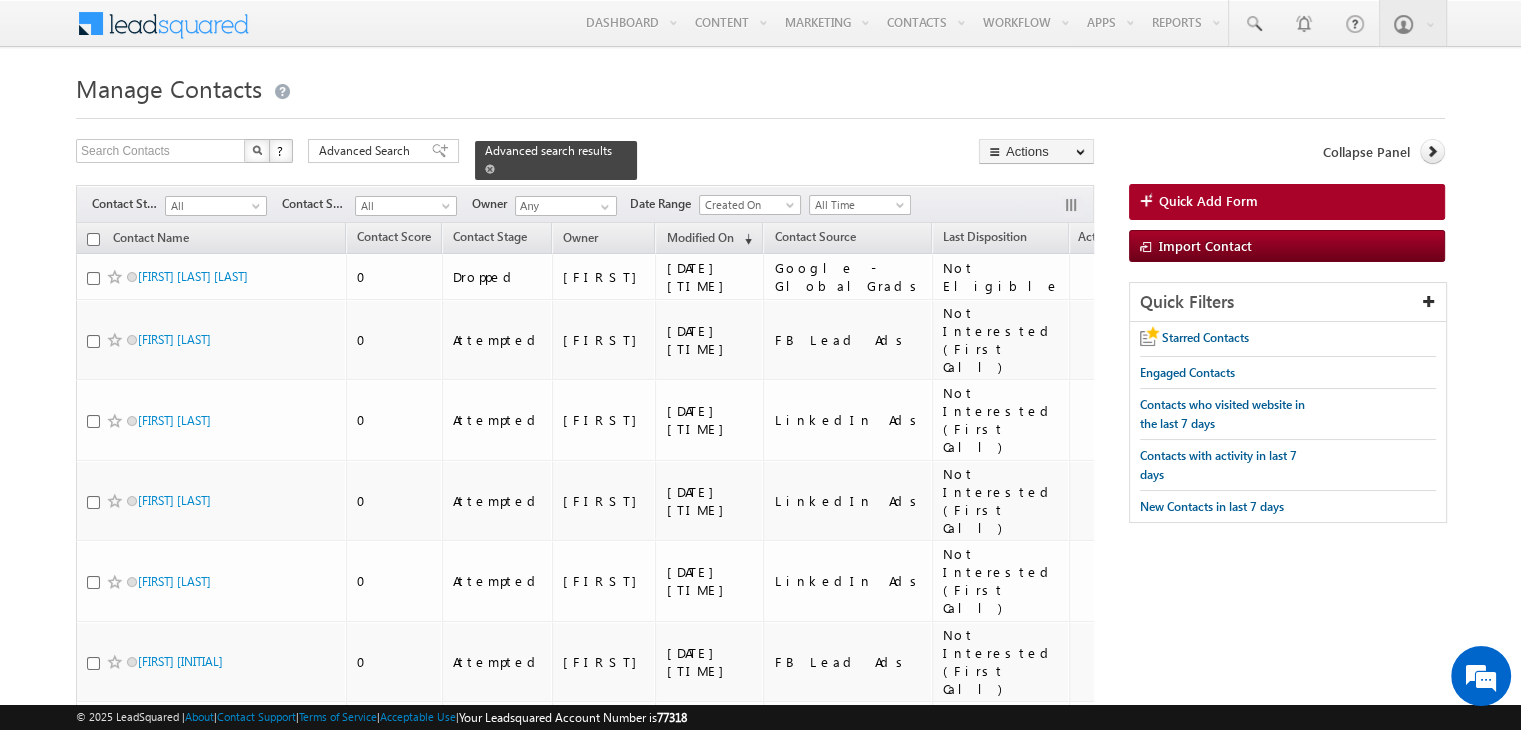 click at bounding box center (490, 168) 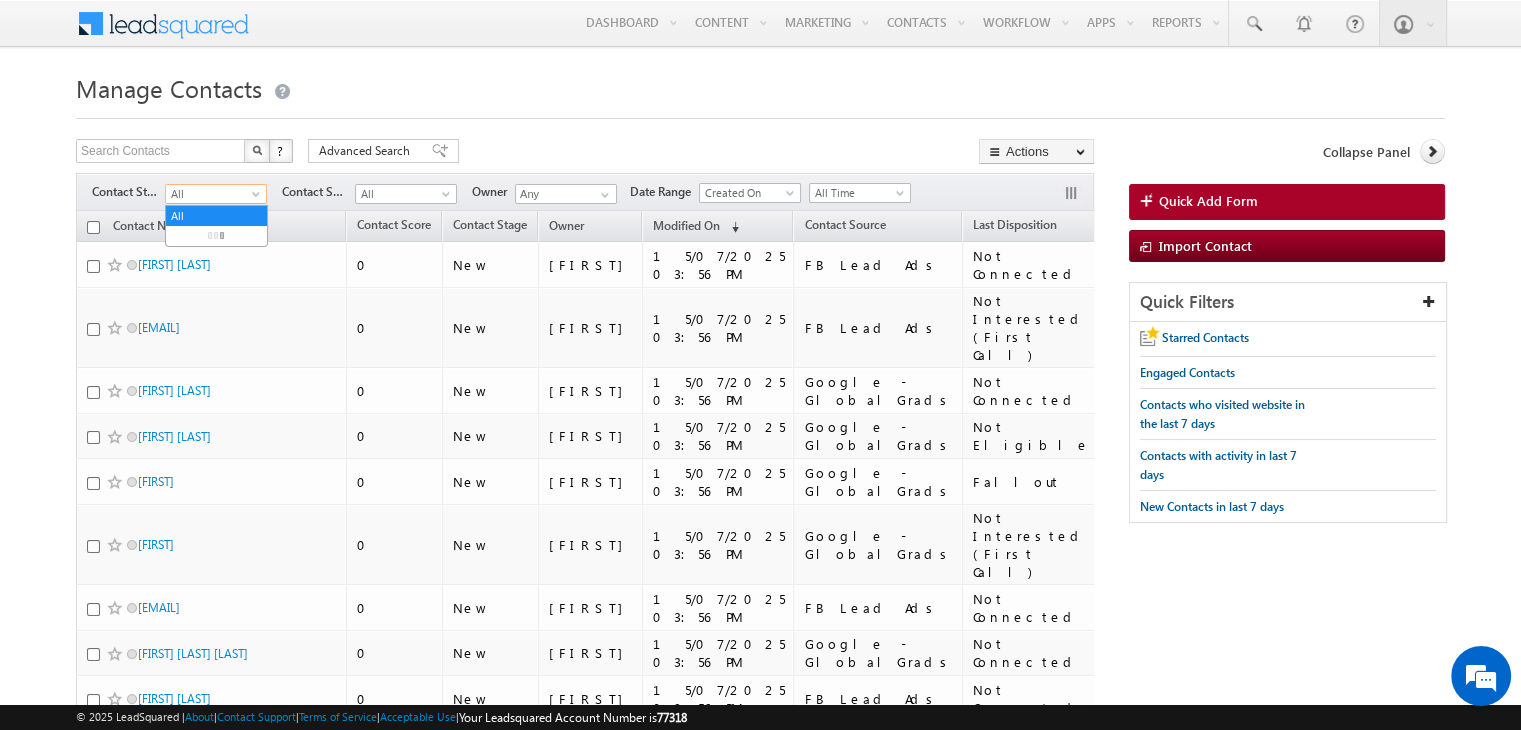 click on "All" at bounding box center [213, 194] 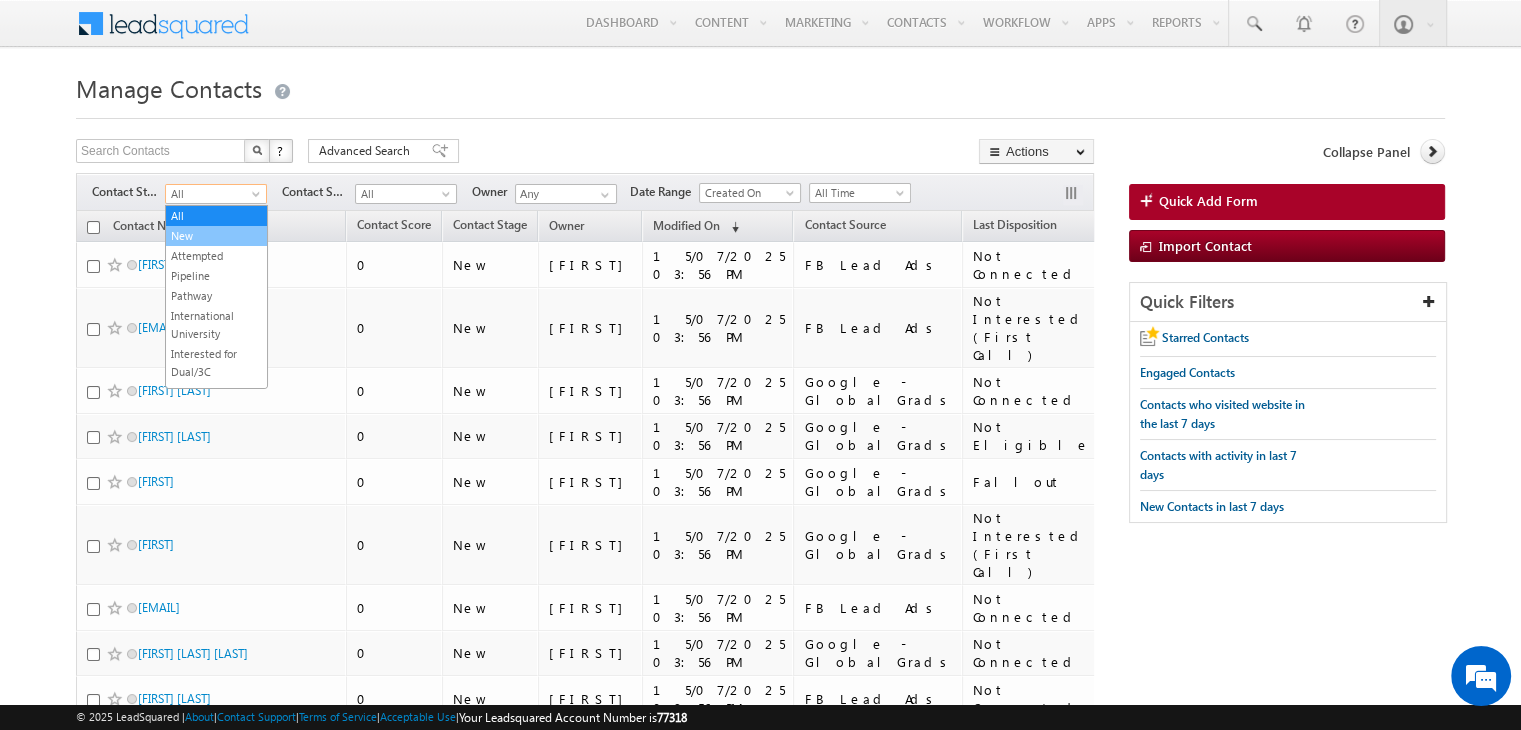 click on "New" at bounding box center (216, 236) 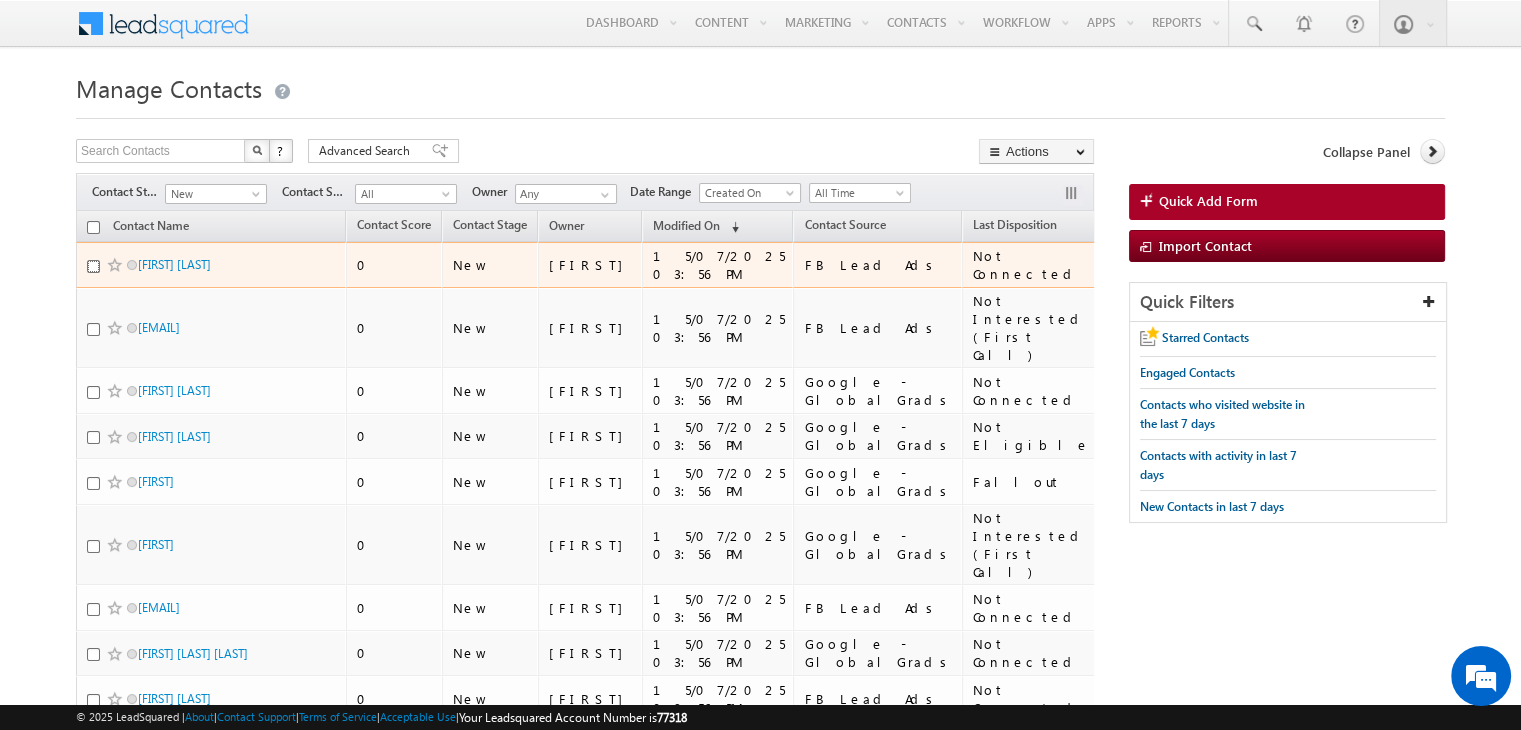 click at bounding box center (93, 266) 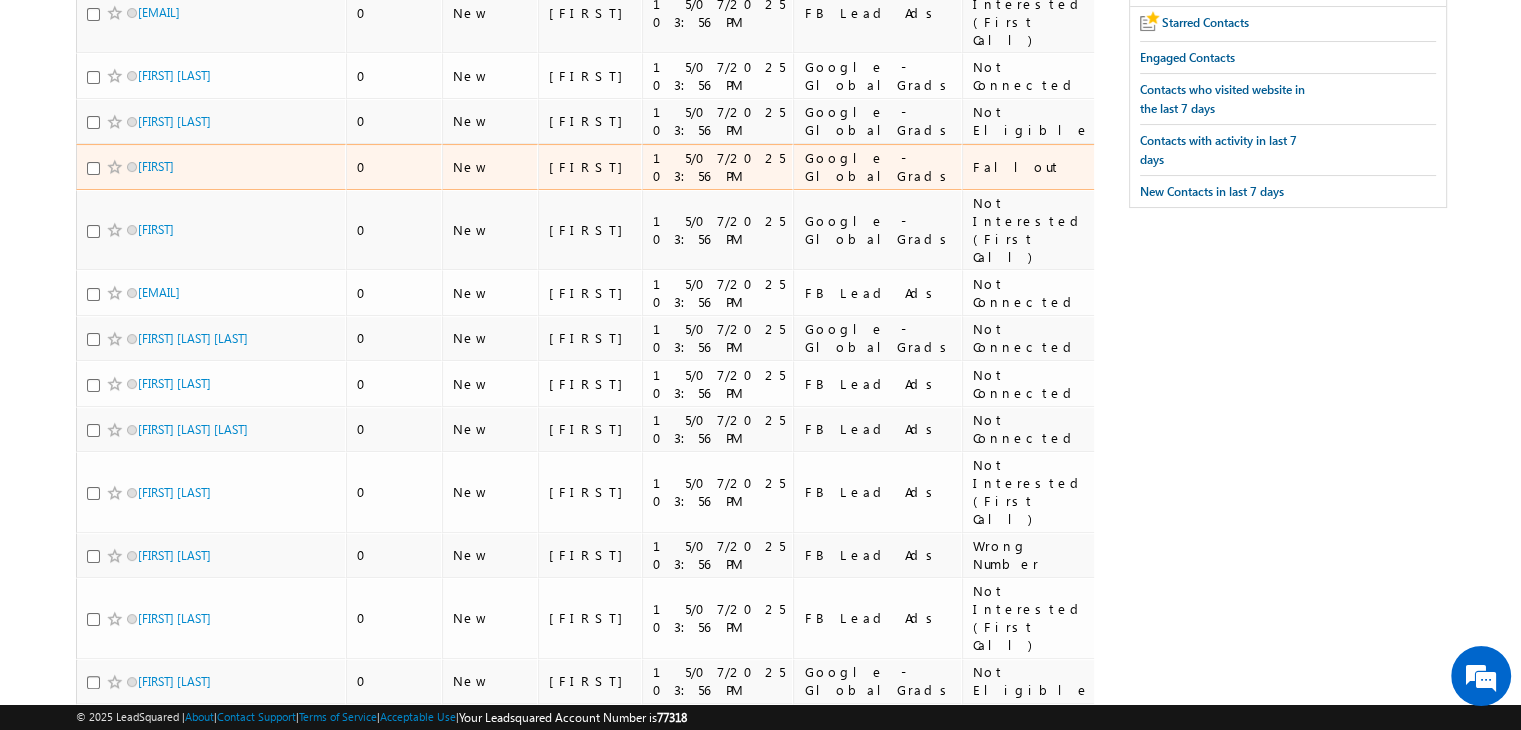 scroll, scrollTop: 0, scrollLeft: 0, axis: both 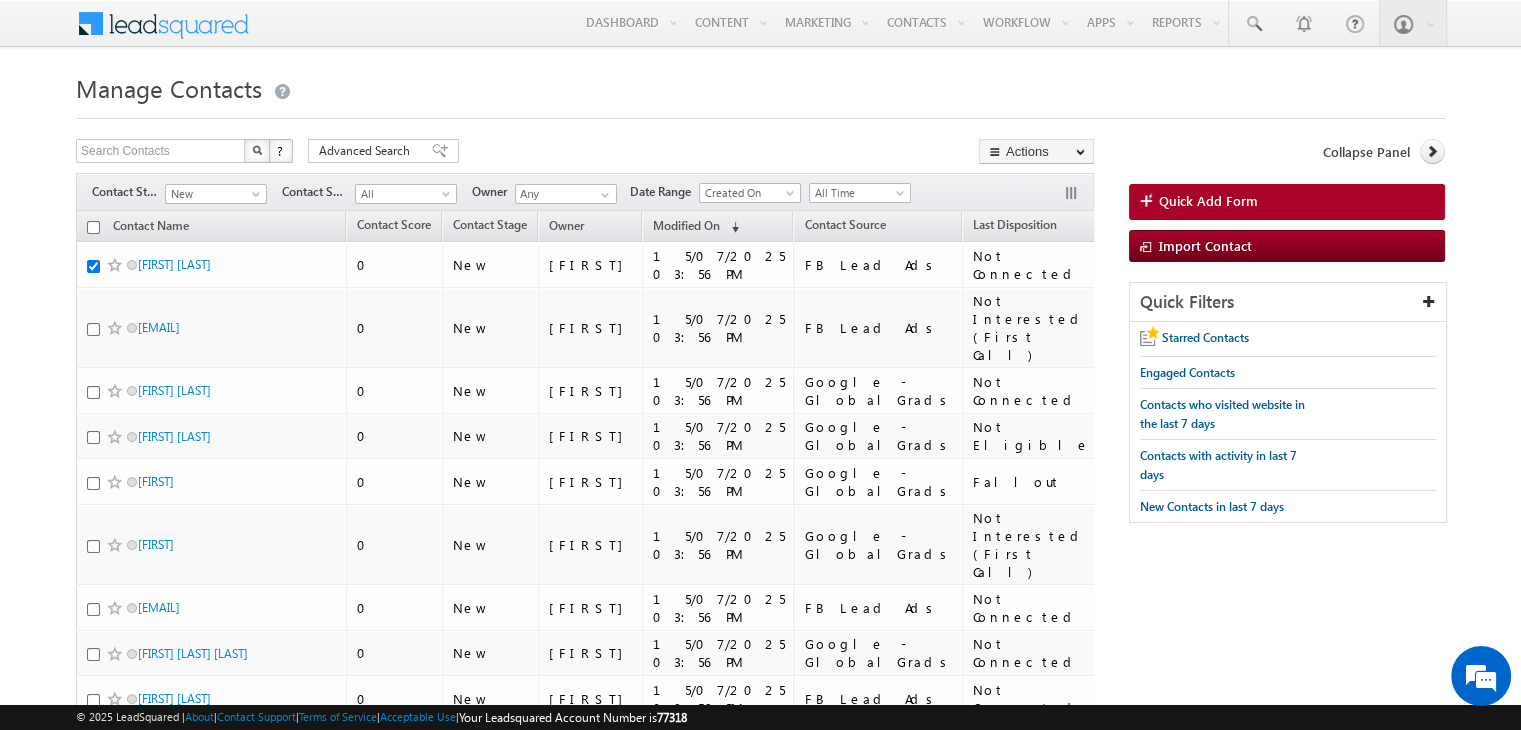 click at bounding box center (93, 227) 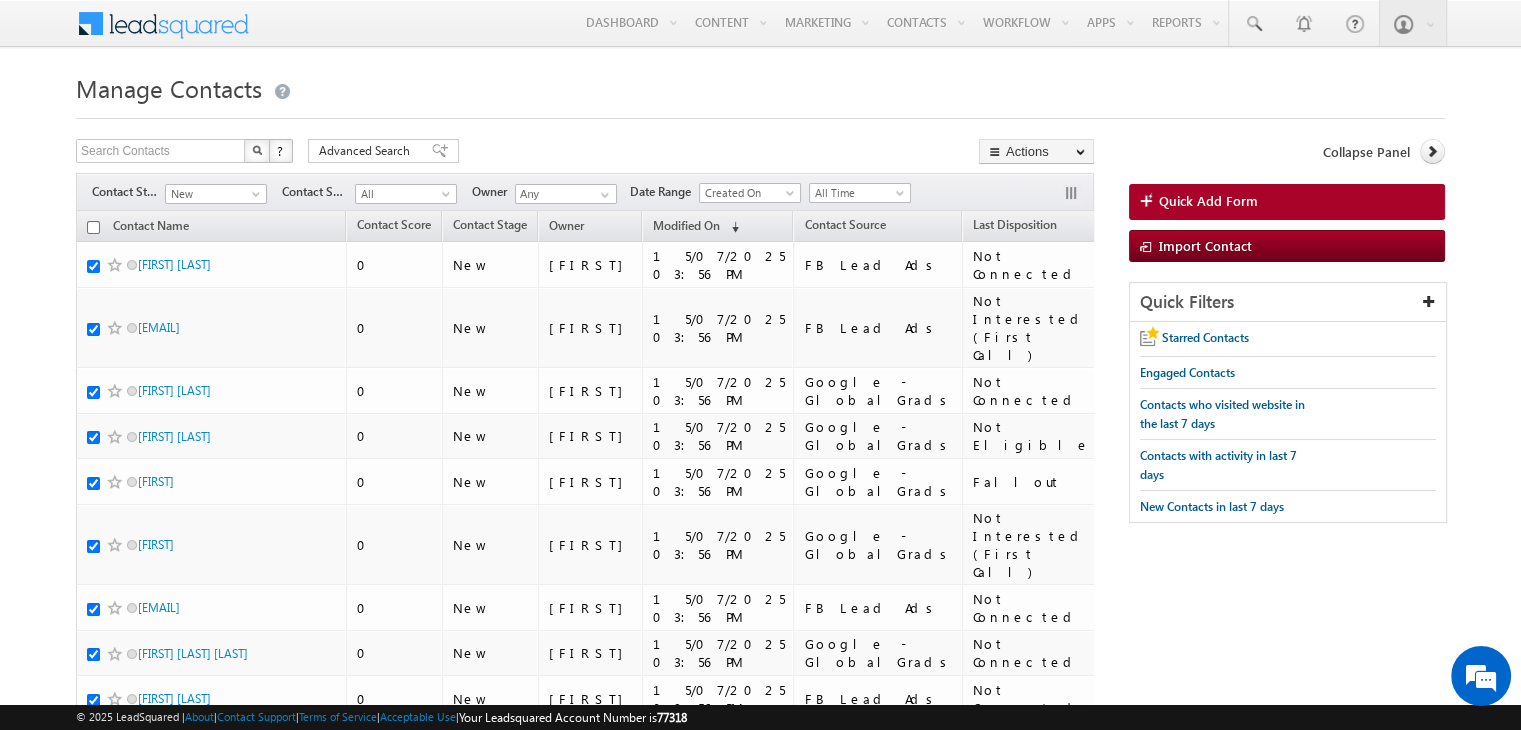checkbox on "true" 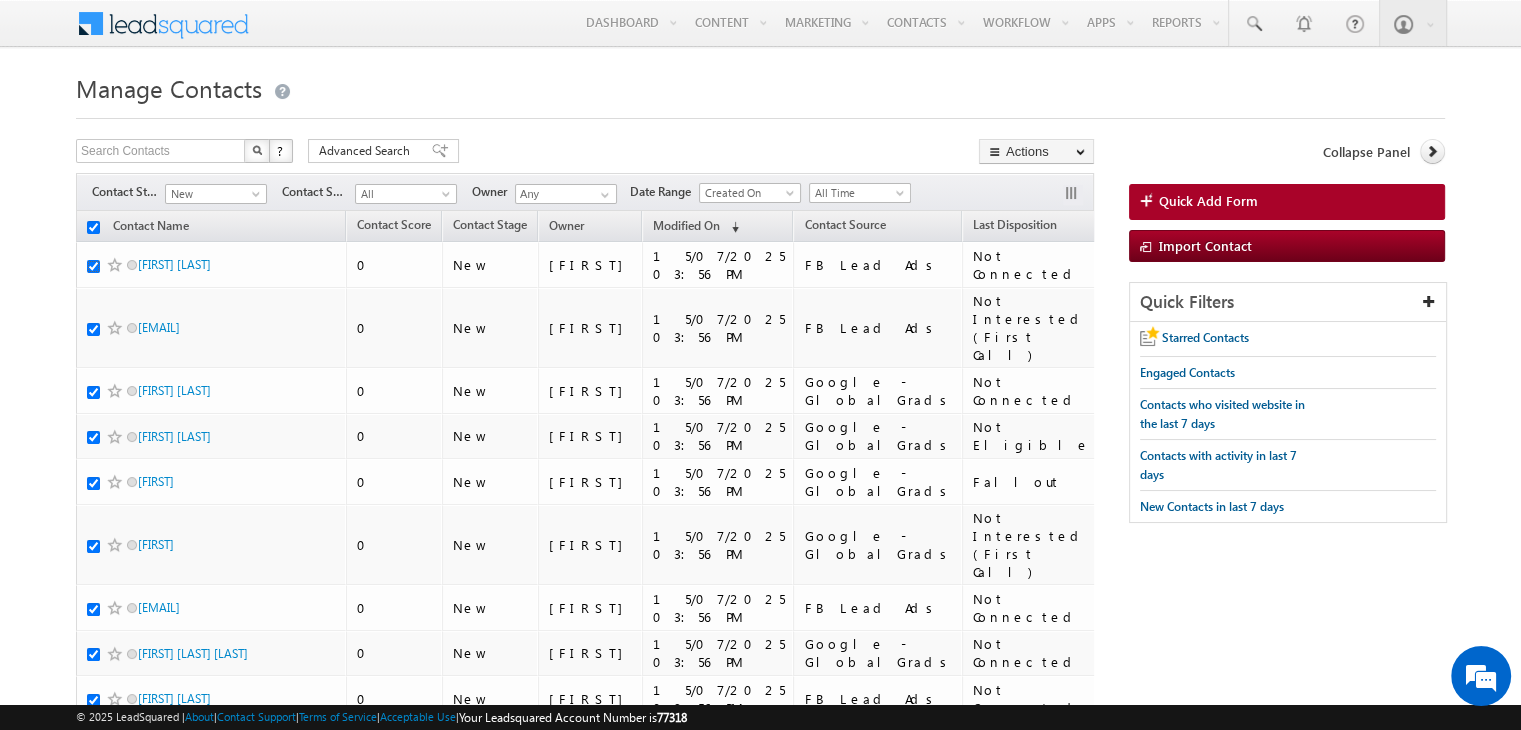 checkbox on "true" 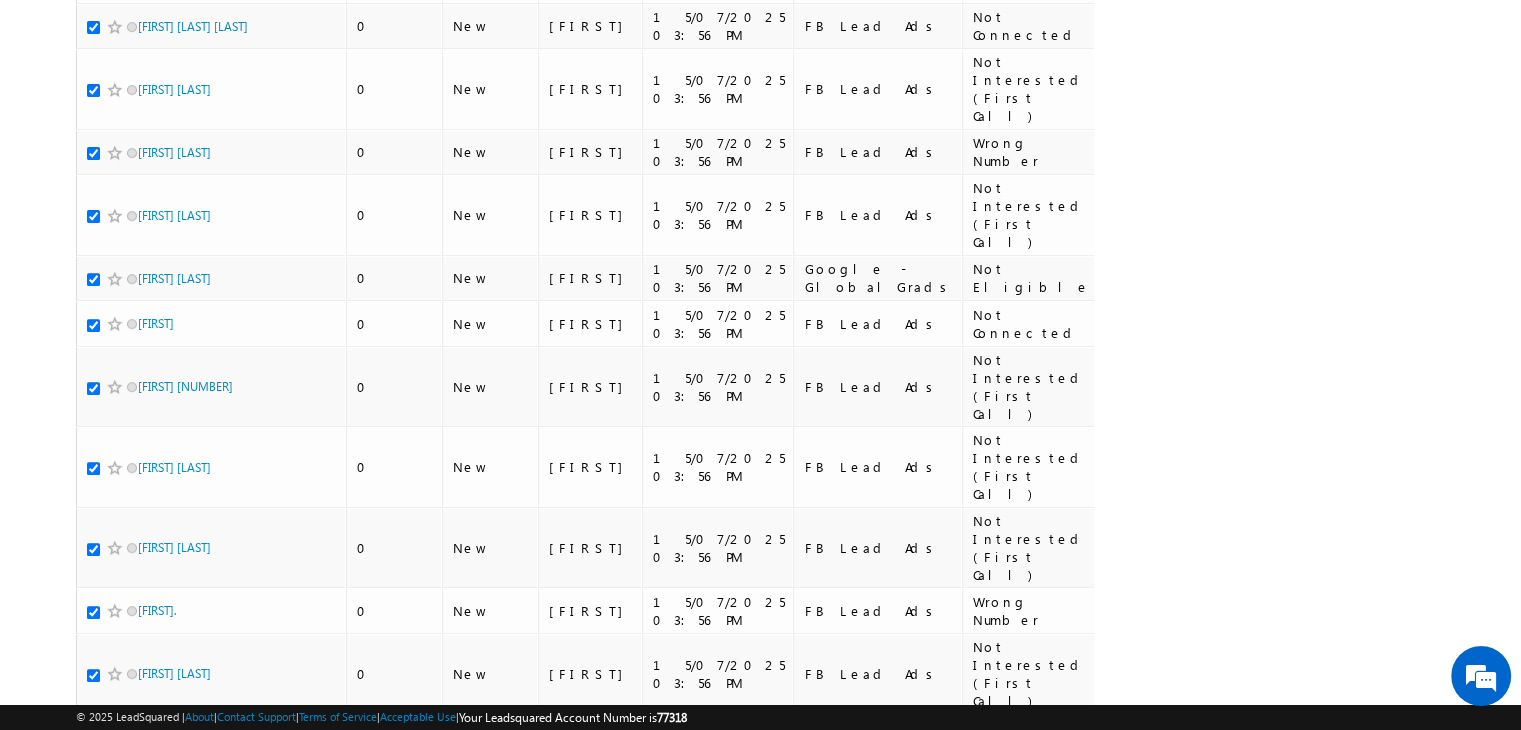 scroll, scrollTop: 0, scrollLeft: 0, axis: both 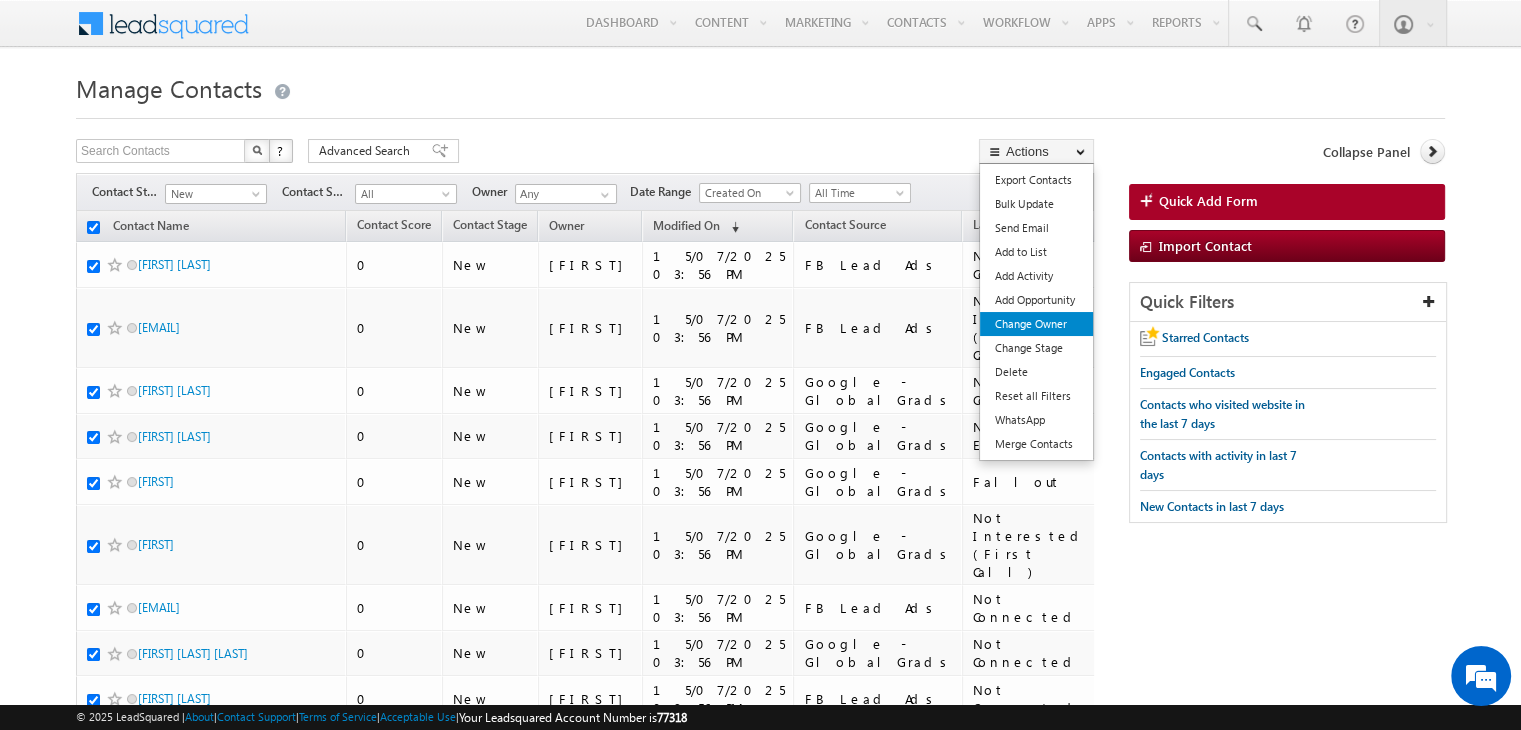 click on "Change Owner" at bounding box center (1036, 324) 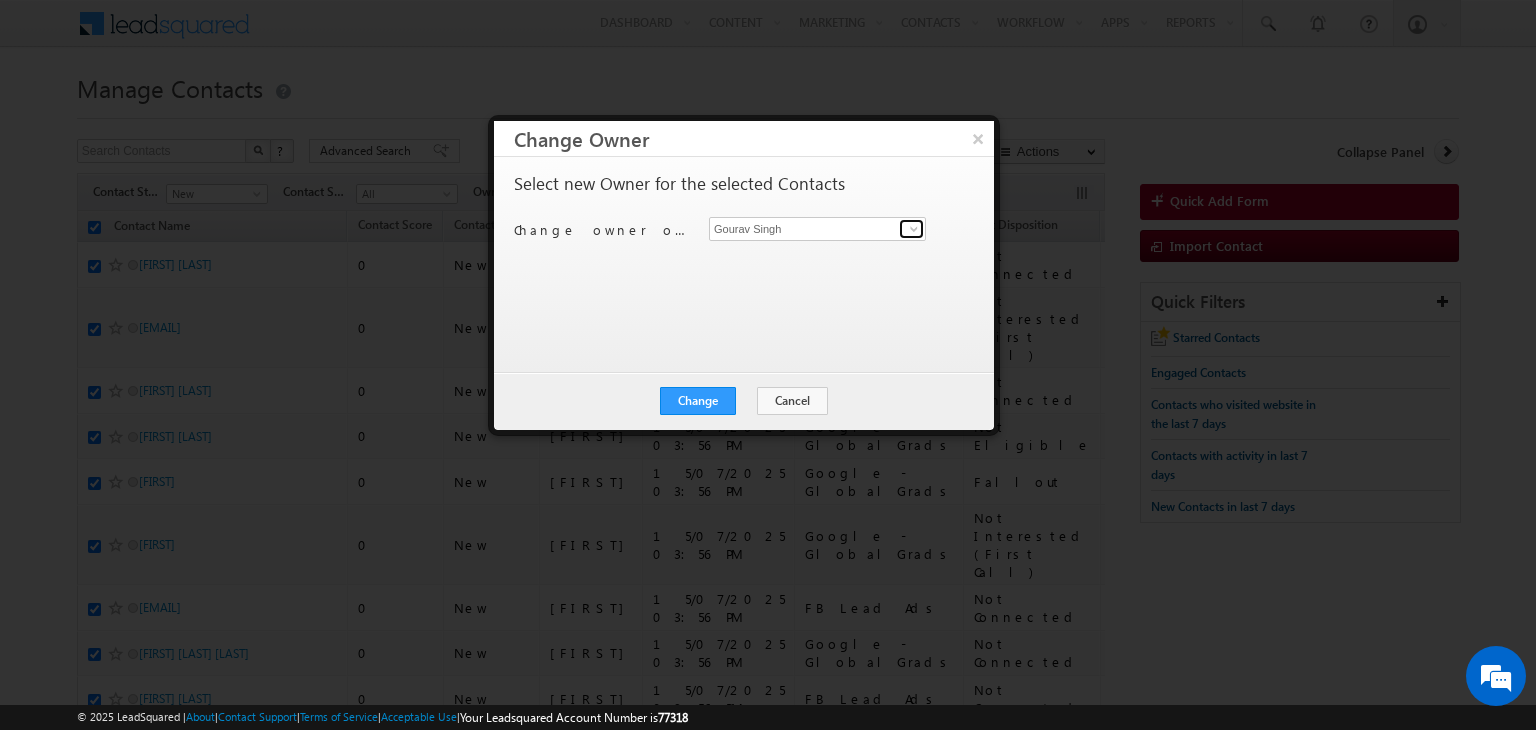 click at bounding box center (914, 229) 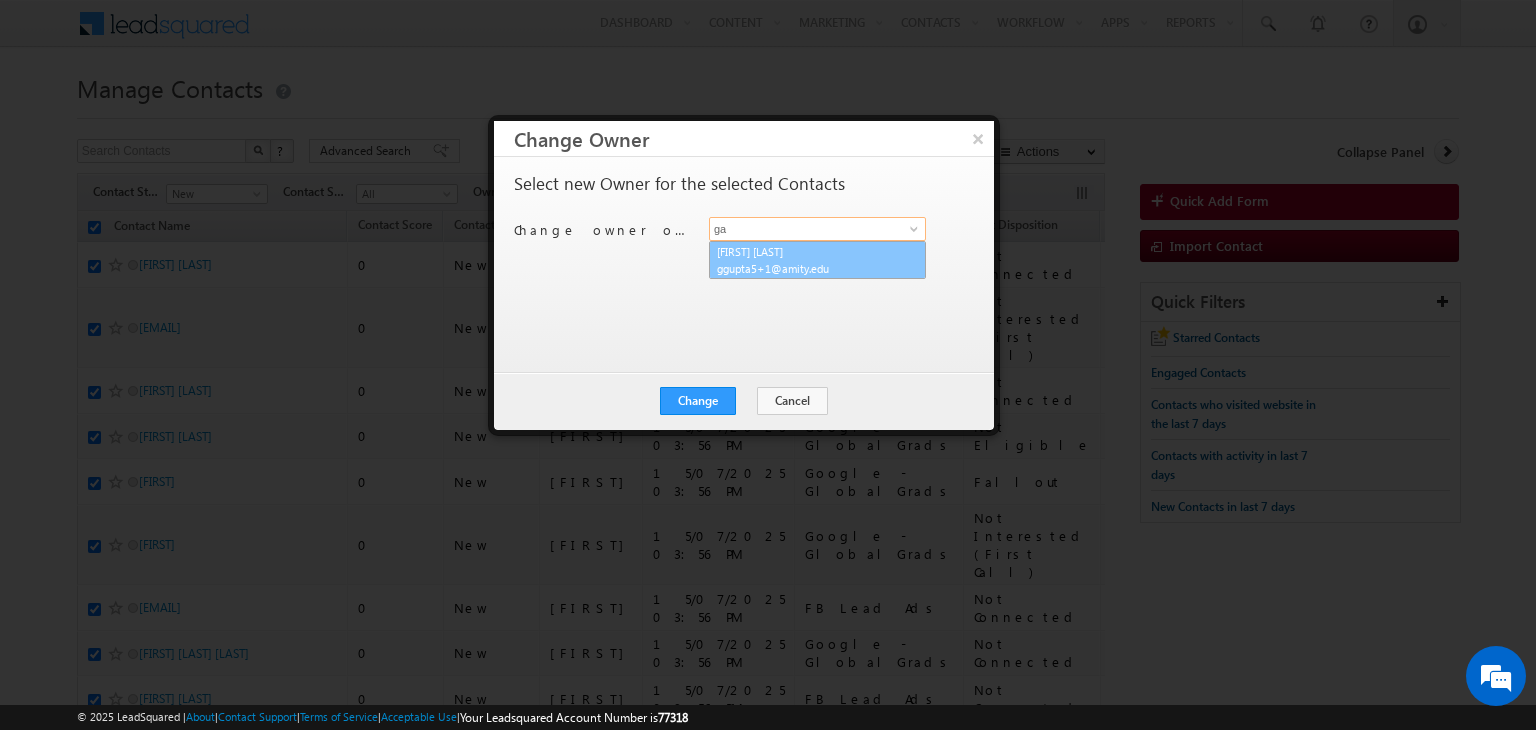 click on "[FIRST] [LAST] [EMAIL]" at bounding box center (817, 260) 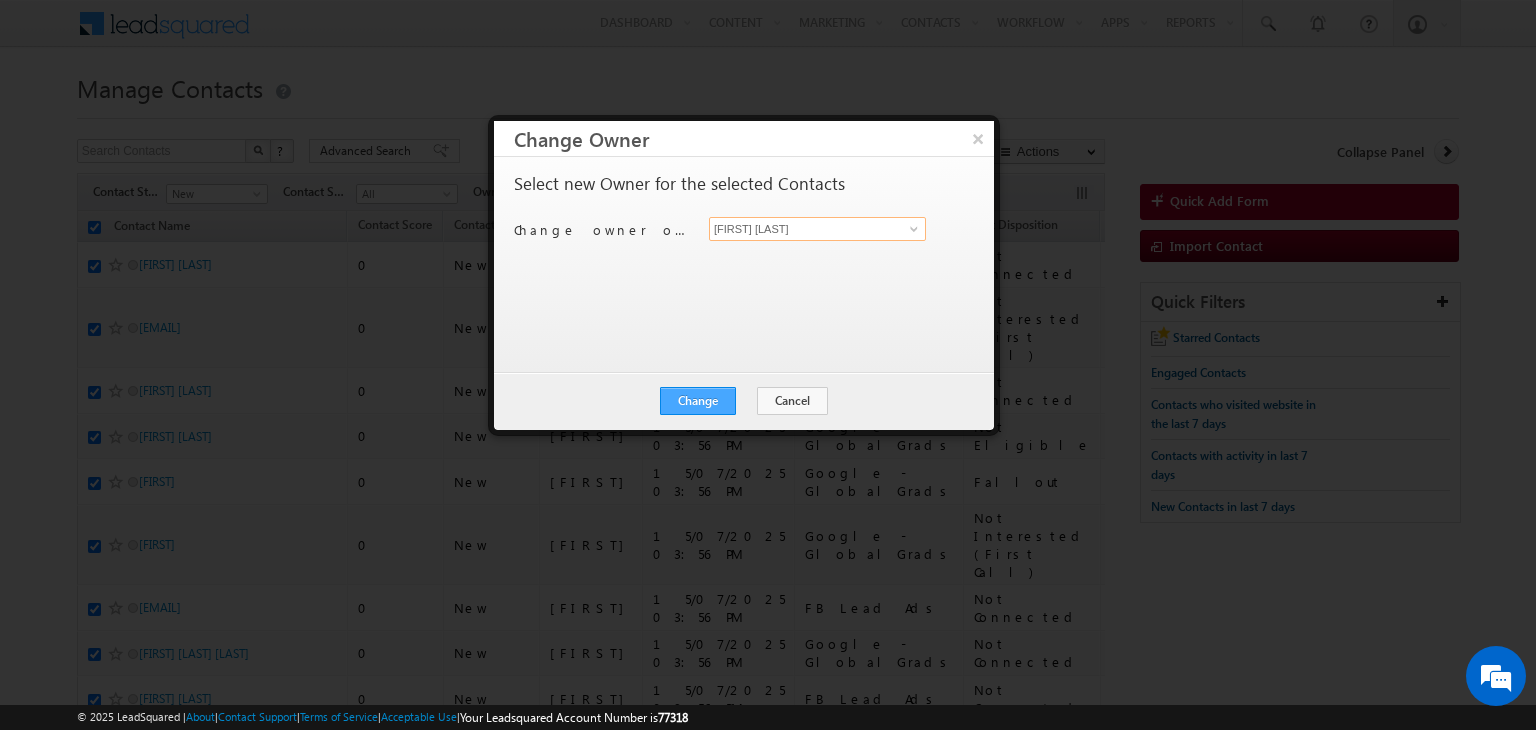 type on "[FIRST] [LAST]" 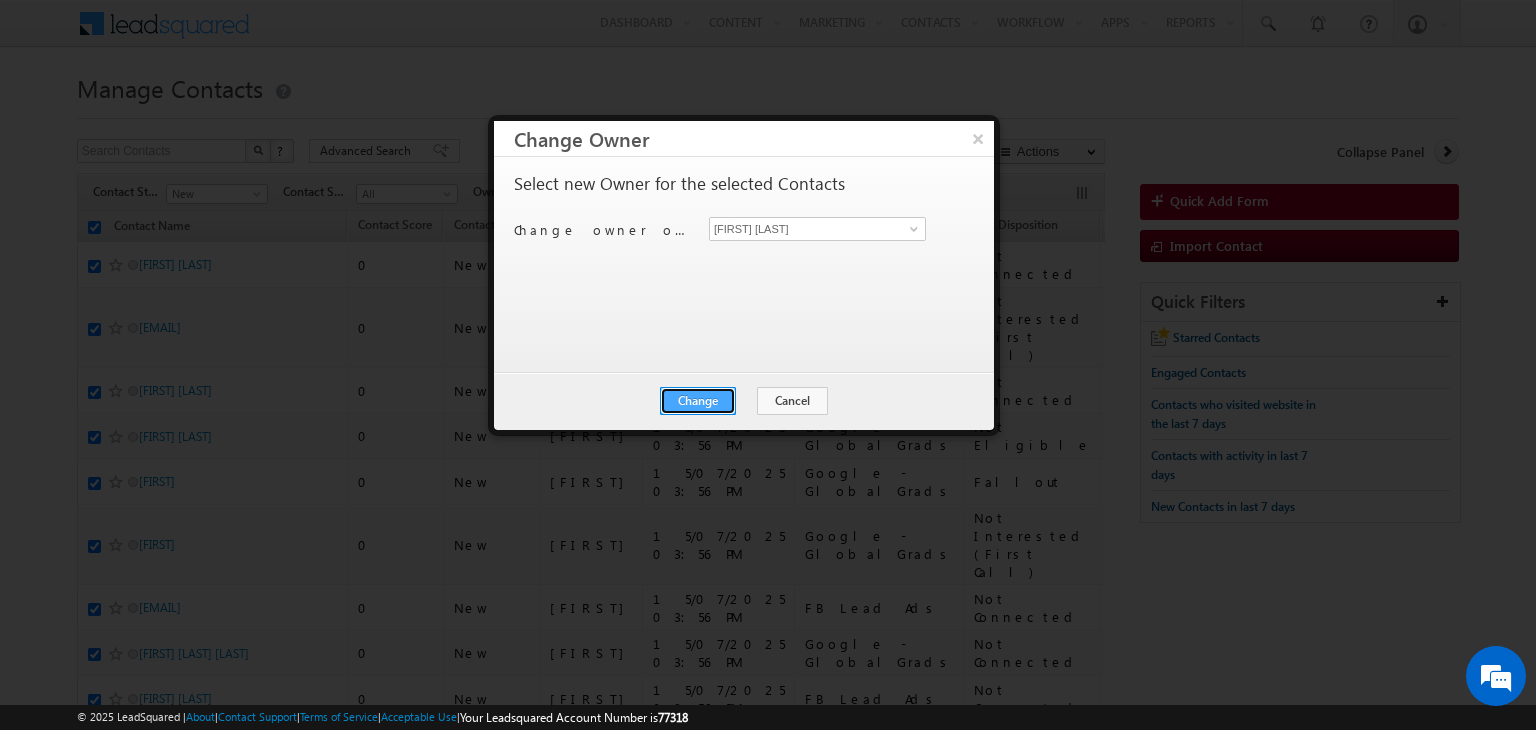 click on "Change" at bounding box center [698, 401] 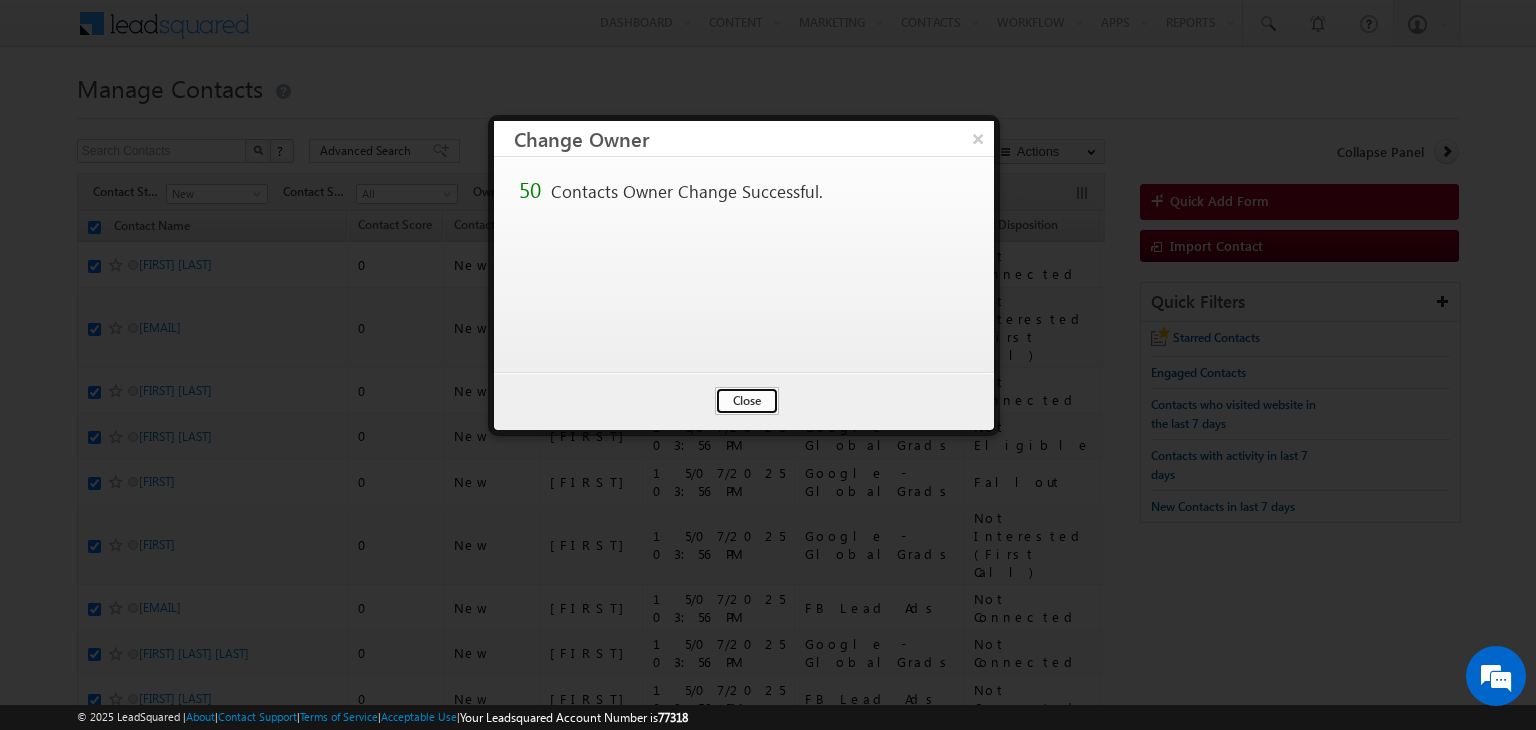 click on "Close" at bounding box center [747, 401] 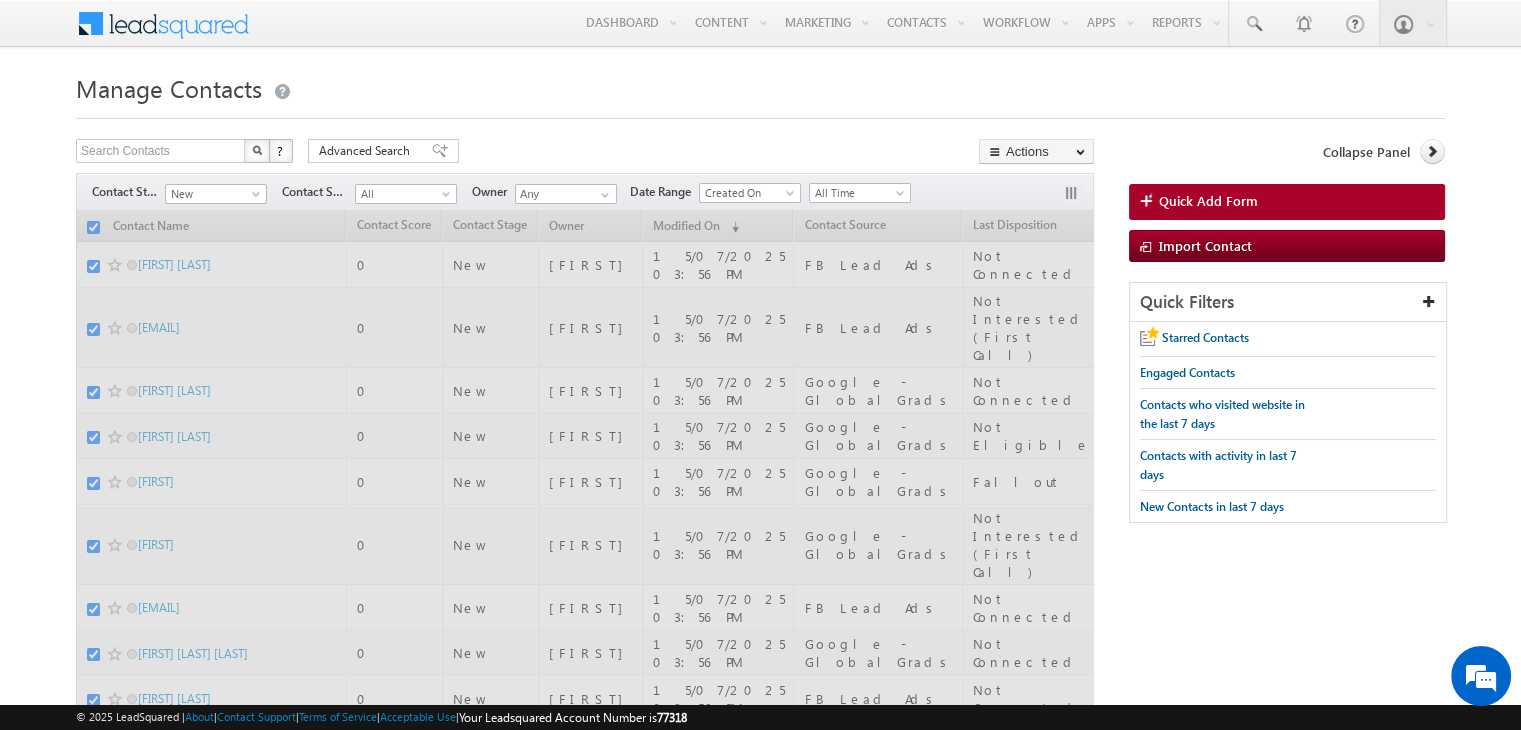 checkbox on "false" 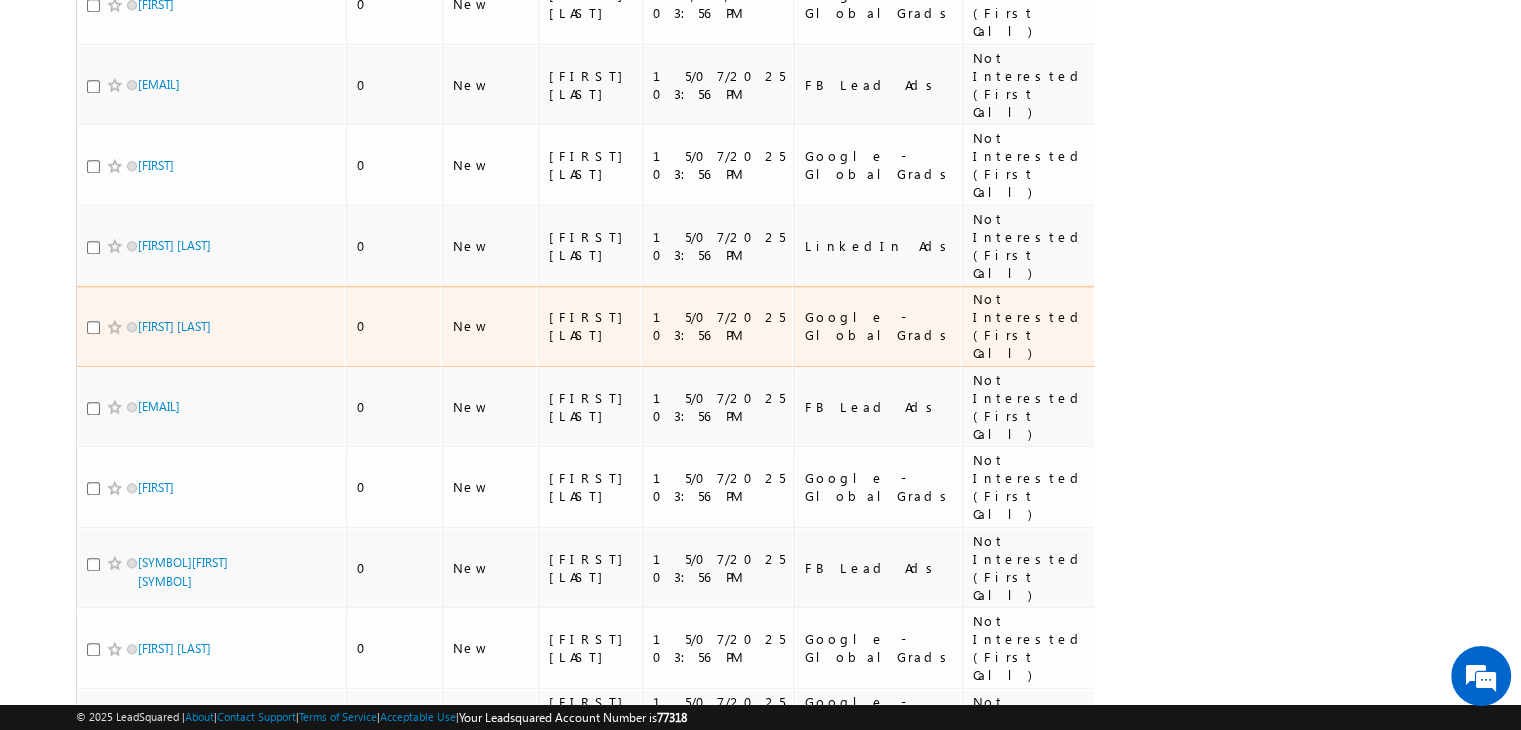 scroll, scrollTop: 1993, scrollLeft: 0, axis: vertical 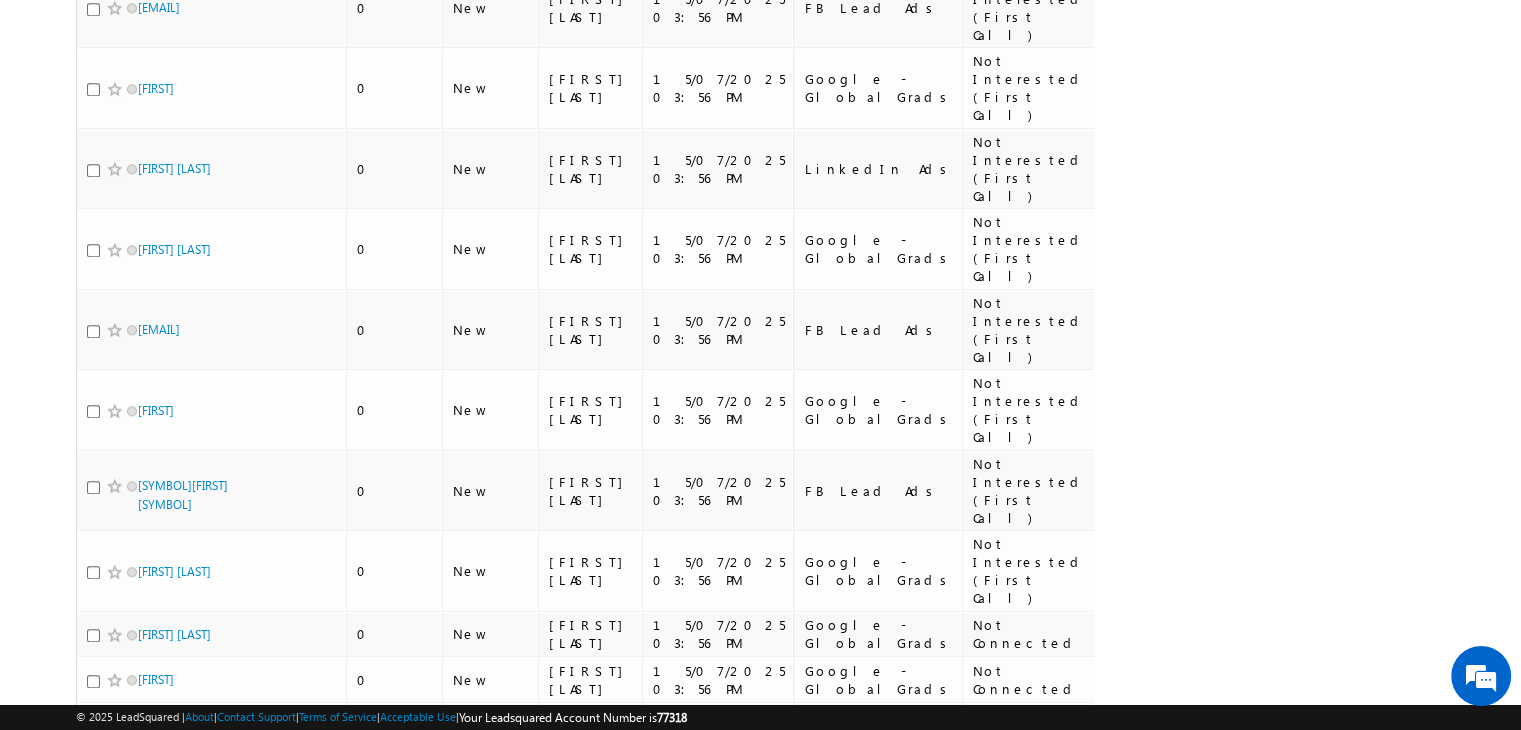 click on "2" at bounding box center (1032, 1577) 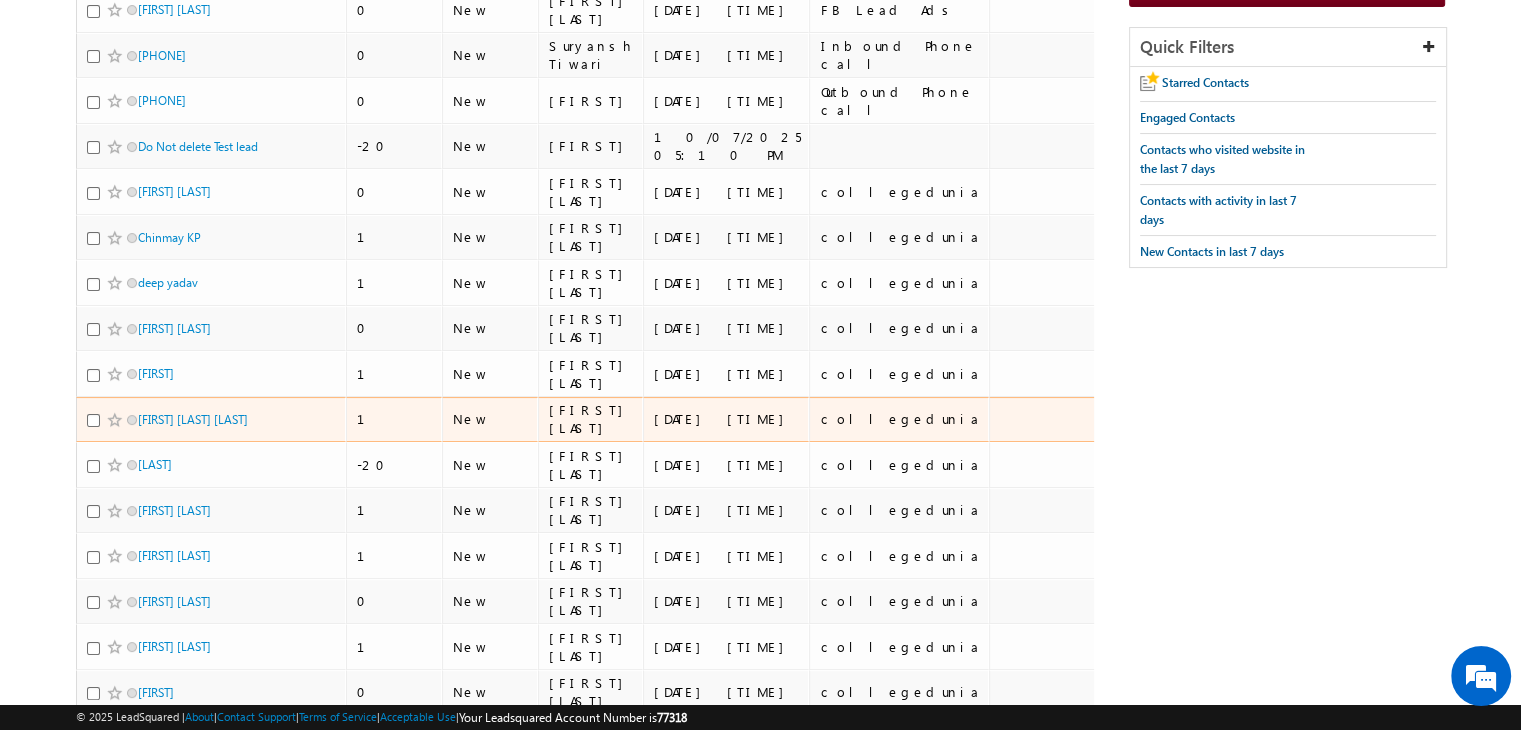 scroll, scrollTop: 0, scrollLeft: 0, axis: both 